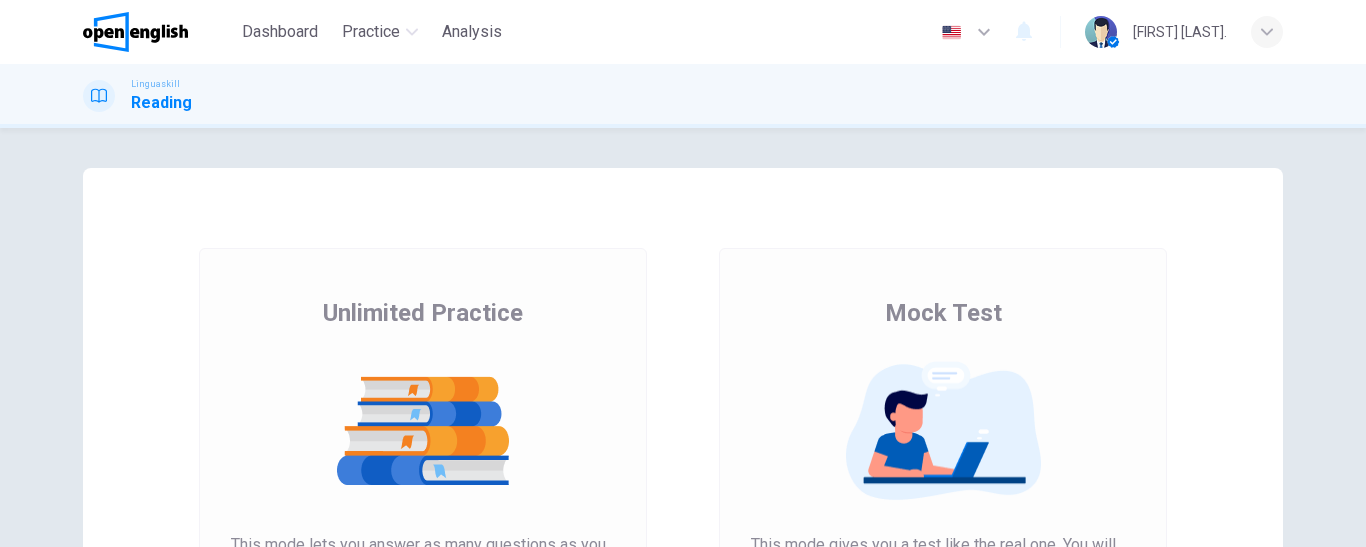 scroll, scrollTop: 0, scrollLeft: 0, axis: both 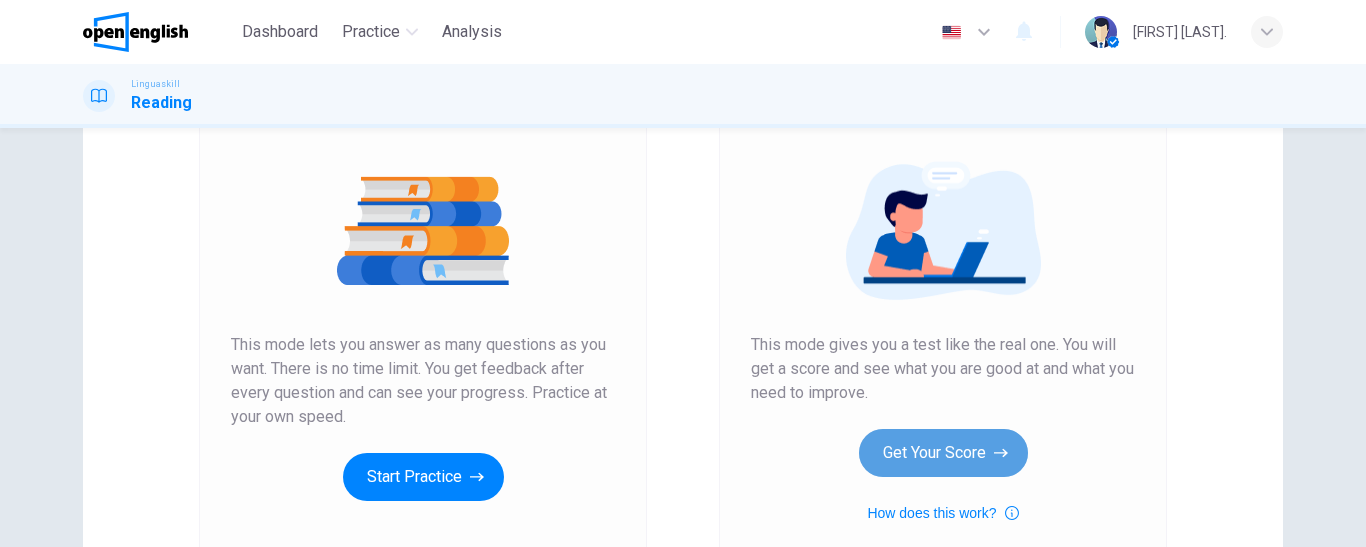 click on "Get Your Score" at bounding box center (943, 453) 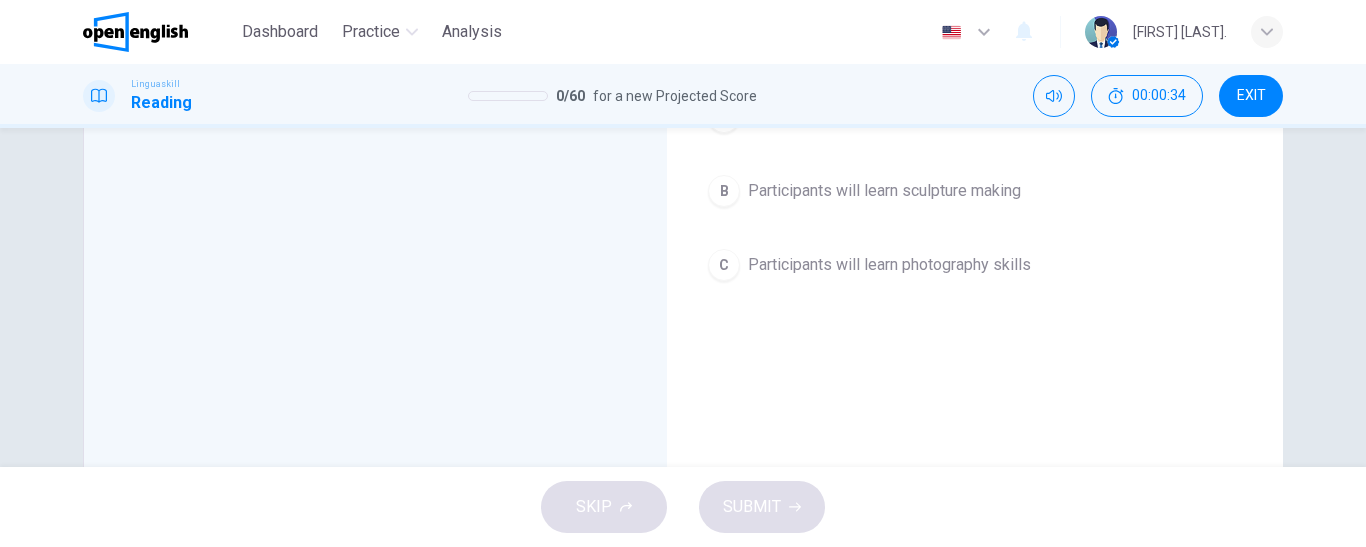 scroll, scrollTop: 0, scrollLeft: 0, axis: both 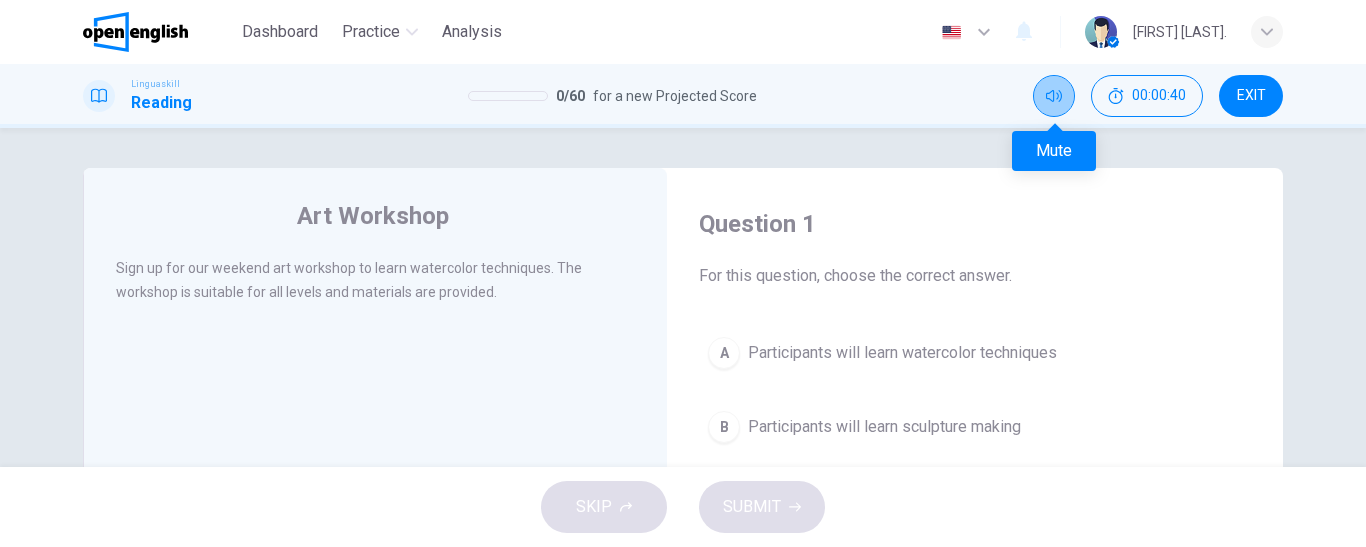 click 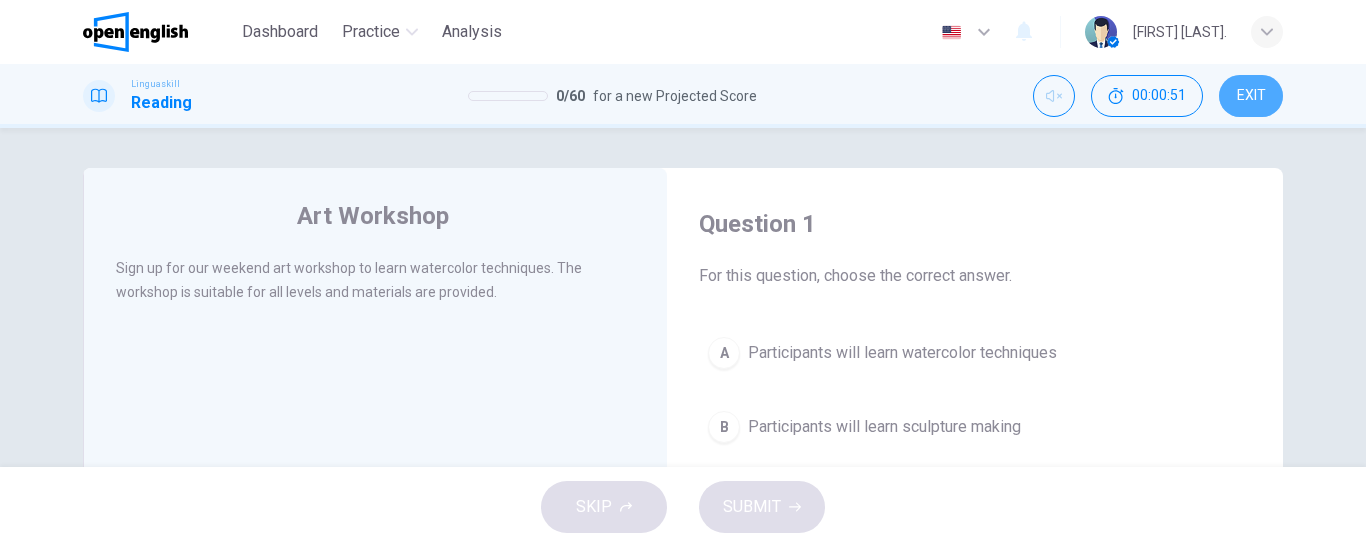 click on "EXIT" at bounding box center (1251, 96) 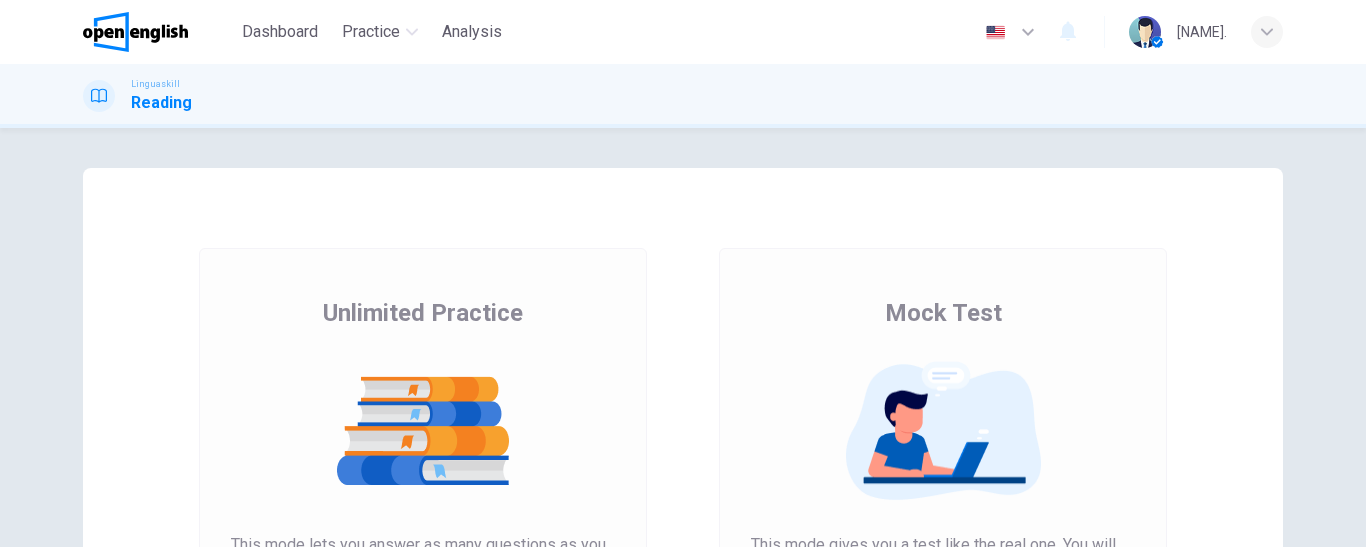 scroll, scrollTop: 0, scrollLeft: 0, axis: both 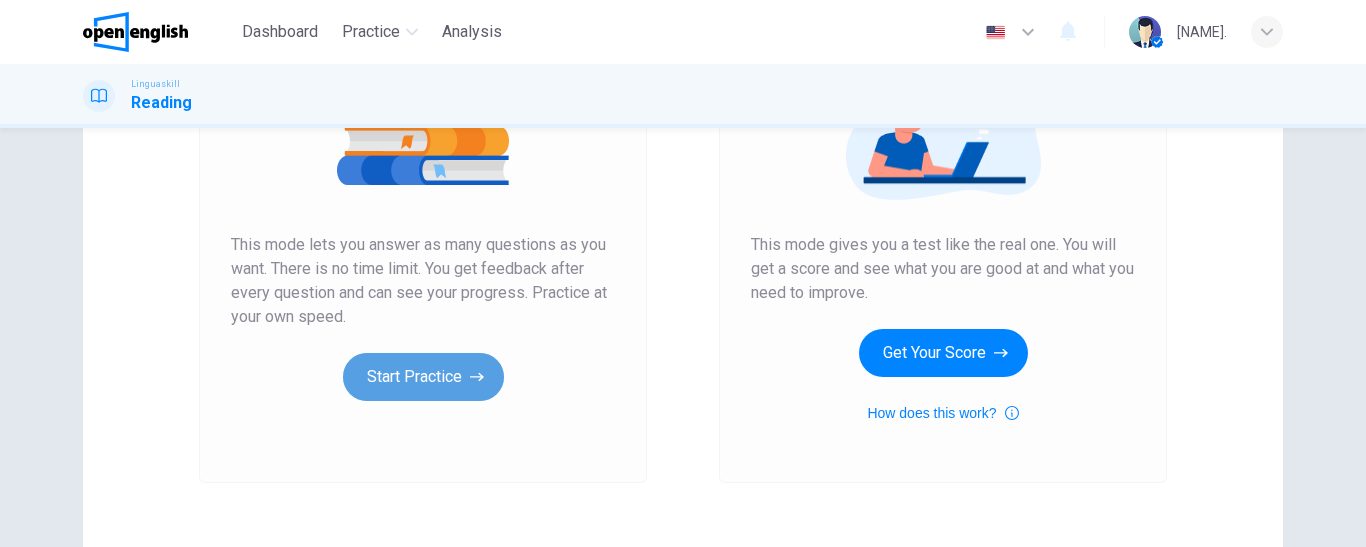 click on "Start Practice" at bounding box center [423, 377] 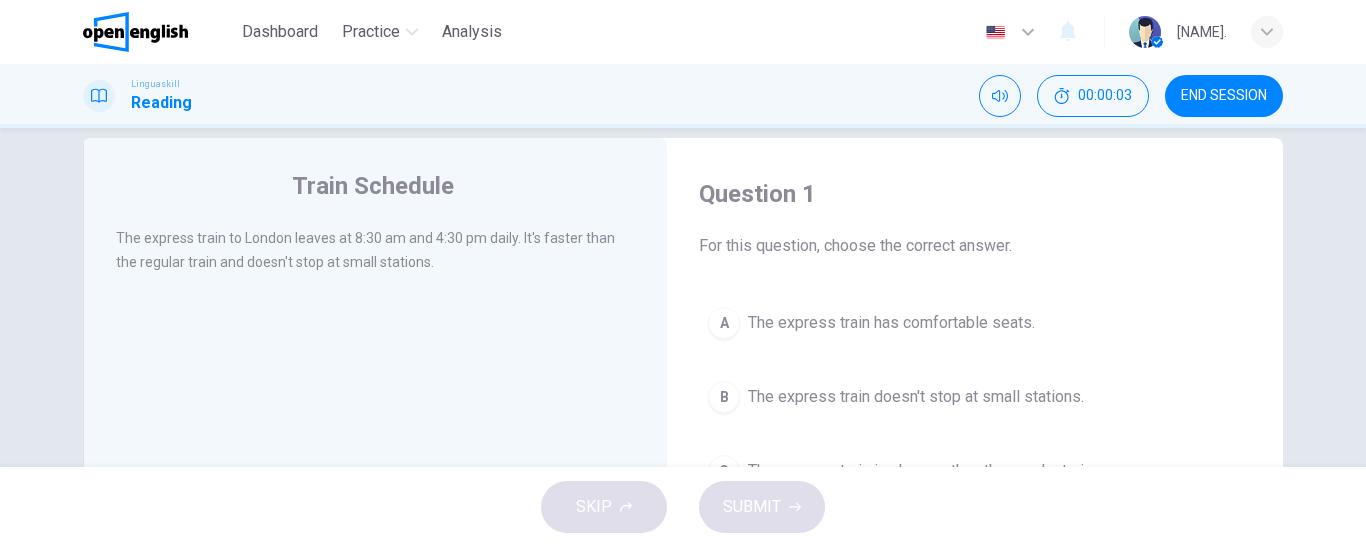 scroll, scrollTop: 0, scrollLeft: 0, axis: both 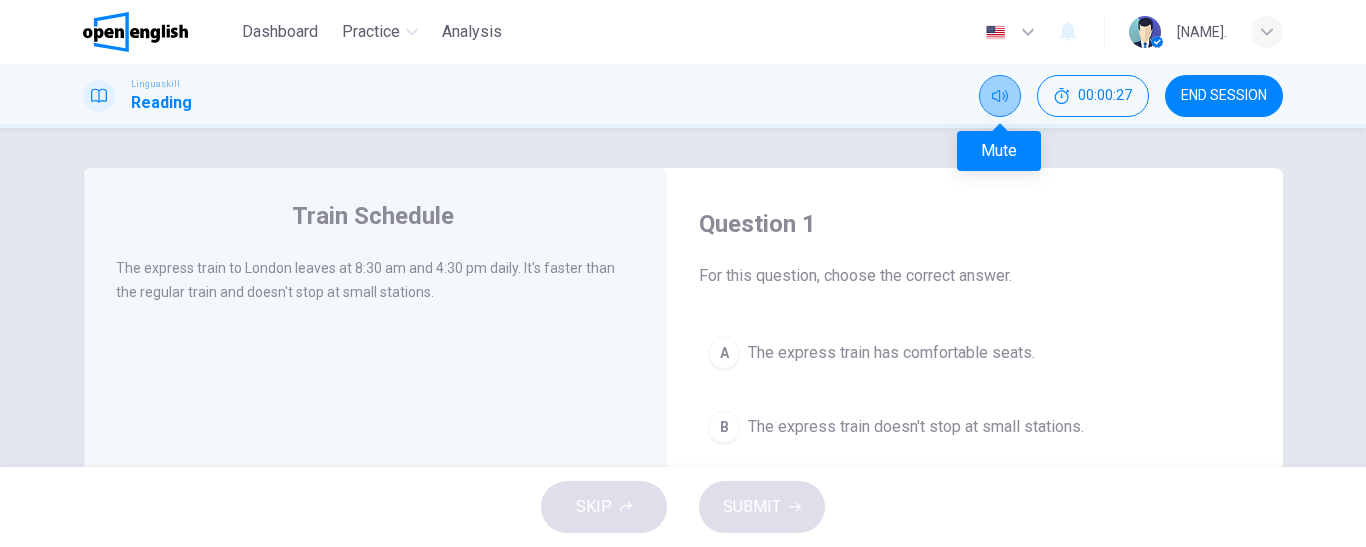 click at bounding box center (1000, 96) 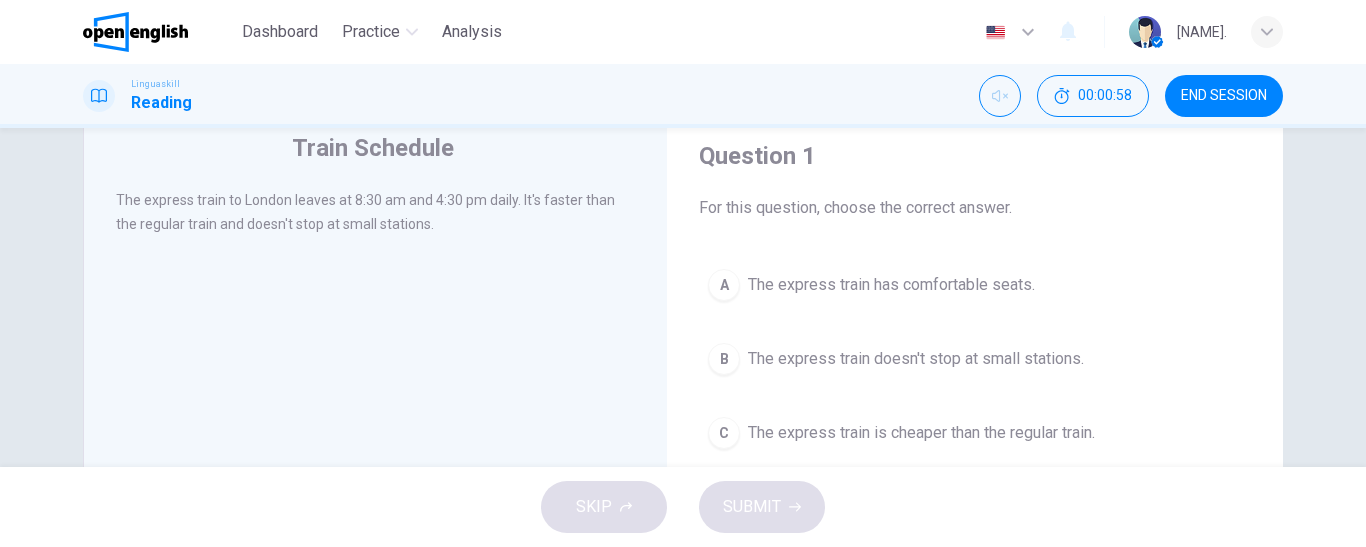 scroll, scrollTop: 100, scrollLeft: 0, axis: vertical 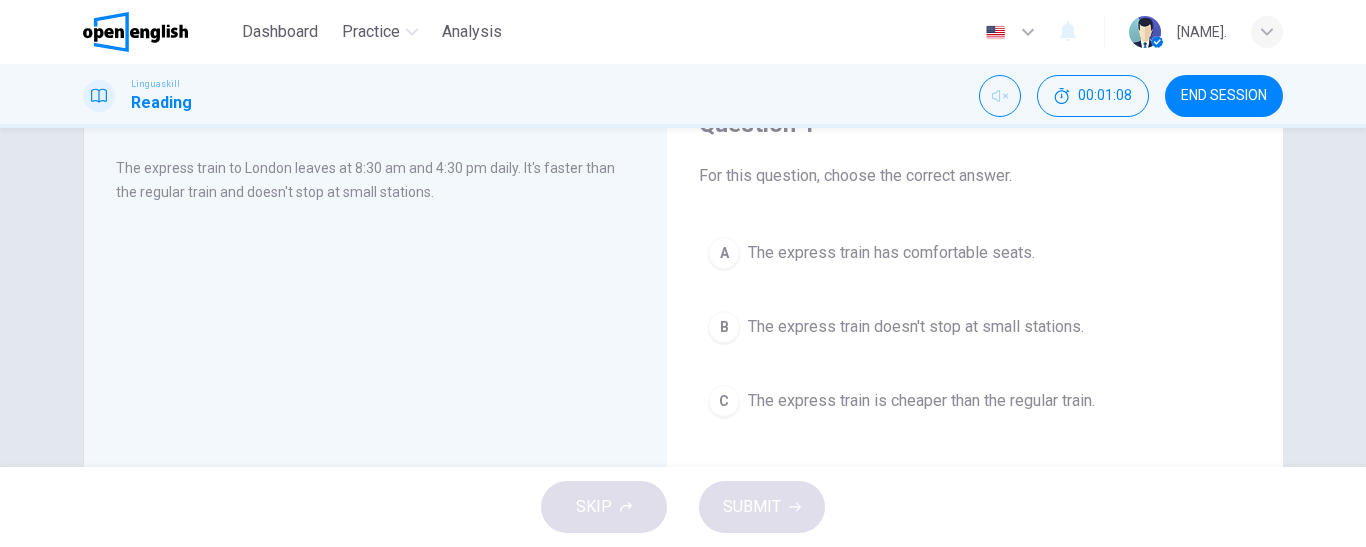 click on "The express train doesn't stop at small stations." at bounding box center (916, 327) 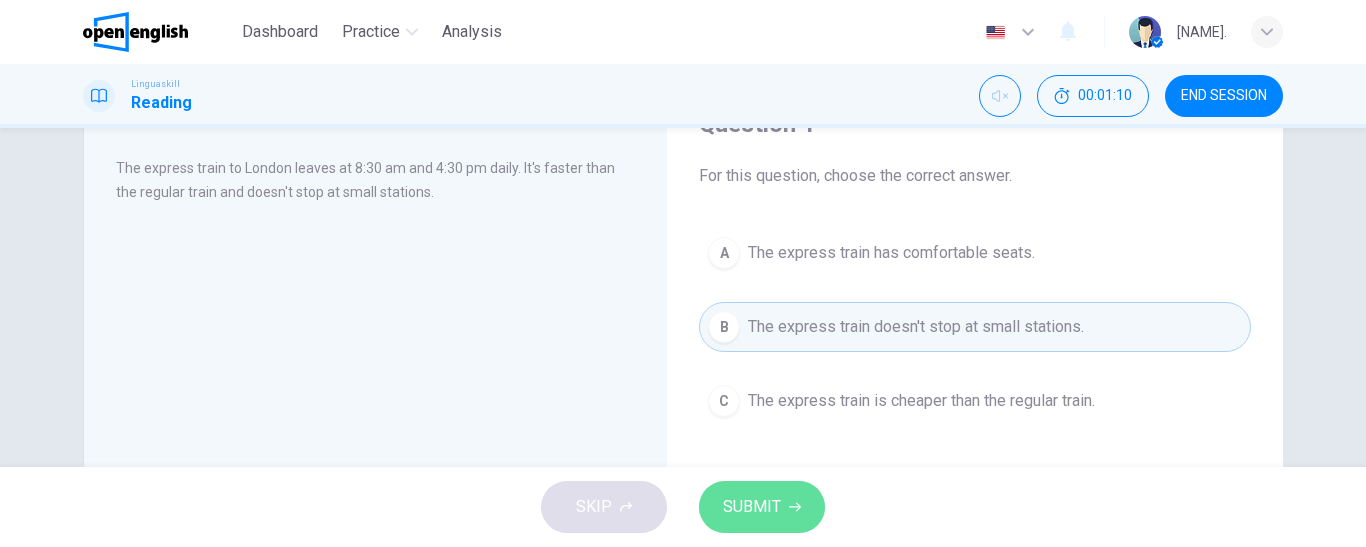 click on "SUBMIT" at bounding box center [752, 507] 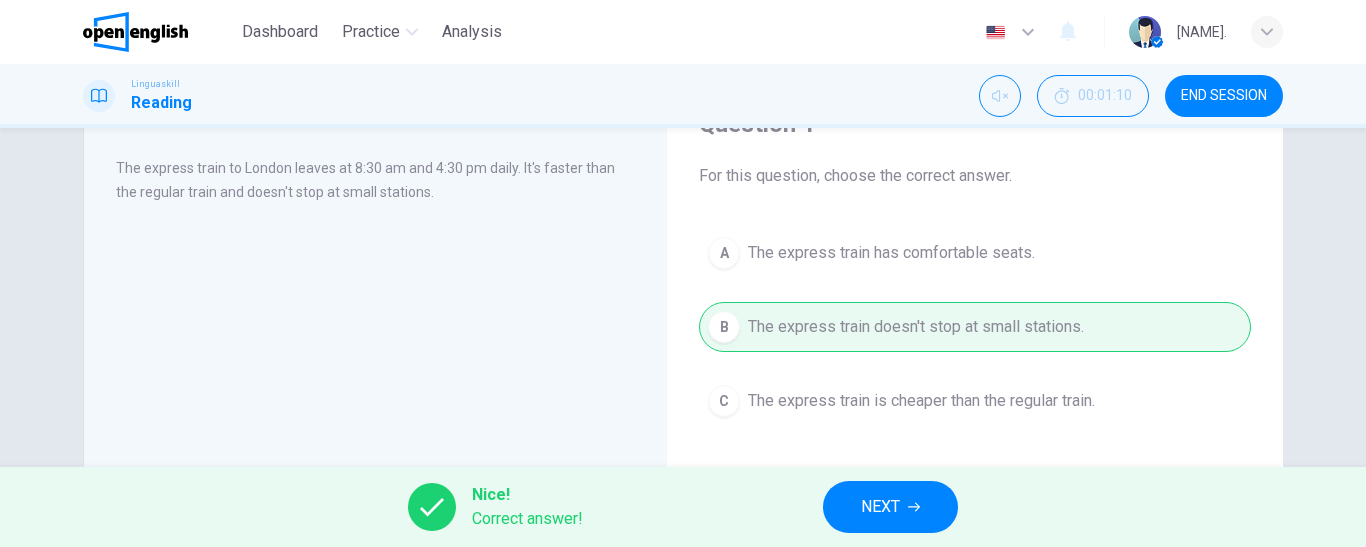 click on "NEXT" at bounding box center (890, 507) 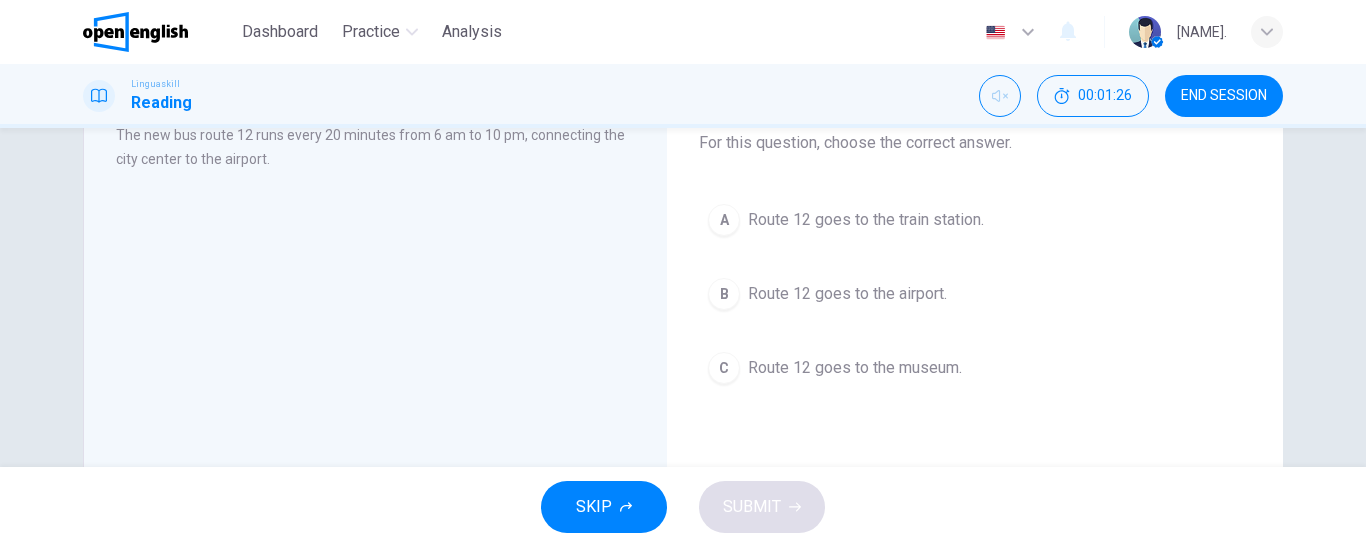 scroll, scrollTop: 100, scrollLeft: 0, axis: vertical 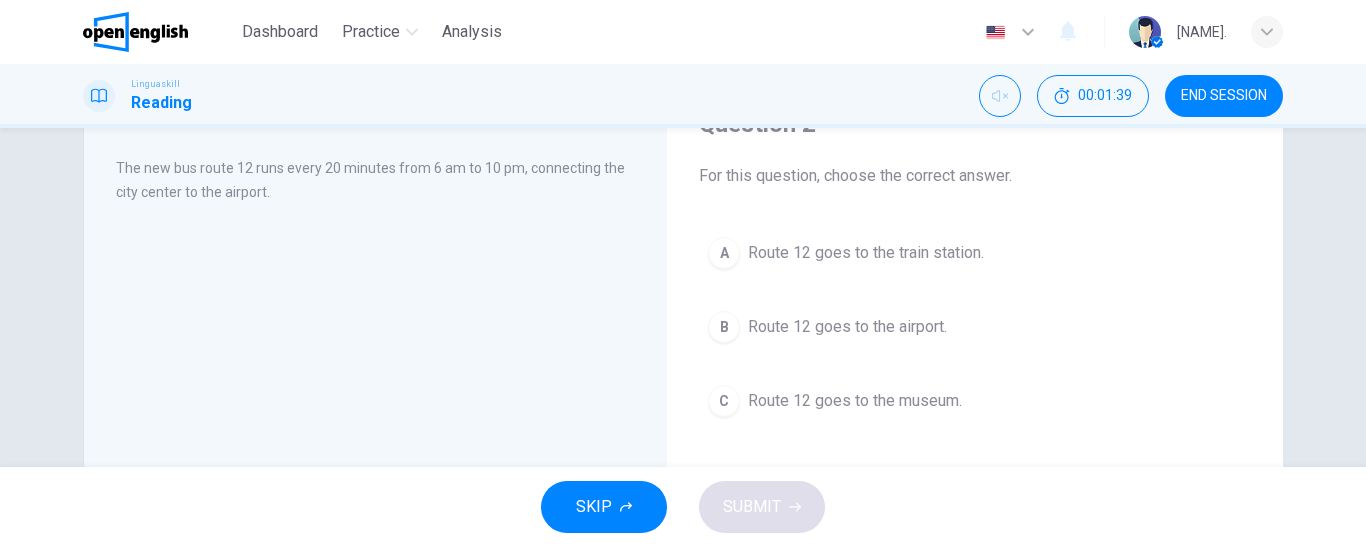 click on "Route 12 goes to the airport." at bounding box center (847, 327) 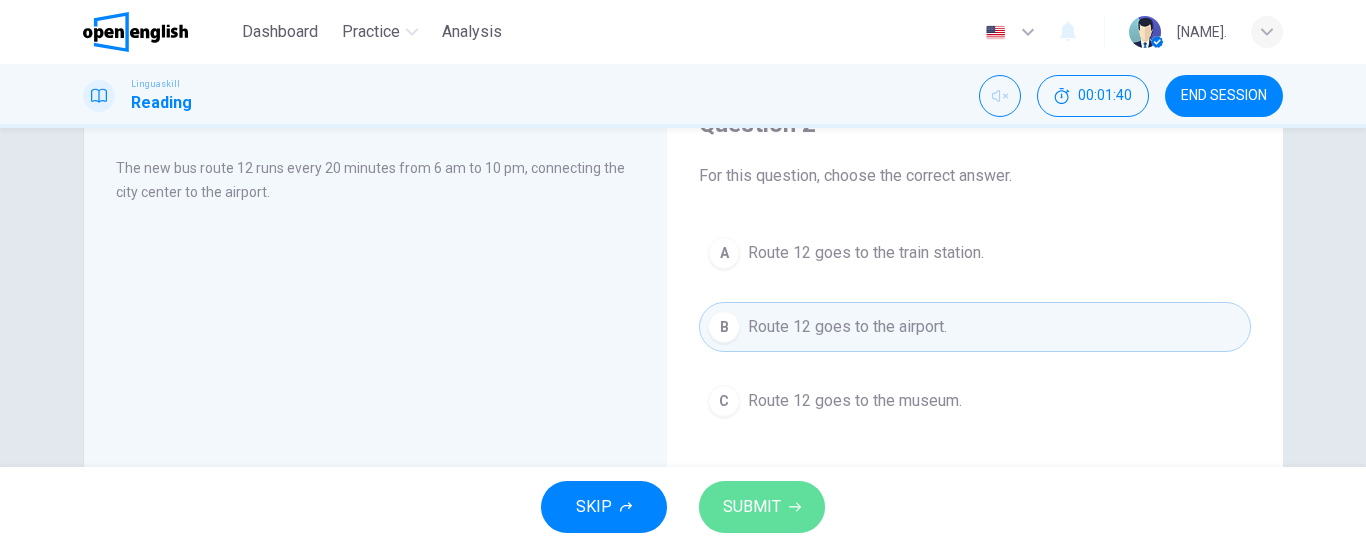 click on "SUBMIT" at bounding box center [762, 507] 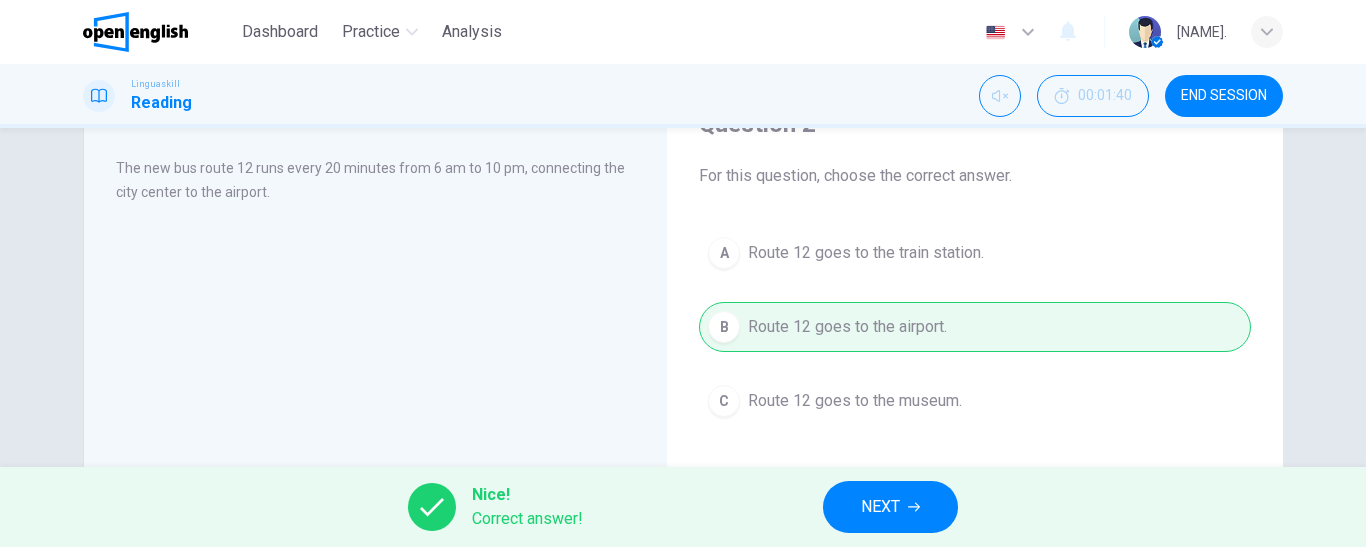 click on "NEXT" at bounding box center (890, 507) 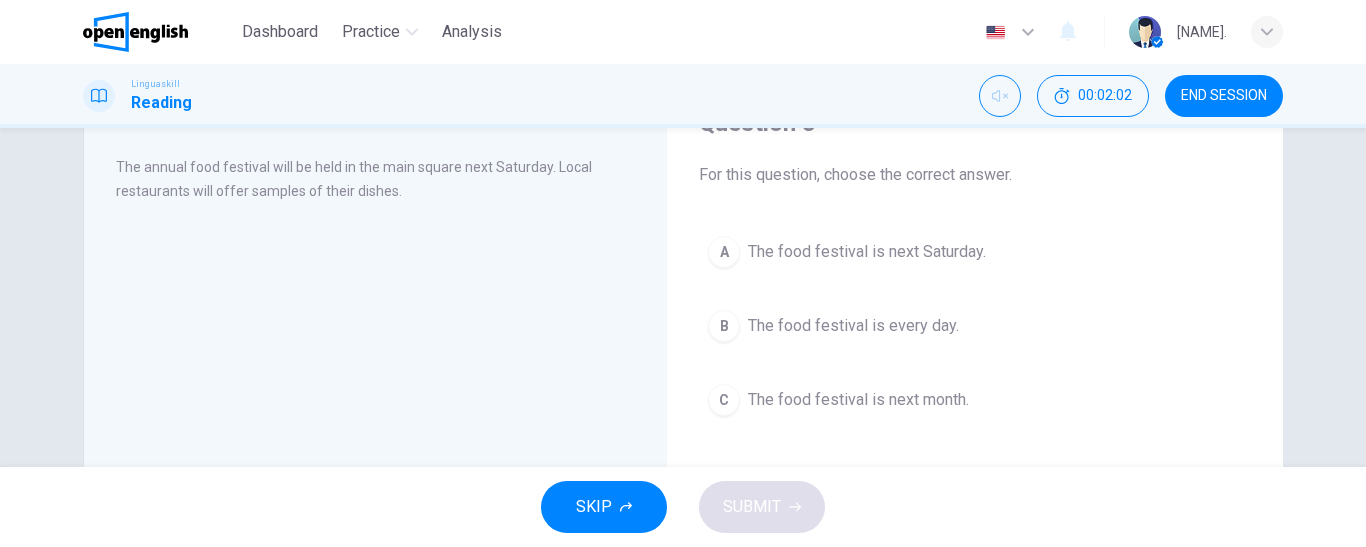 scroll, scrollTop: 100, scrollLeft: 0, axis: vertical 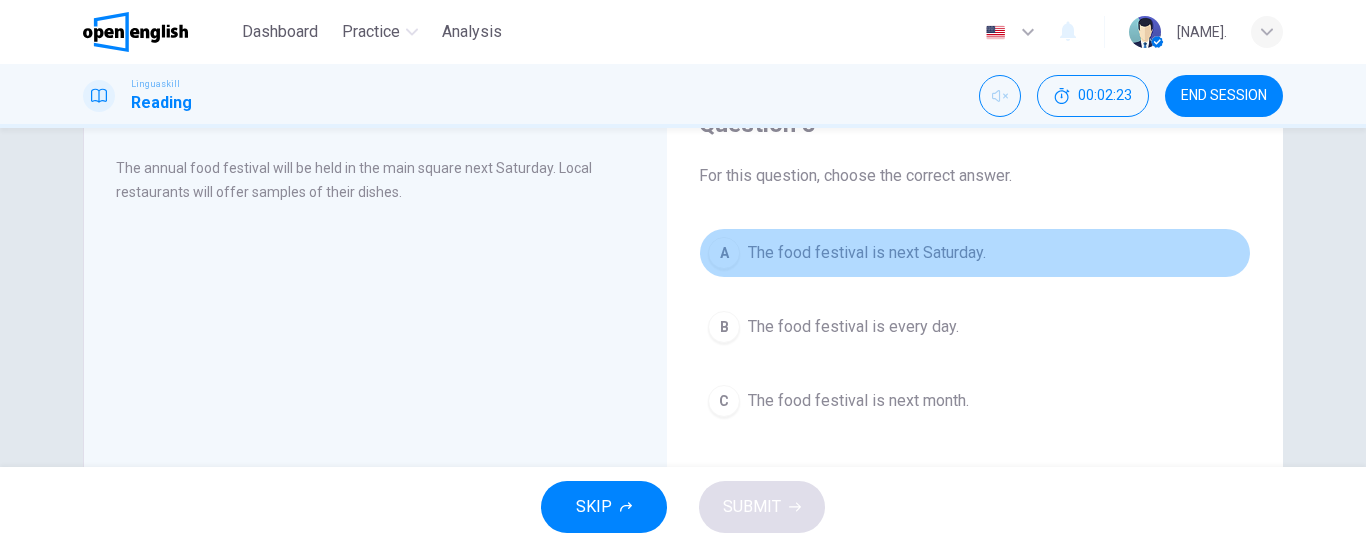 click on "The food festival is next Saturday." at bounding box center [867, 253] 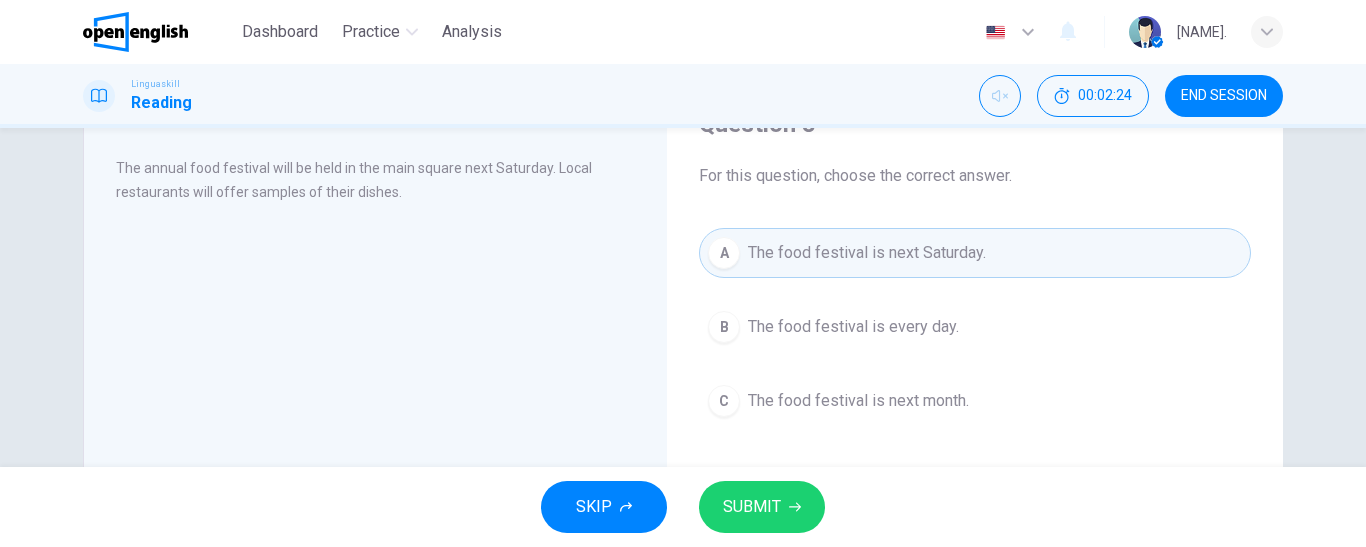 click on "SUBMIT" at bounding box center [752, 507] 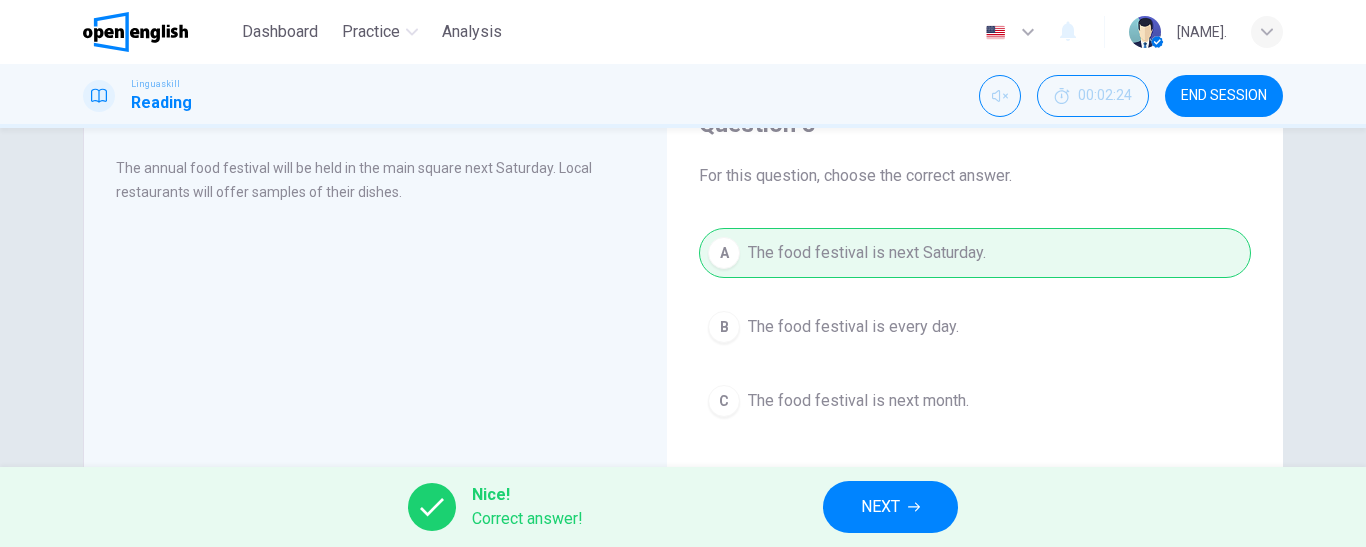 click on "Nice! Correct answer! NEXT" at bounding box center [683, 507] 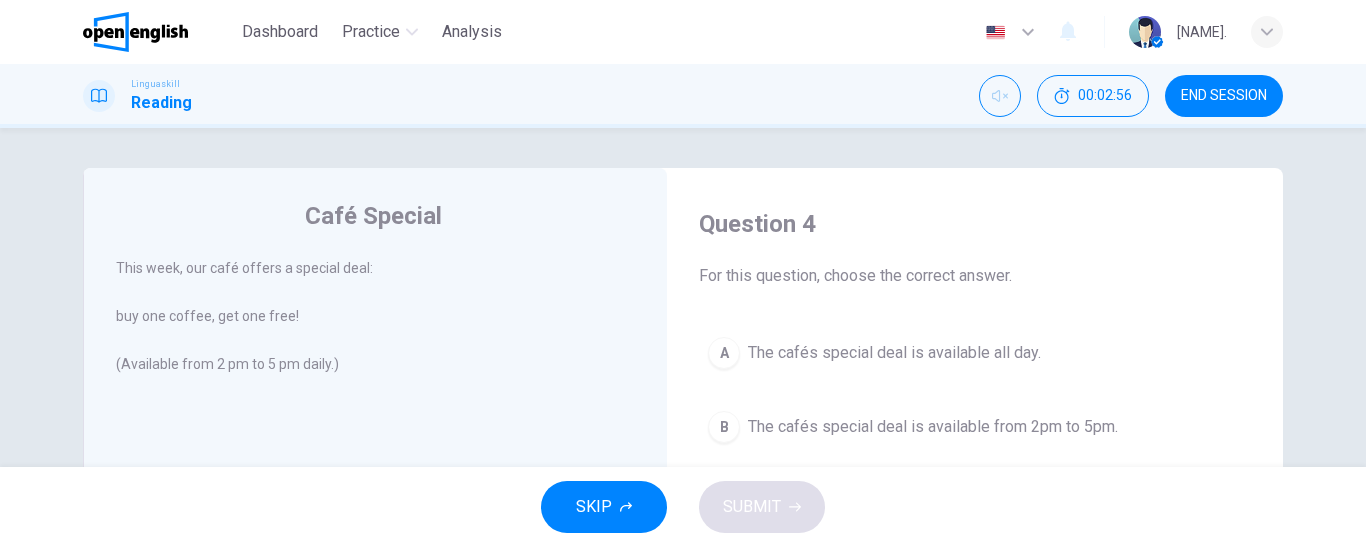 scroll, scrollTop: 100, scrollLeft: 0, axis: vertical 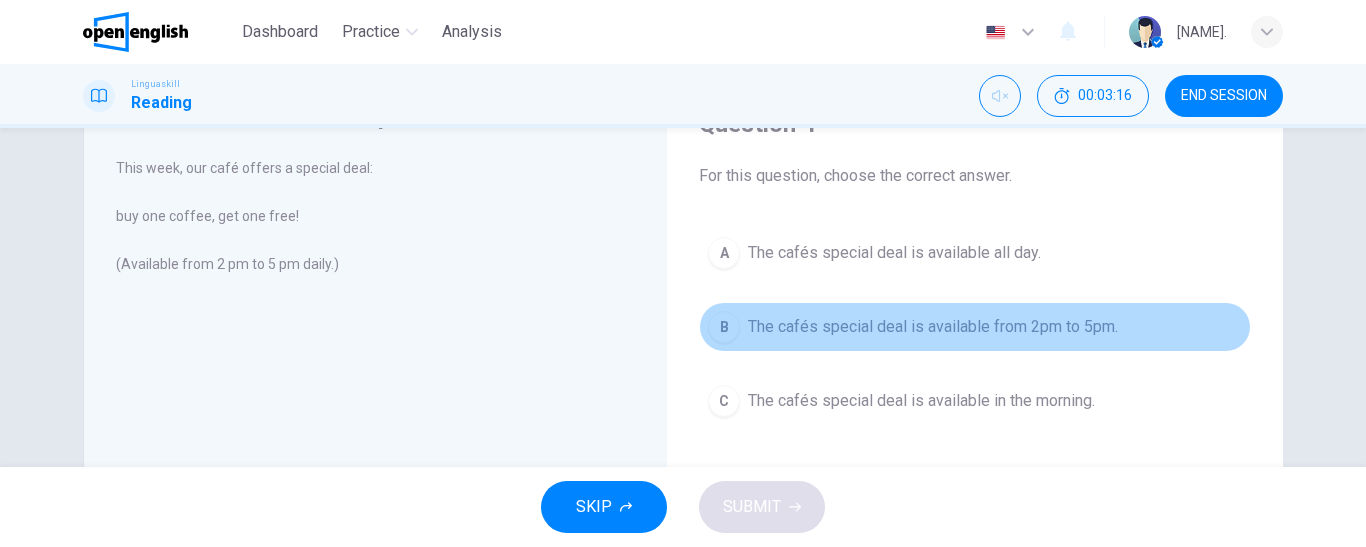 click on "The cafés special deal is available from 2pm to 5pm." at bounding box center (933, 327) 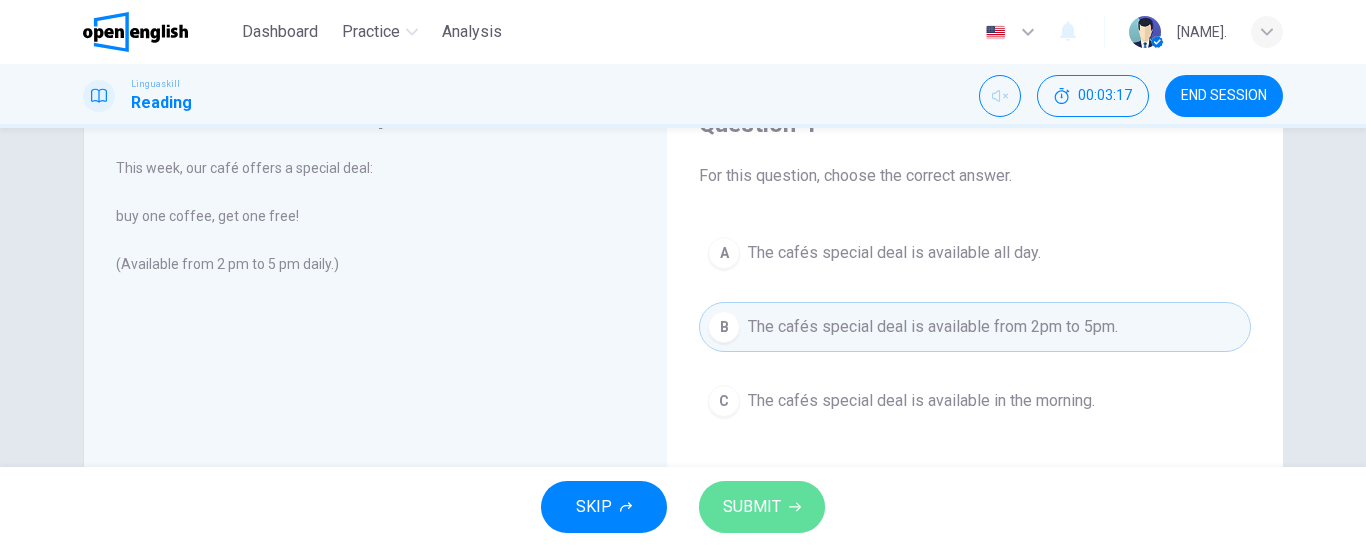 click on "SUBMIT" at bounding box center [752, 507] 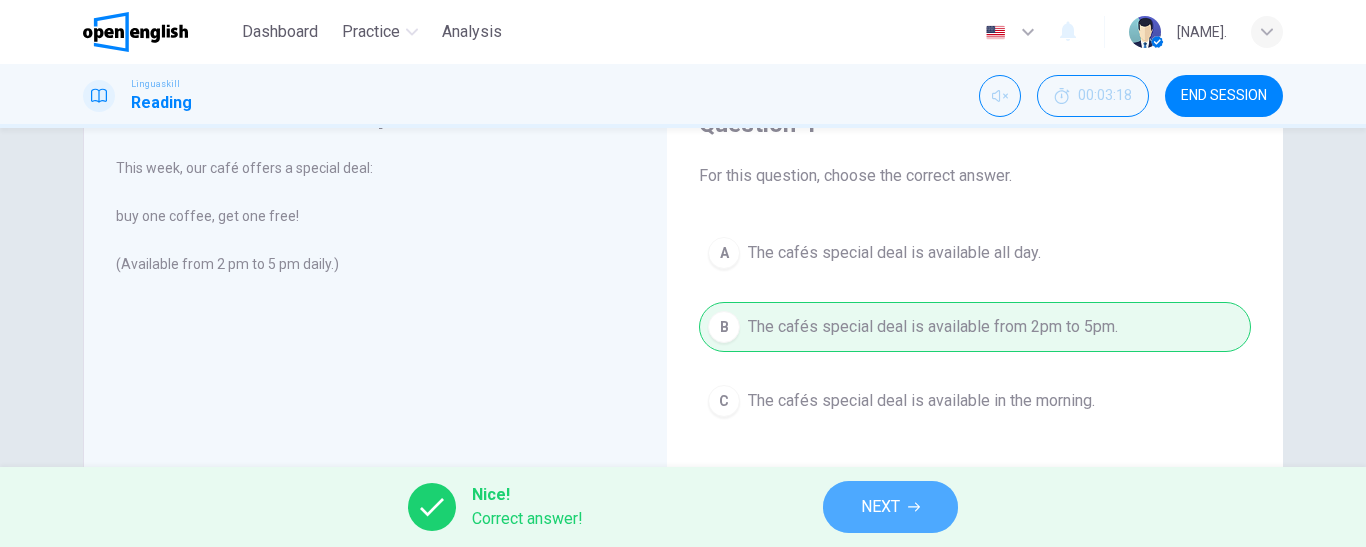 click on "NEXT" at bounding box center (890, 507) 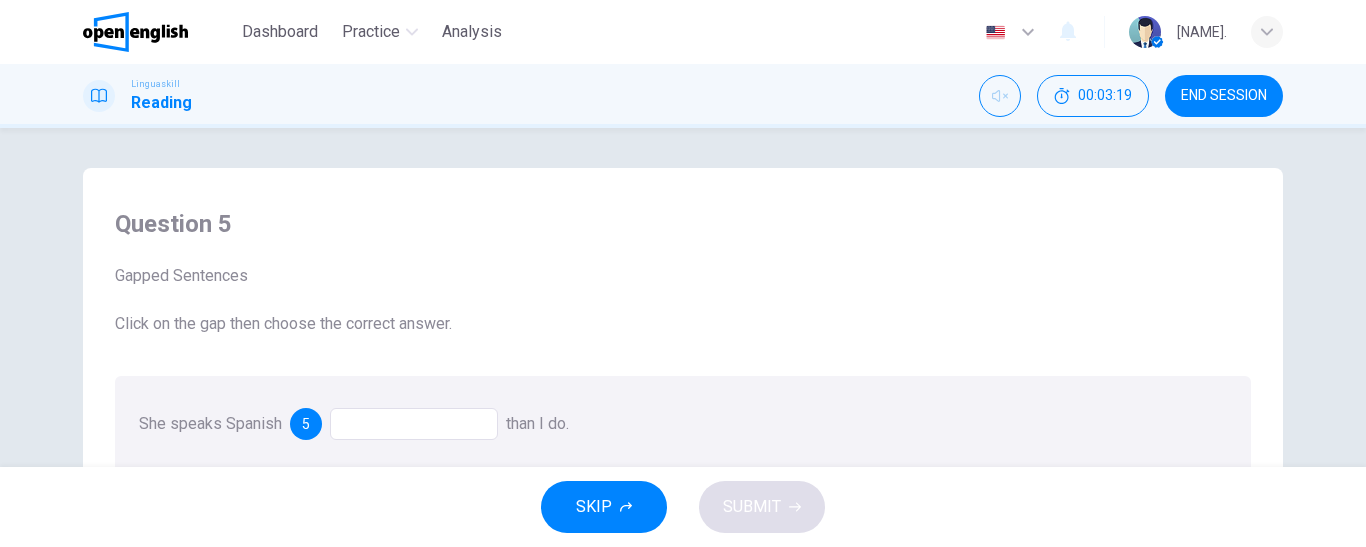 scroll, scrollTop: 100, scrollLeft: 0, axis: vertical 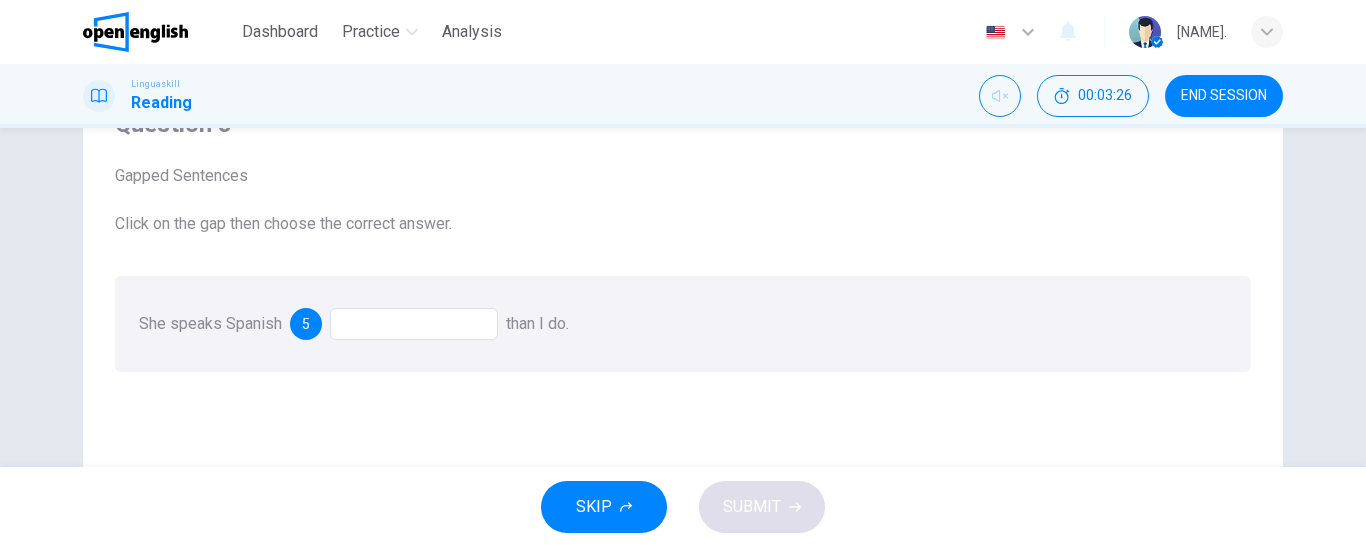 click at bounding box center (414, 324) 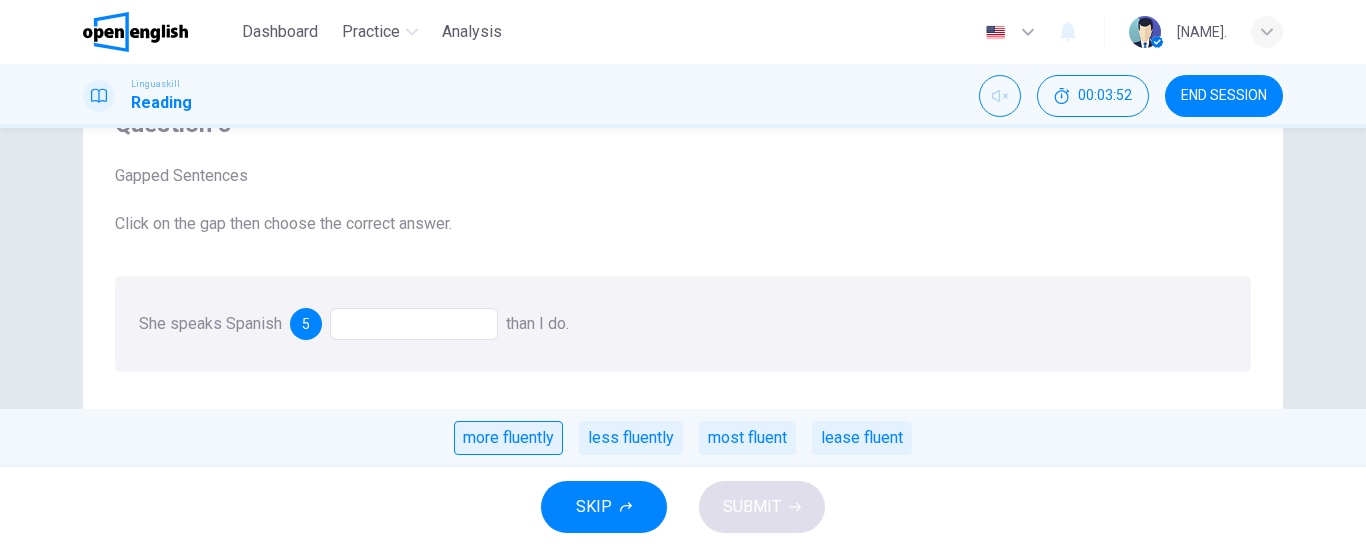 click on "more fluently" at bounding box center [508, 438] 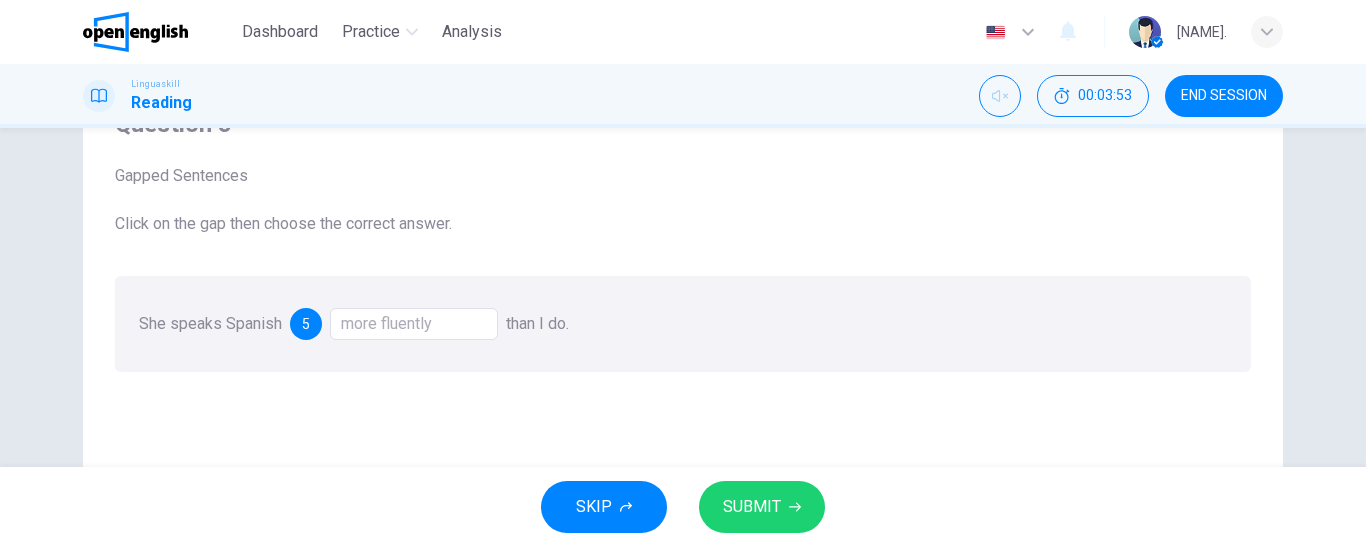 click on "SUBMIT" at bounding box center (762, 507) 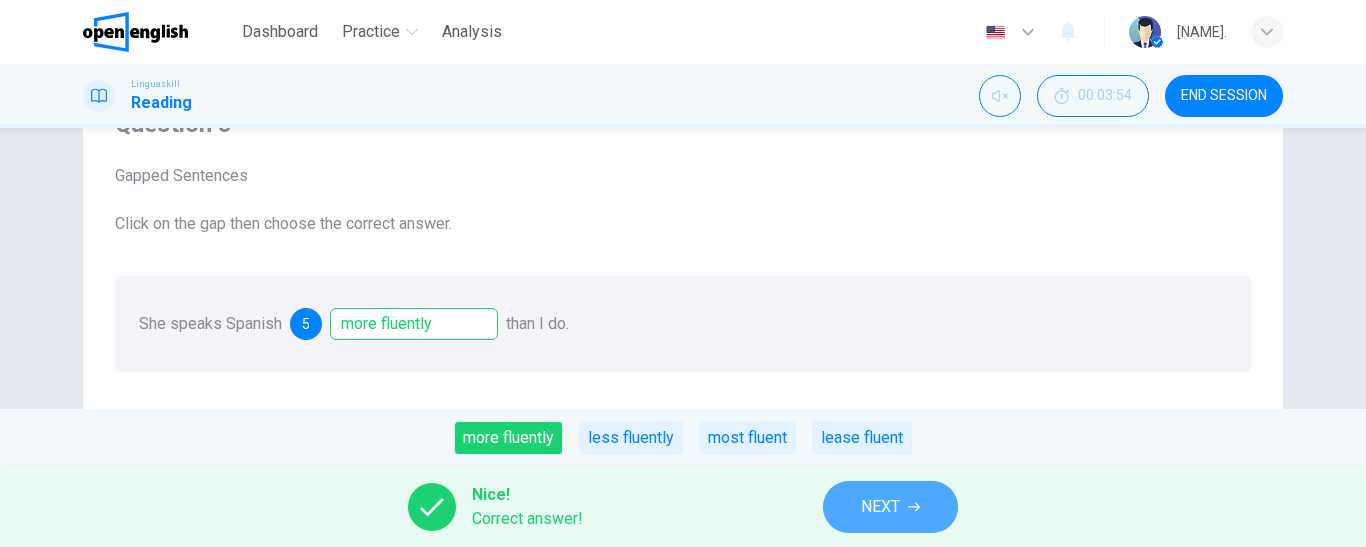 click on "NEXT" at bounding box center (890, 507) 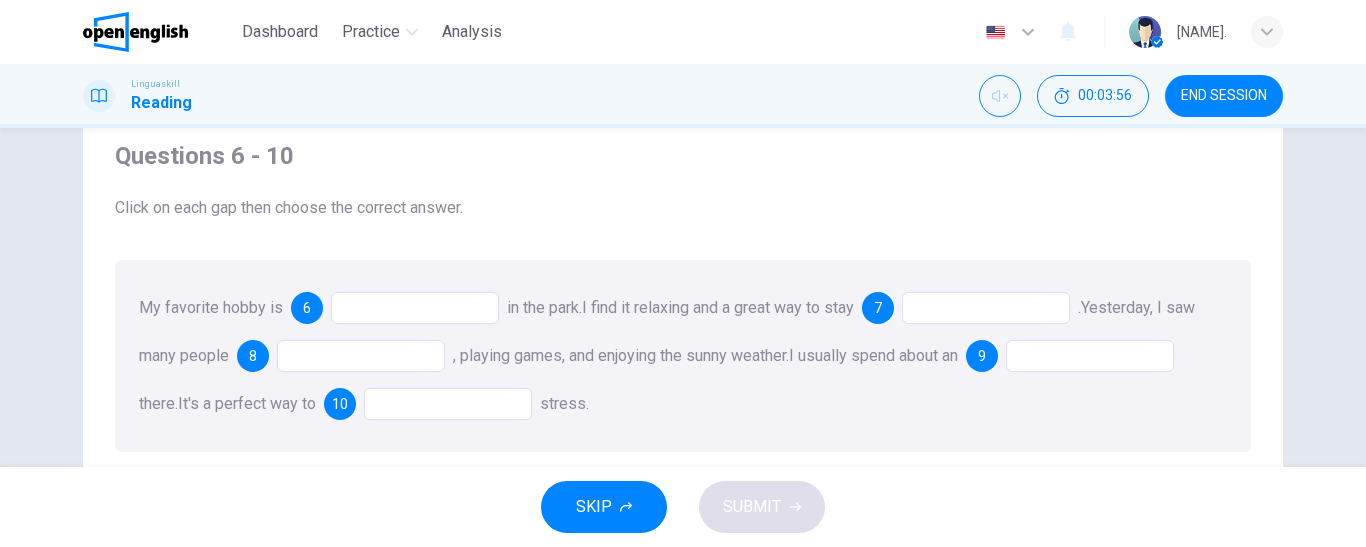 scroll, scrollTop: 100, scrollLeft: 0, axis: vertical 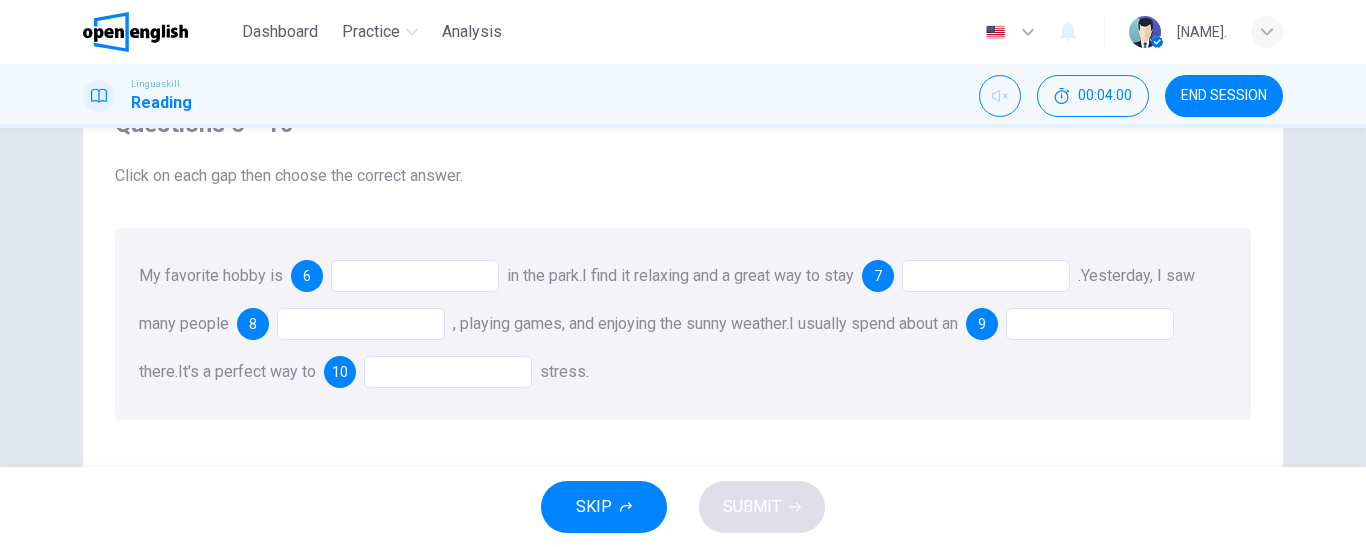 click at bounding box center [415, 276] 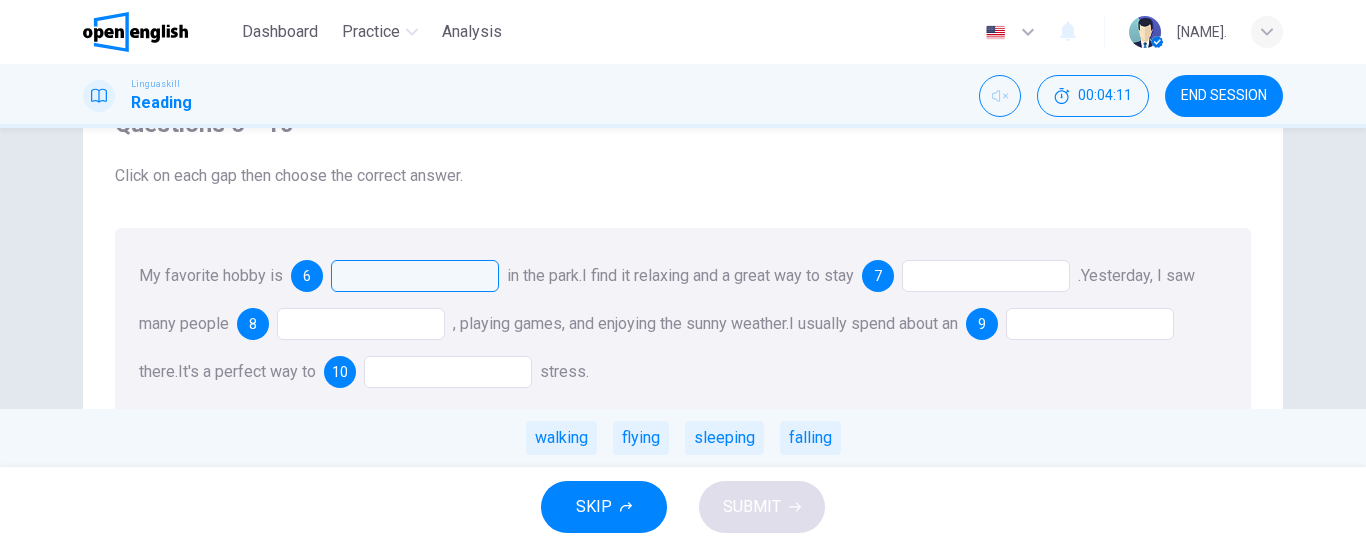 click at bounding box center [415, 276] 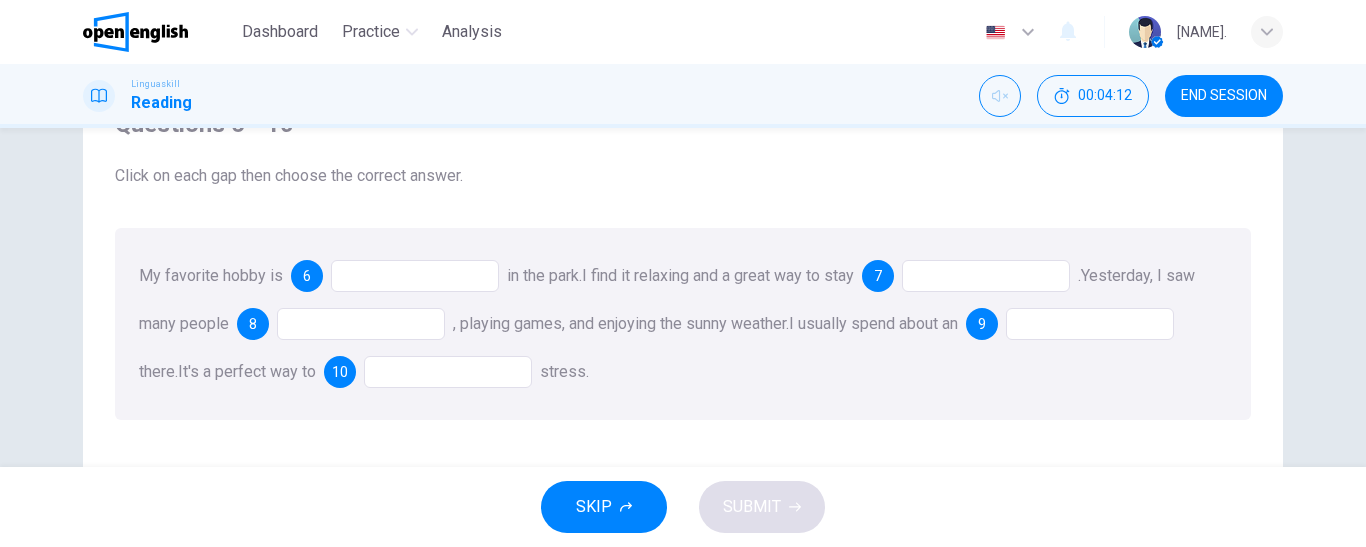 click at bounding box center [415, 276] 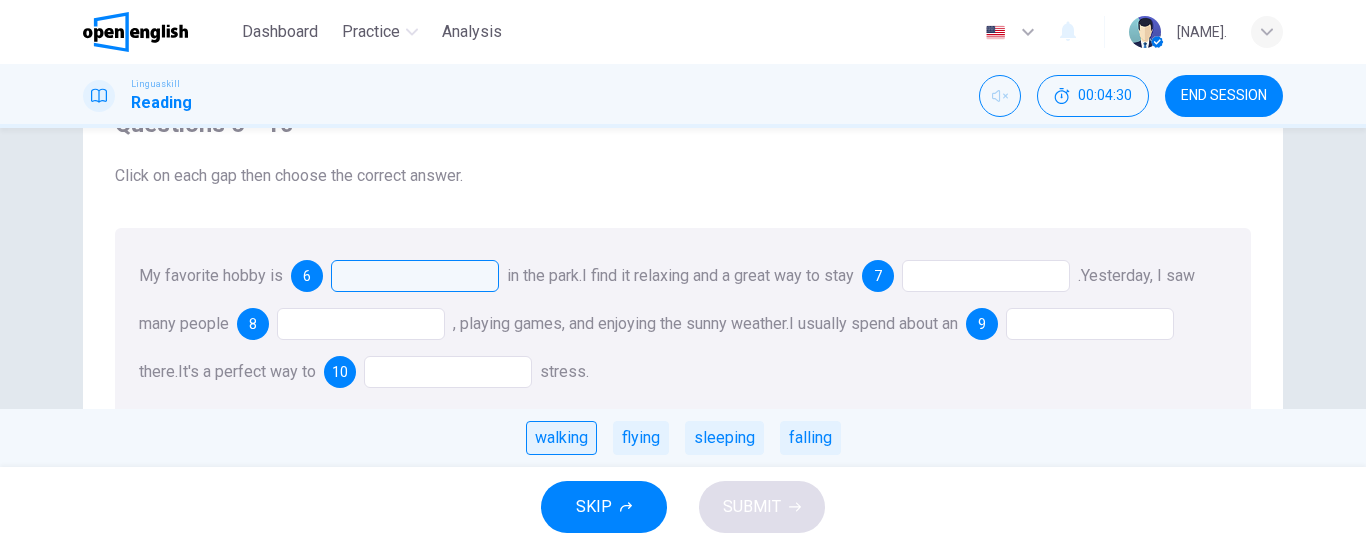 click on "walking" at bounding box center (561, 438) 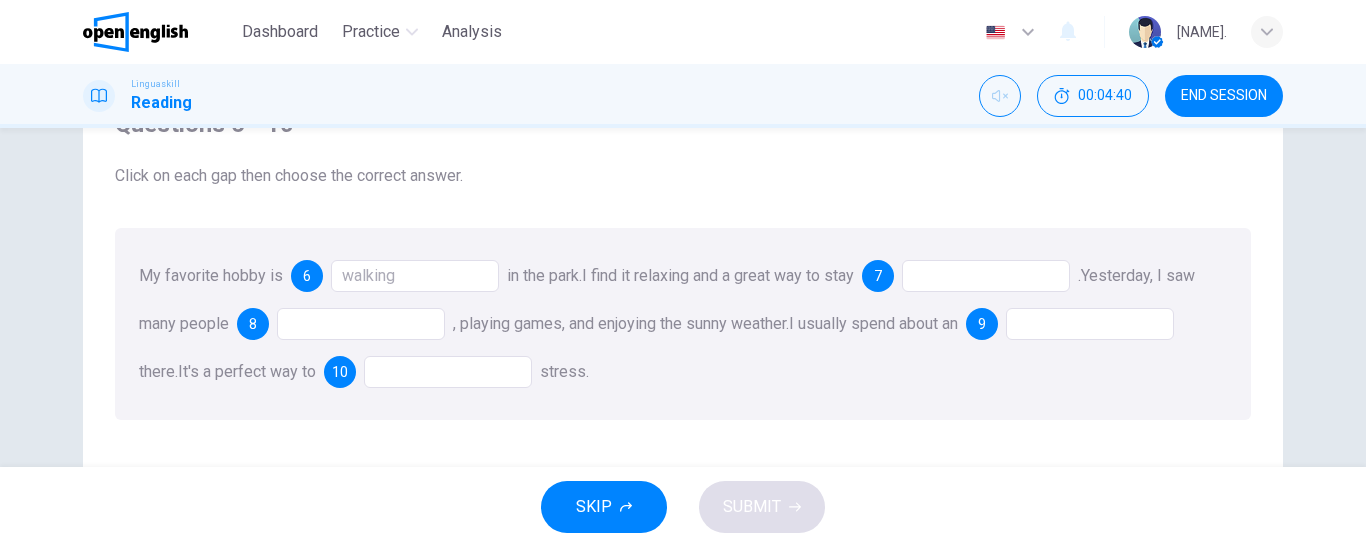 click at bounding box center [986, 276] 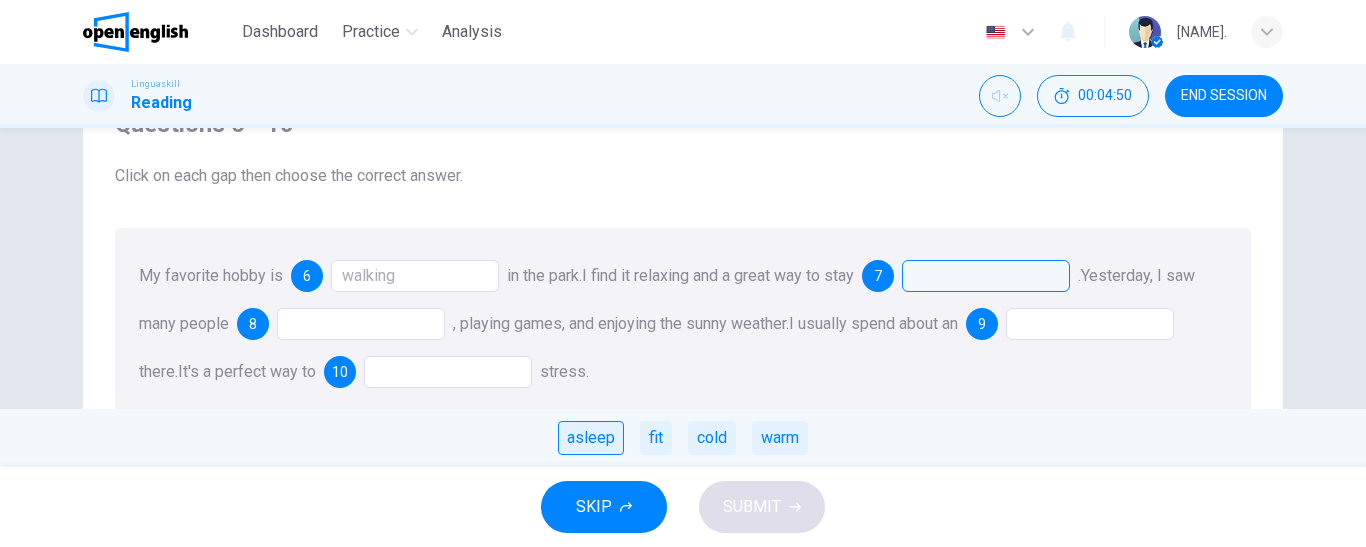 click on "asleep" at bounding box center (591, 438) 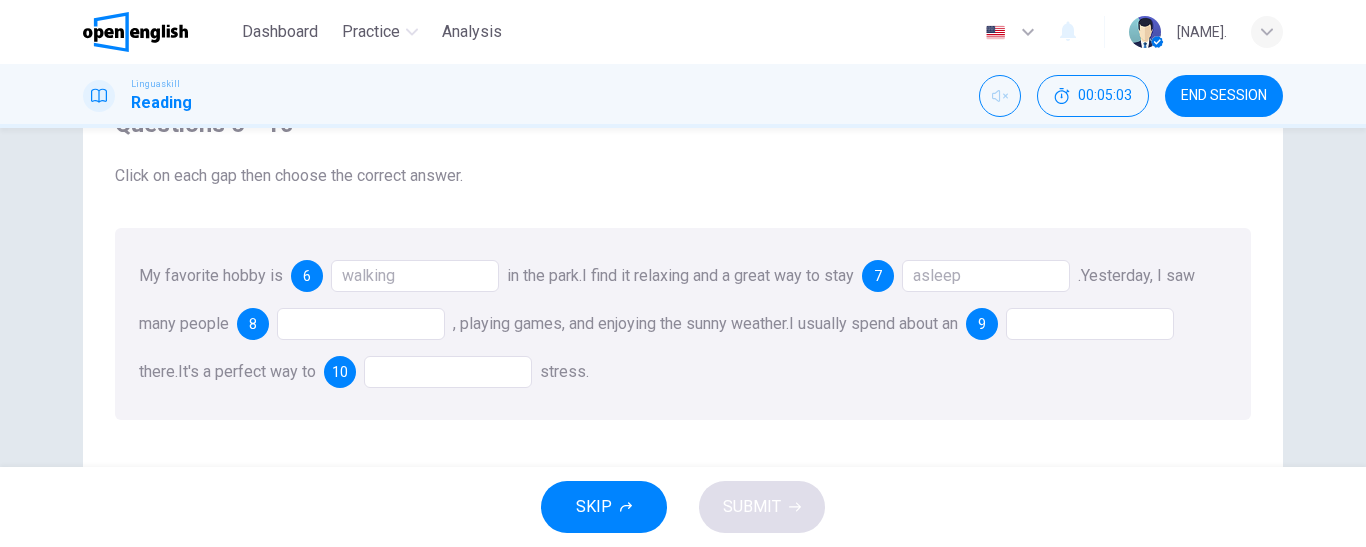 click at bounding box center (361, 324) 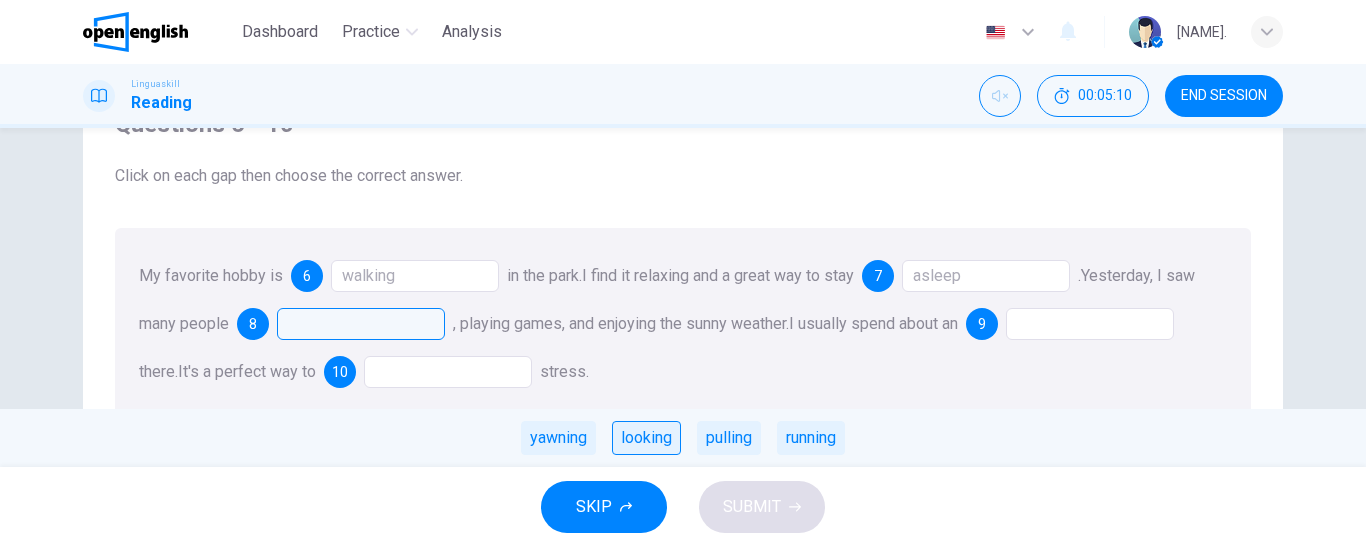 click on "looking" at bounding box center [646, 438] 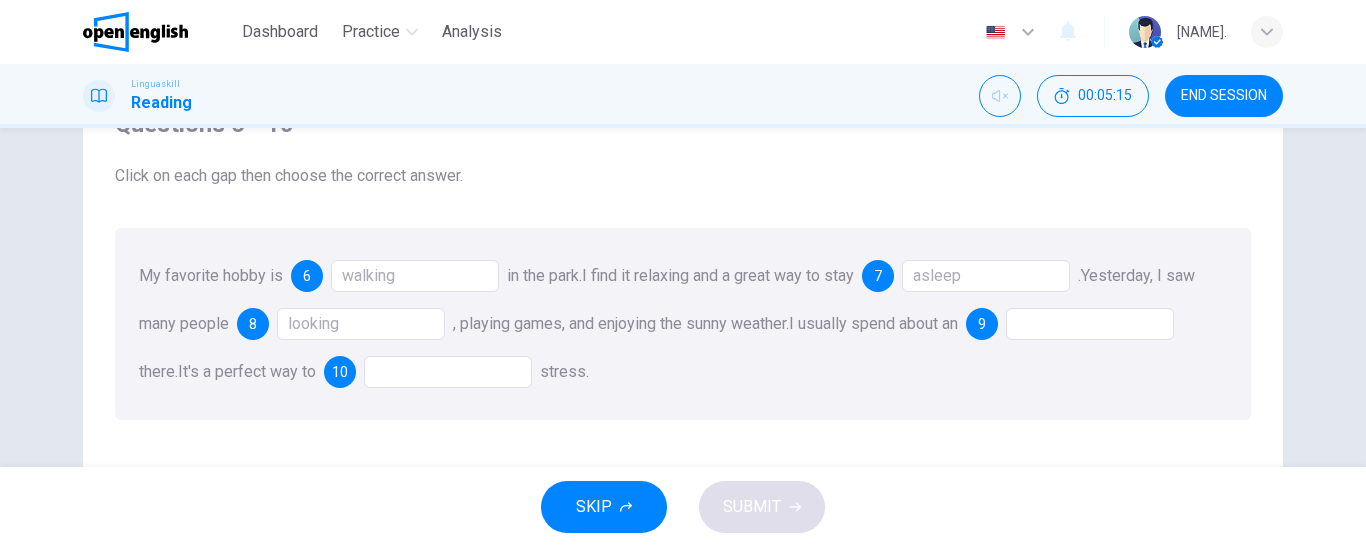 click on "looking" at bounding box center (361, 324) 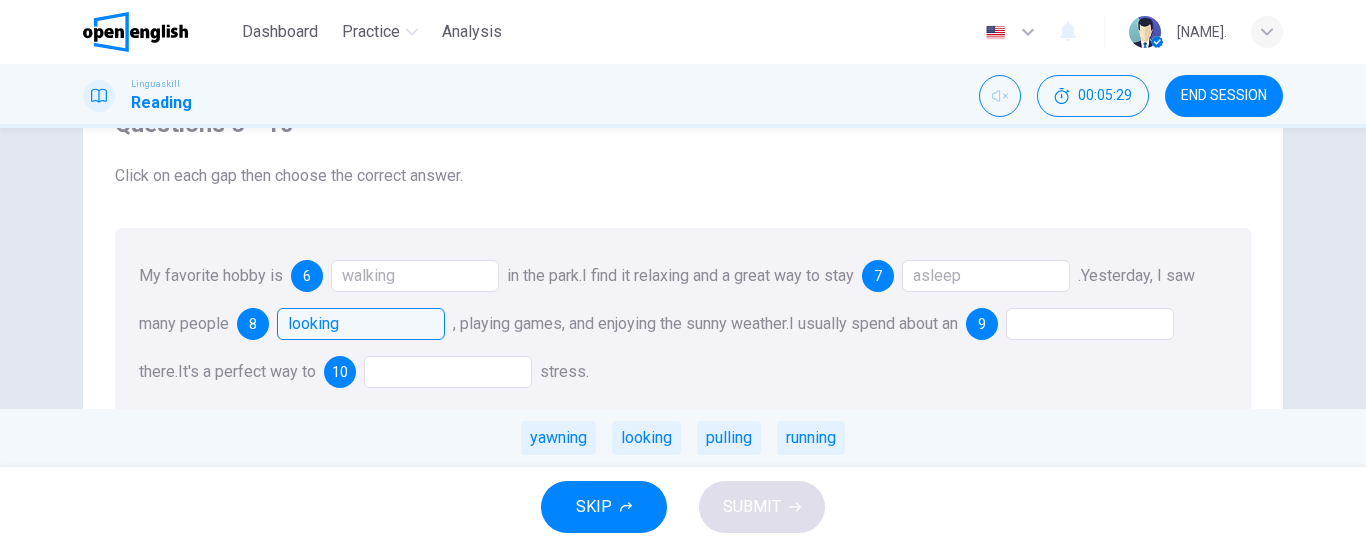 click at bounding box center (1090, 324) 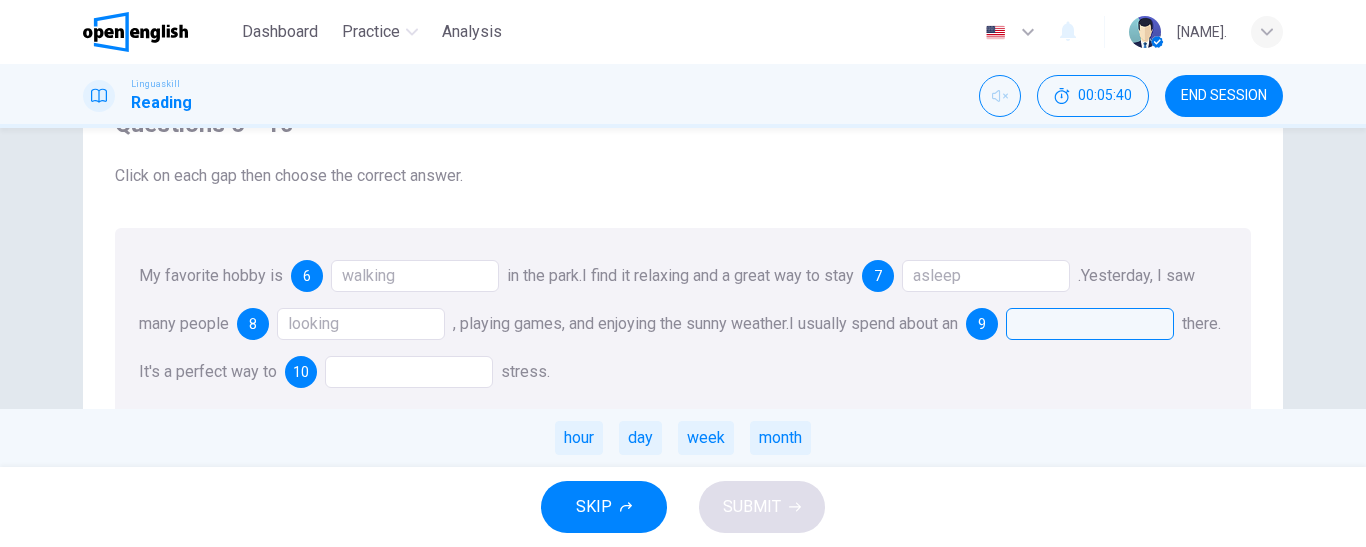 click at bounding box center [409, 372] 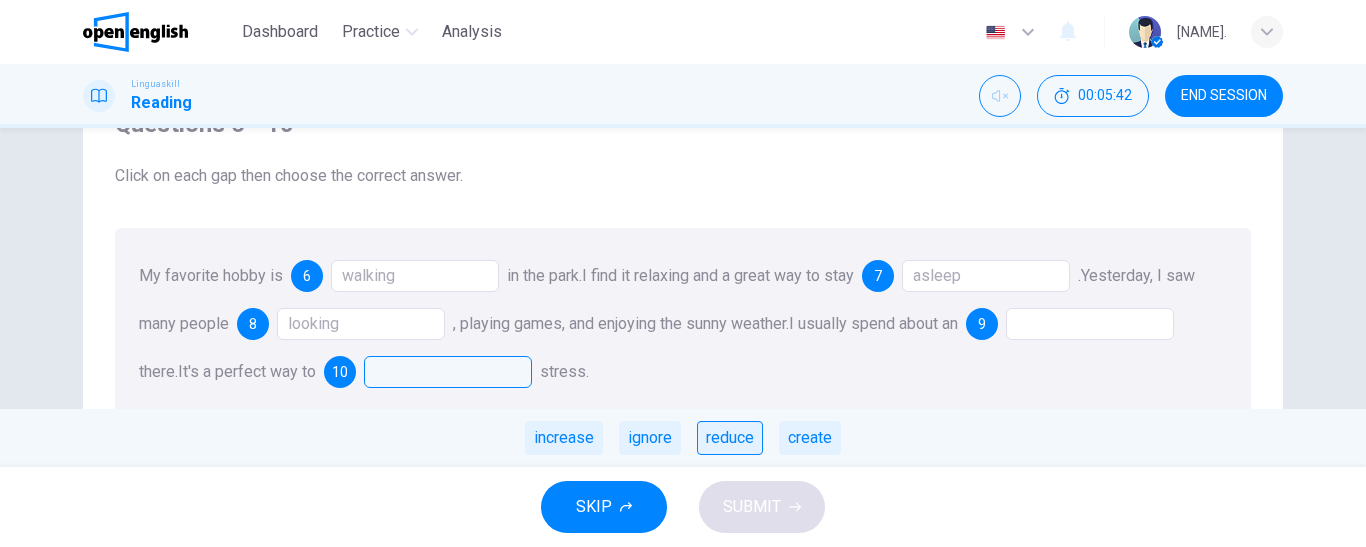click on "reduce" at bounding box center [730, 438] 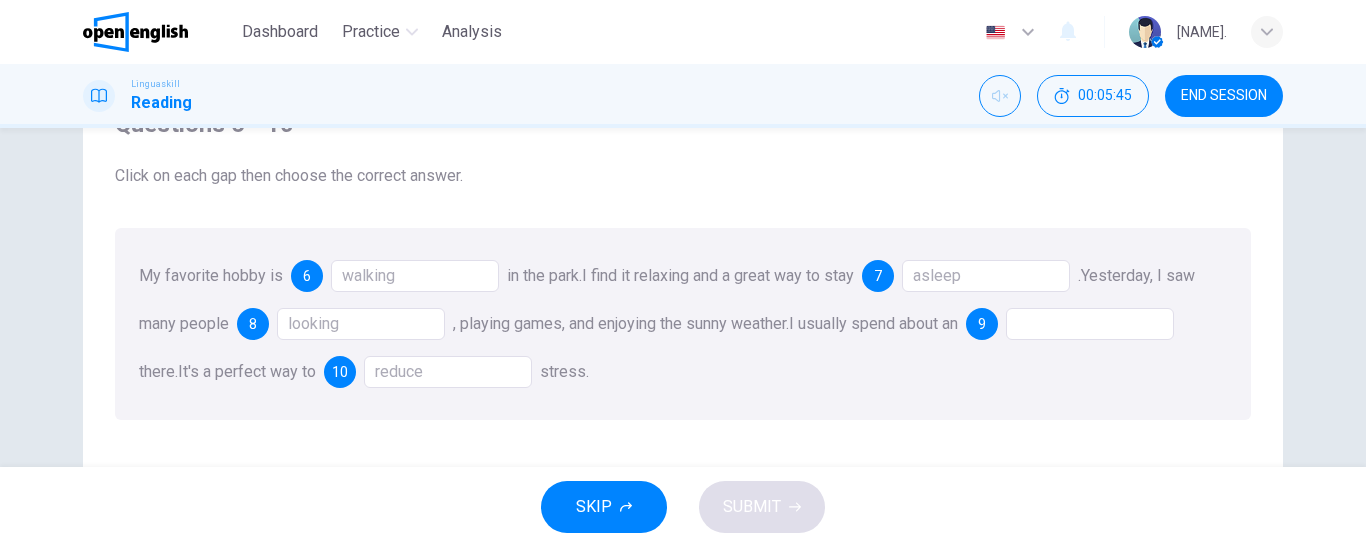 click at bounding box center (1090, 324) 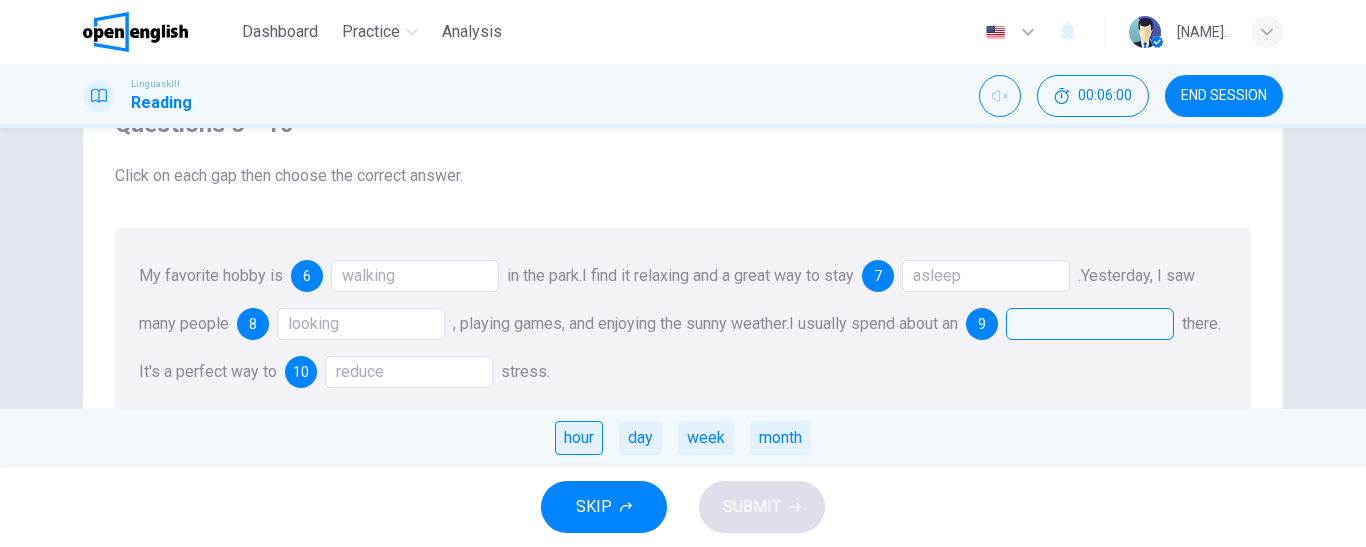 click on "hour" at bounding box center [579, 438] 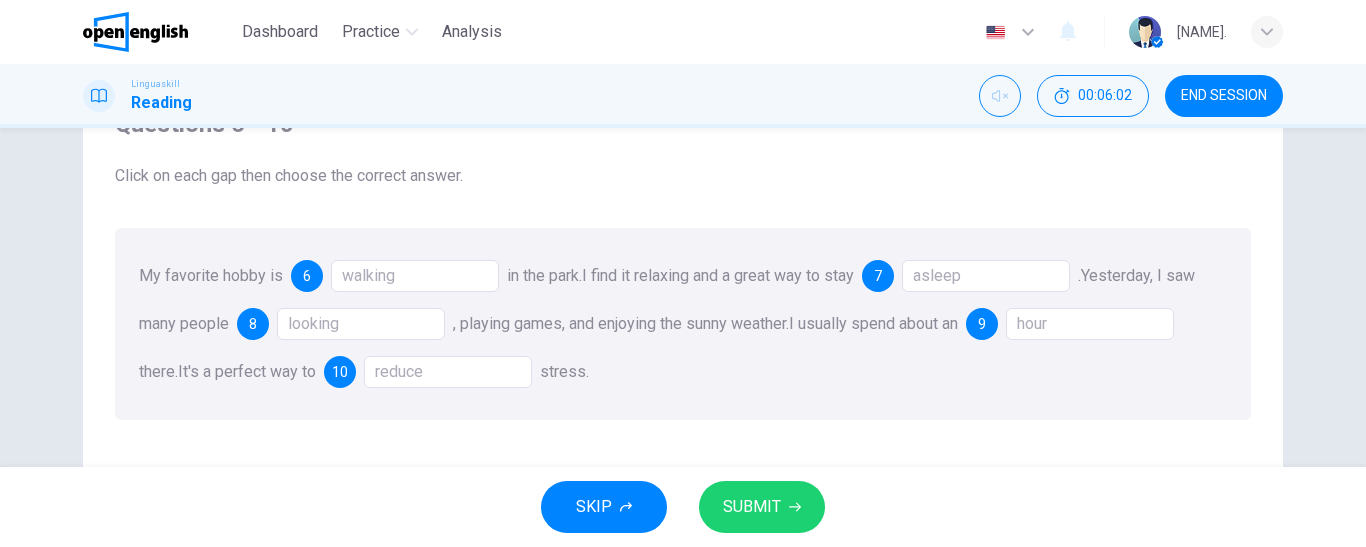 click on "SUBMIT" at bounding box center [752, 507] 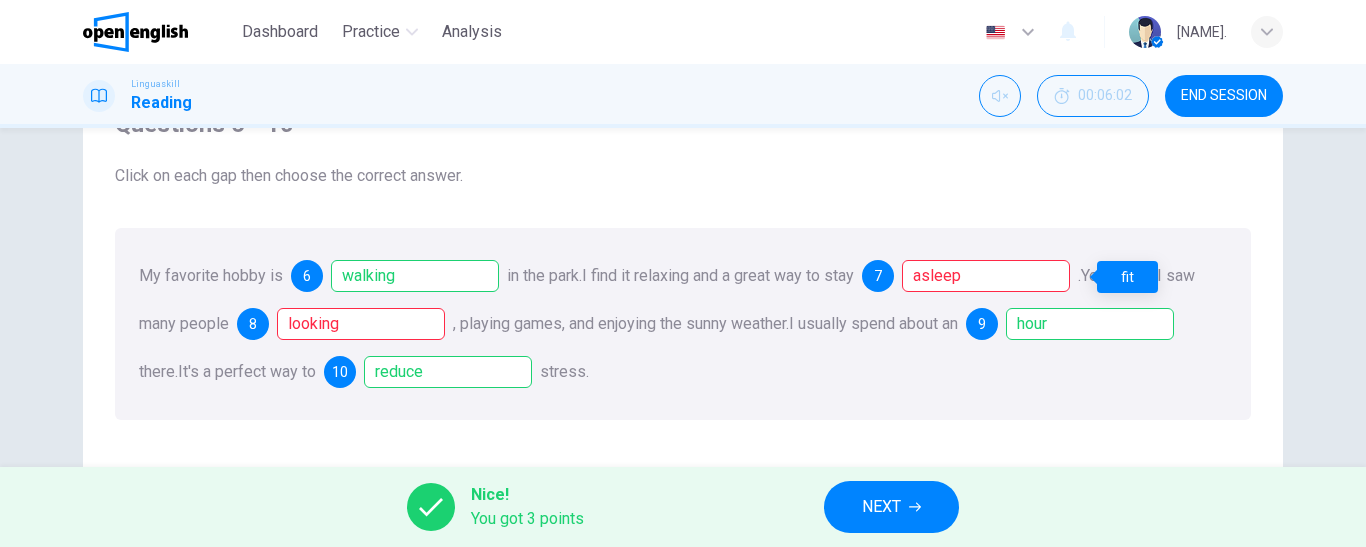 click on "asleep" at bounding box center [986, 276] 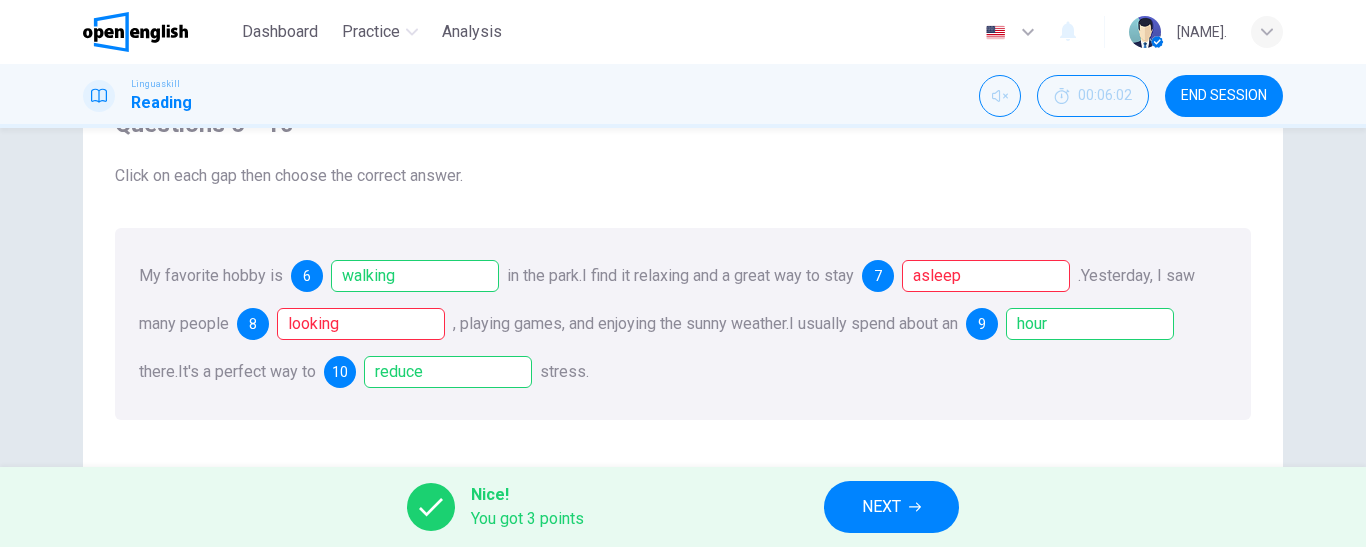 click on "NEXT" at bounding box center (881, 507) 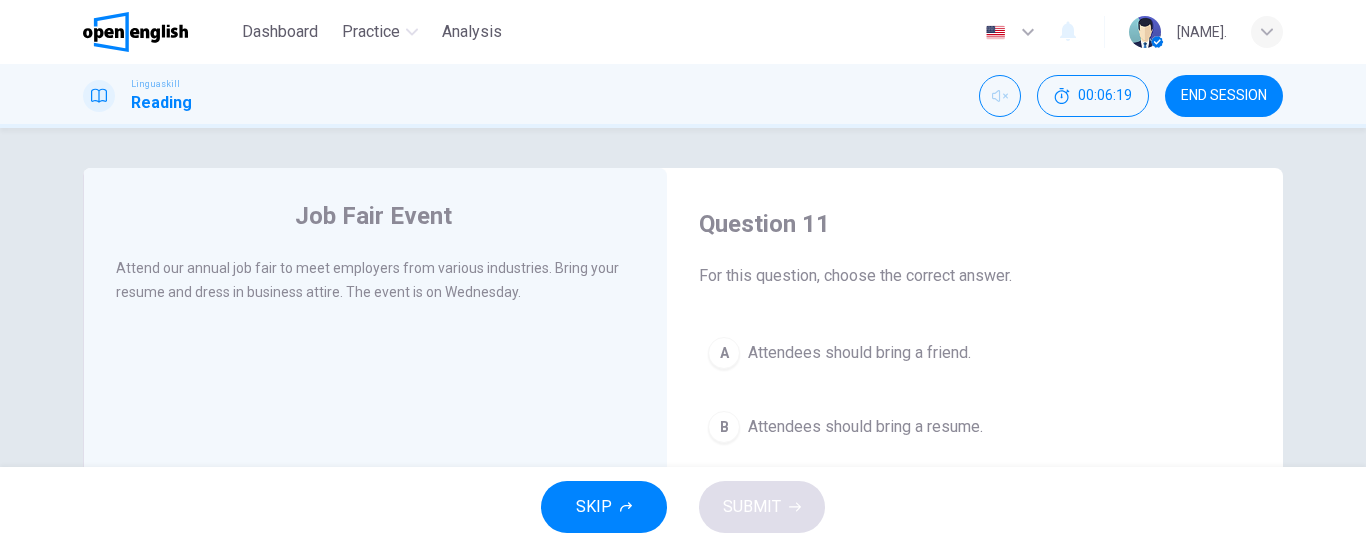 scroll, scrollTop: 100, scrollLeft: 0, axis: vertical 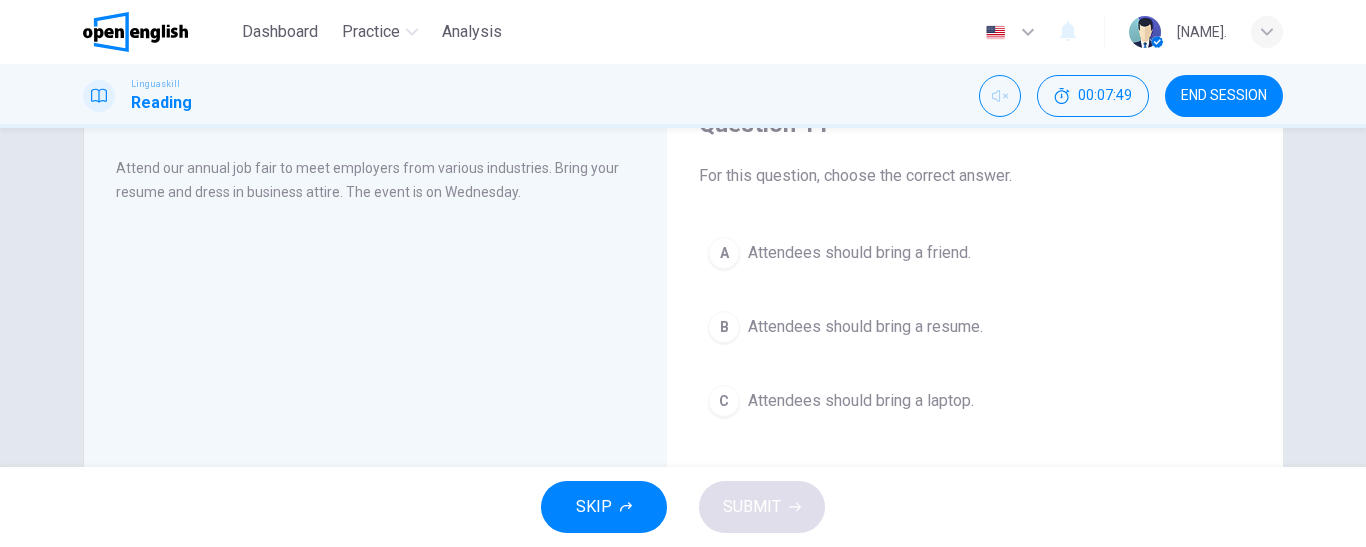 click on "Attendees should bring a resume." at bounding box center (865, 327) 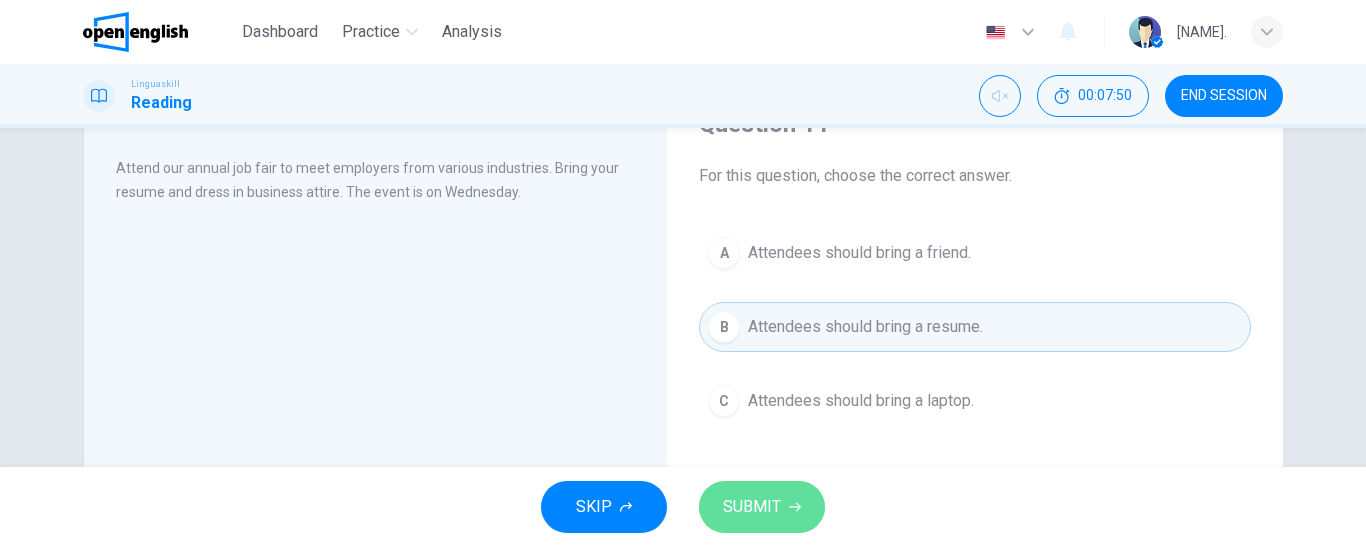 click on "SUBMIT" at bounding box center [752, 507] 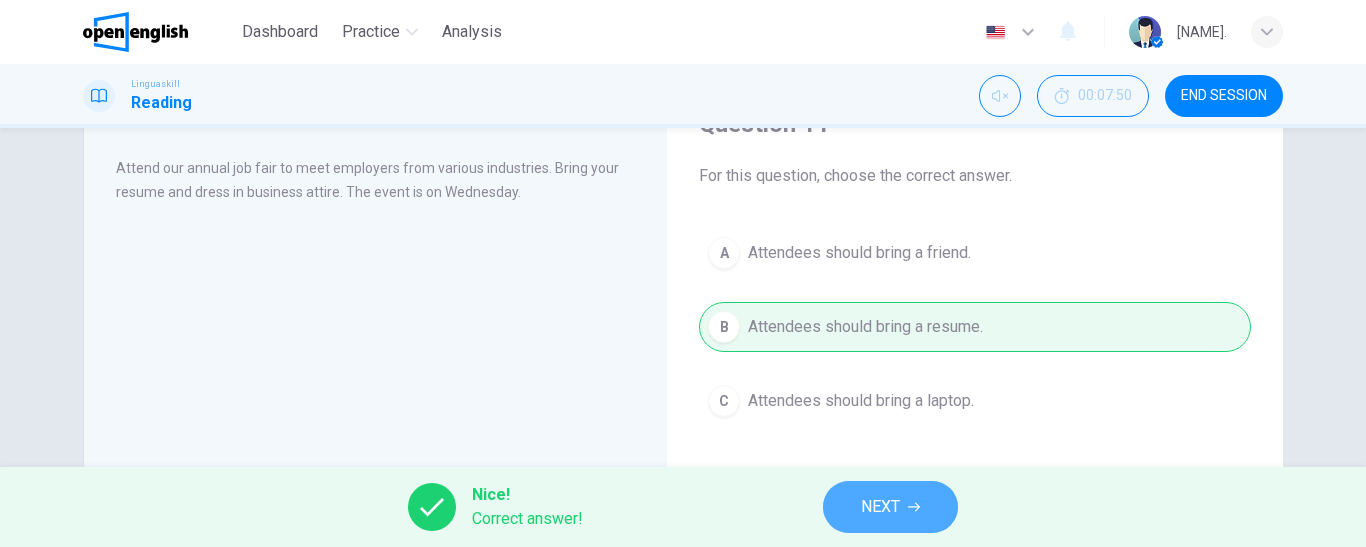 click 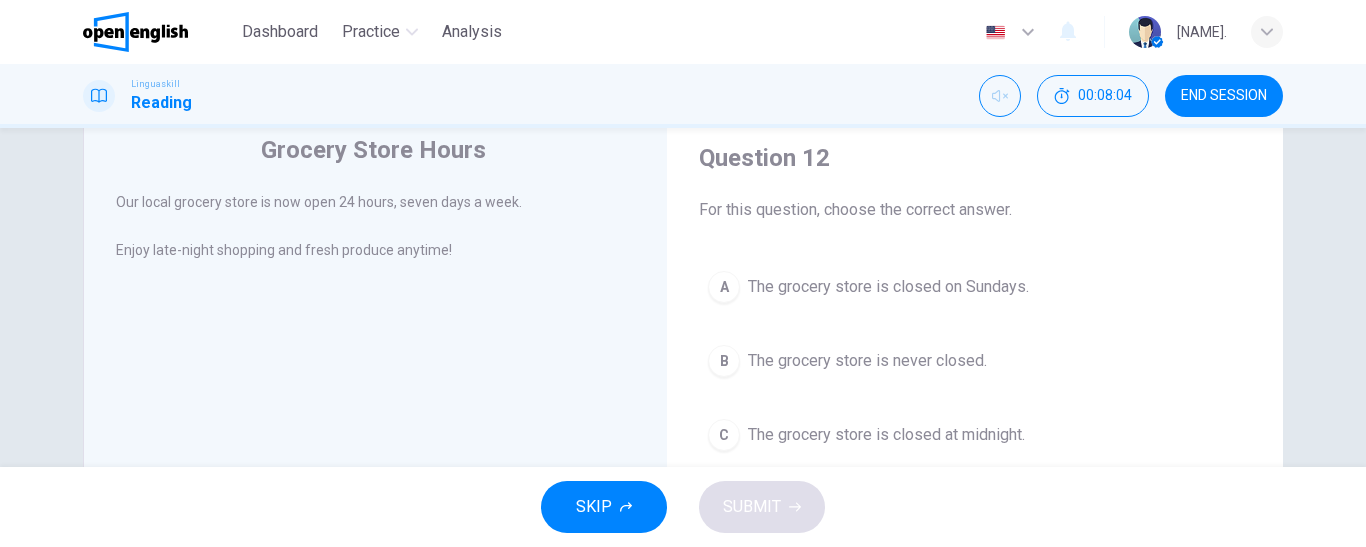 scroll, scrollTop: 100, scrollLeft: 0, axis: vertical 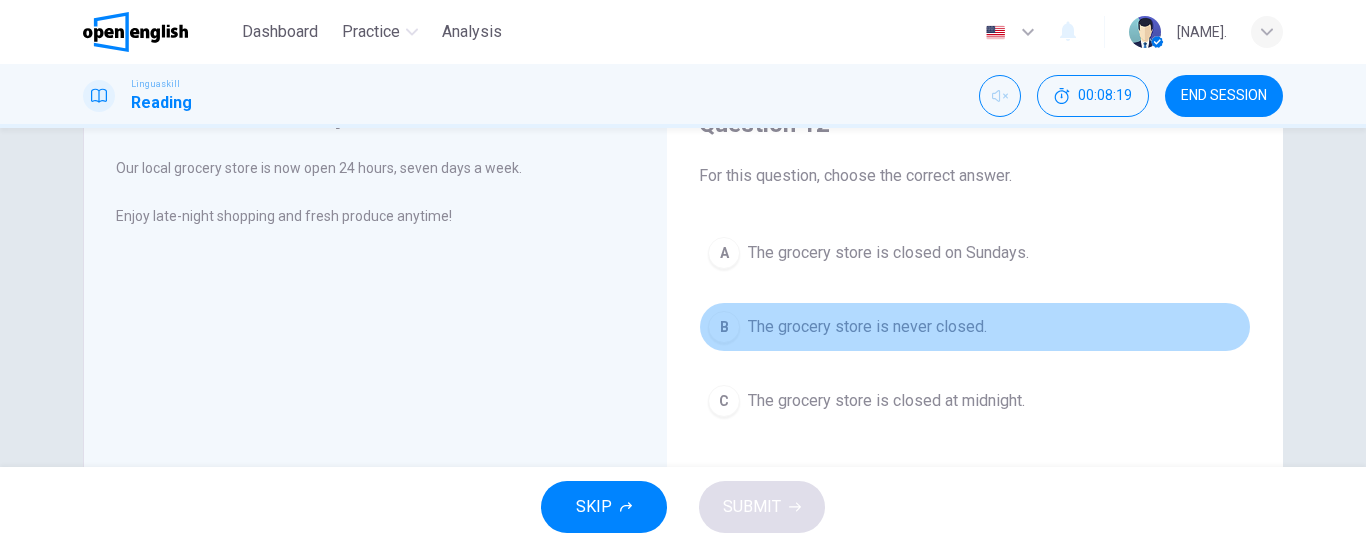 click on "The grocery store is never closed." at bounding box center [867, 327] 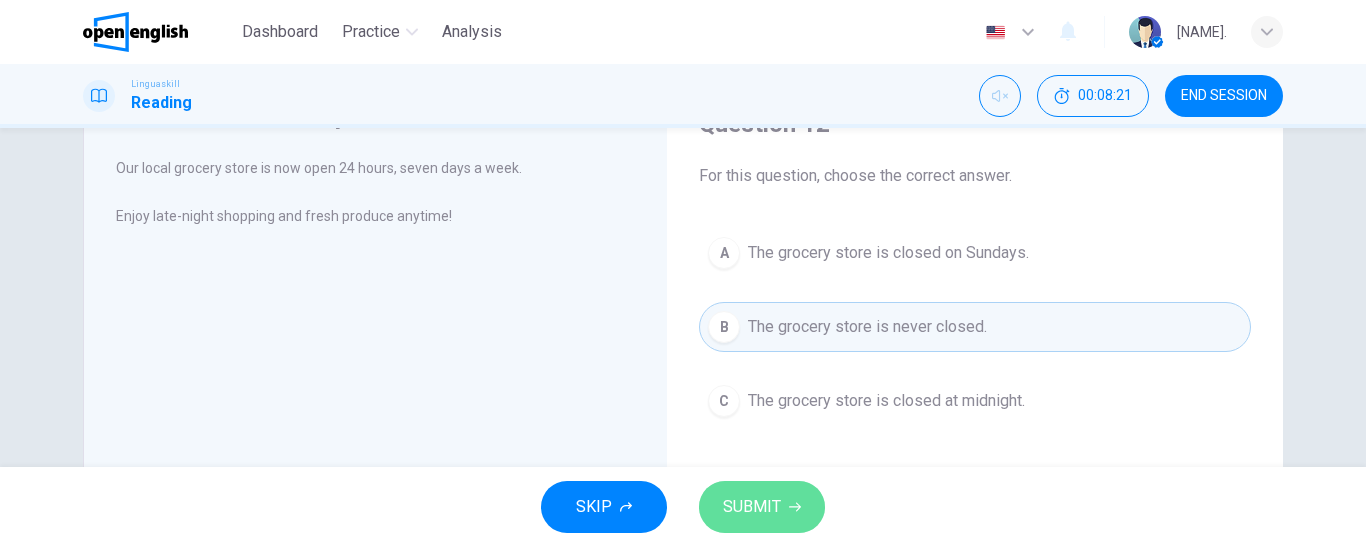 click on "SUBMIT" at bounding box center [762, 507] 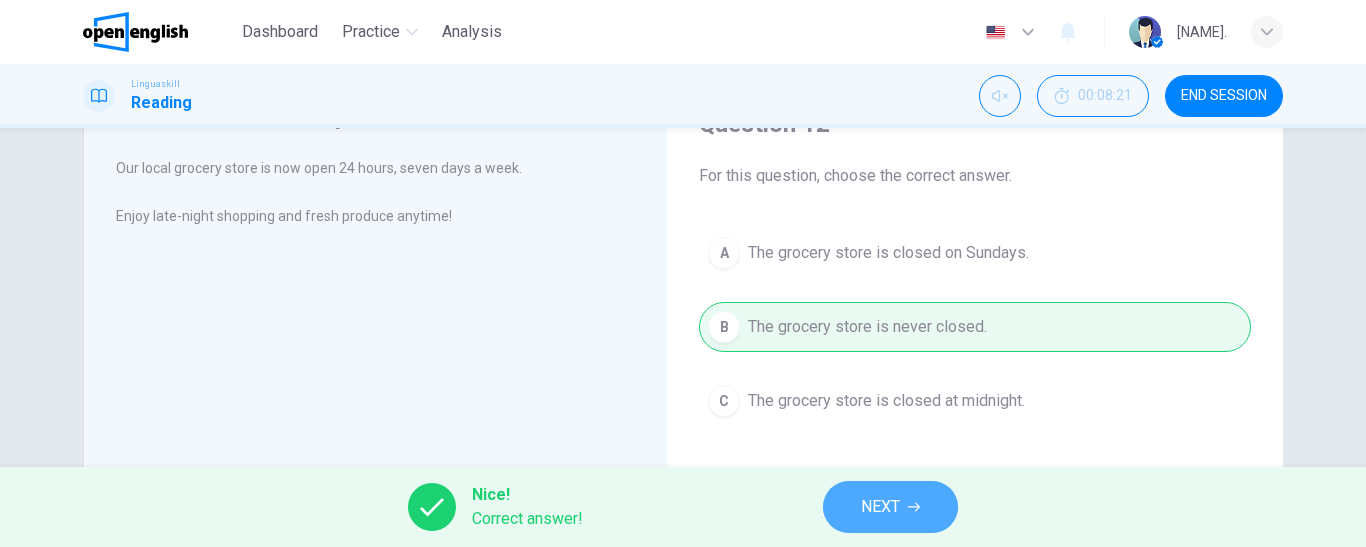 click on "NEXT" at bounding box center (880, 507) 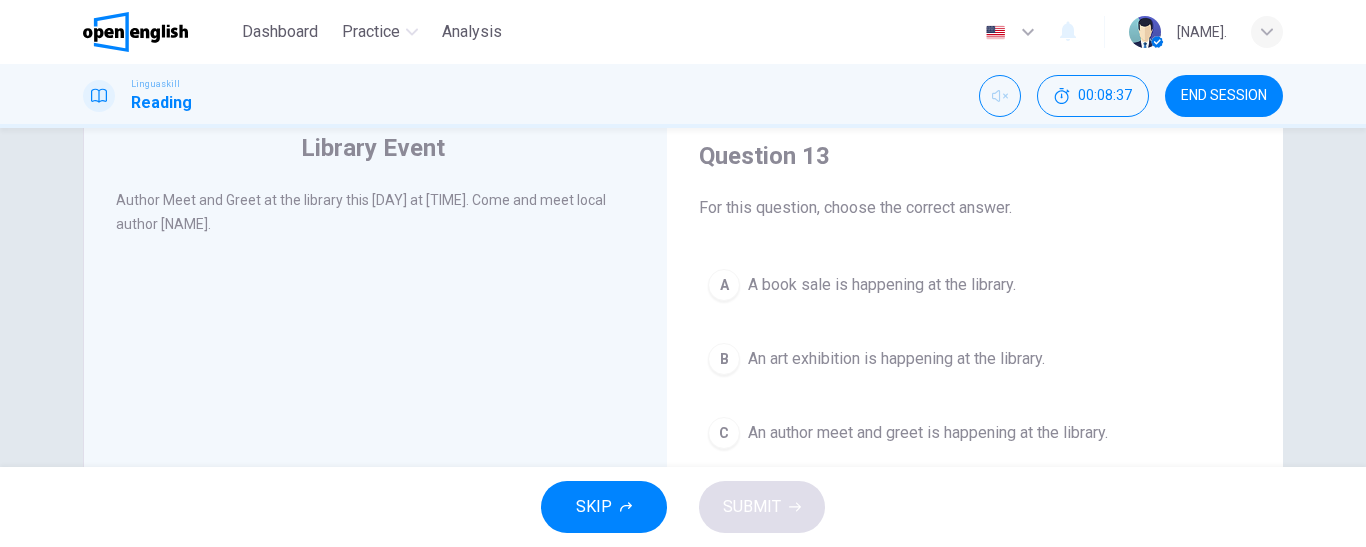 scroll, scrollTop: 100, scrollLeft: 0, axis: vertical 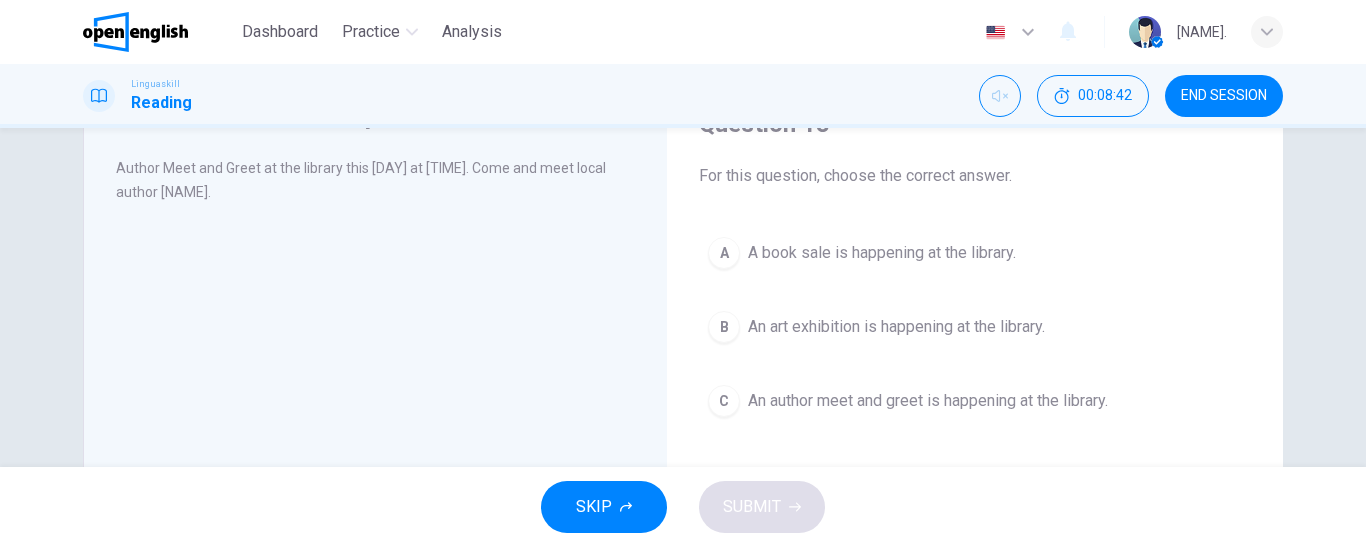 click on "An author meet and greet is happening at the library." at bounding box center (928, 401) 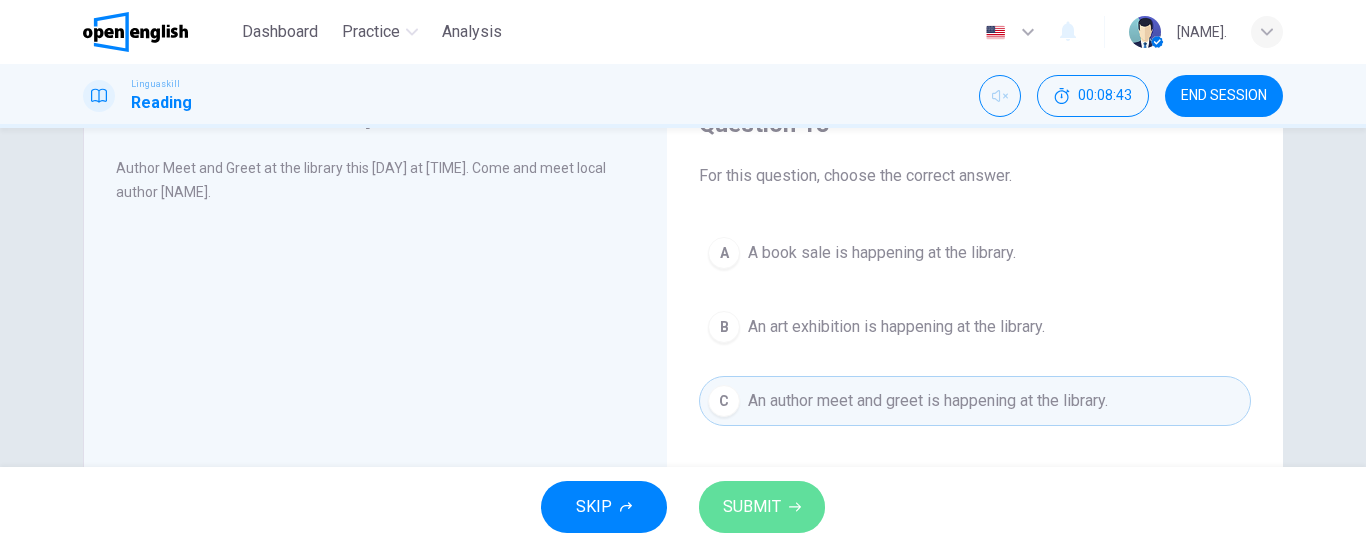 click on "SUBMIT" at bounding box center [752, 507] 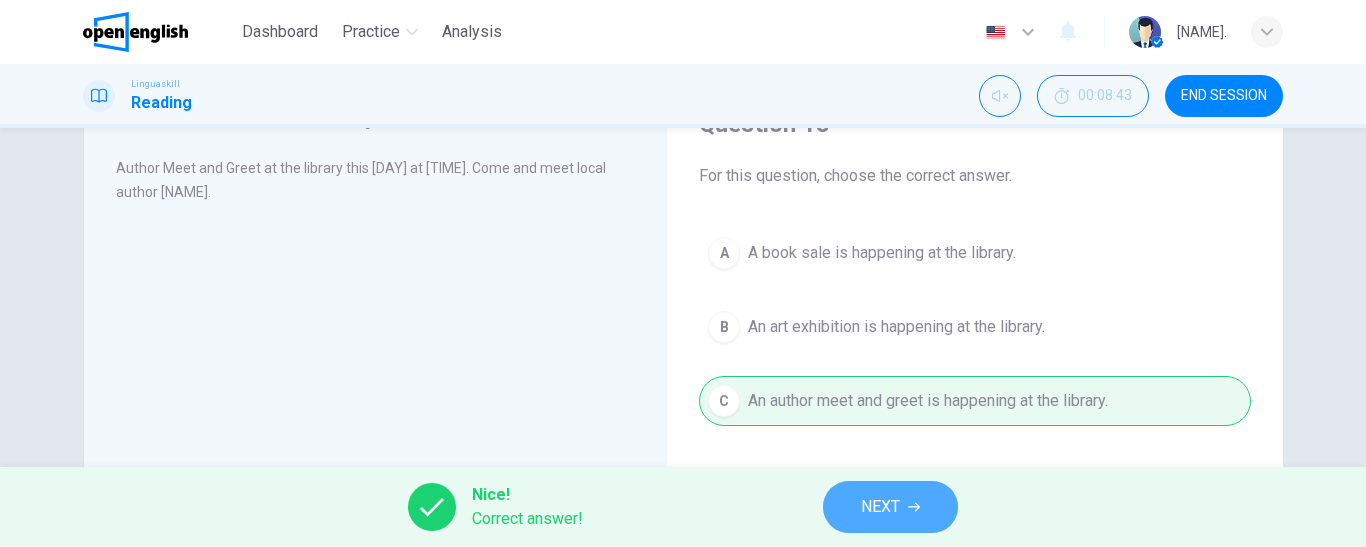 click on "NEXT" at bounding box center (890, 507) 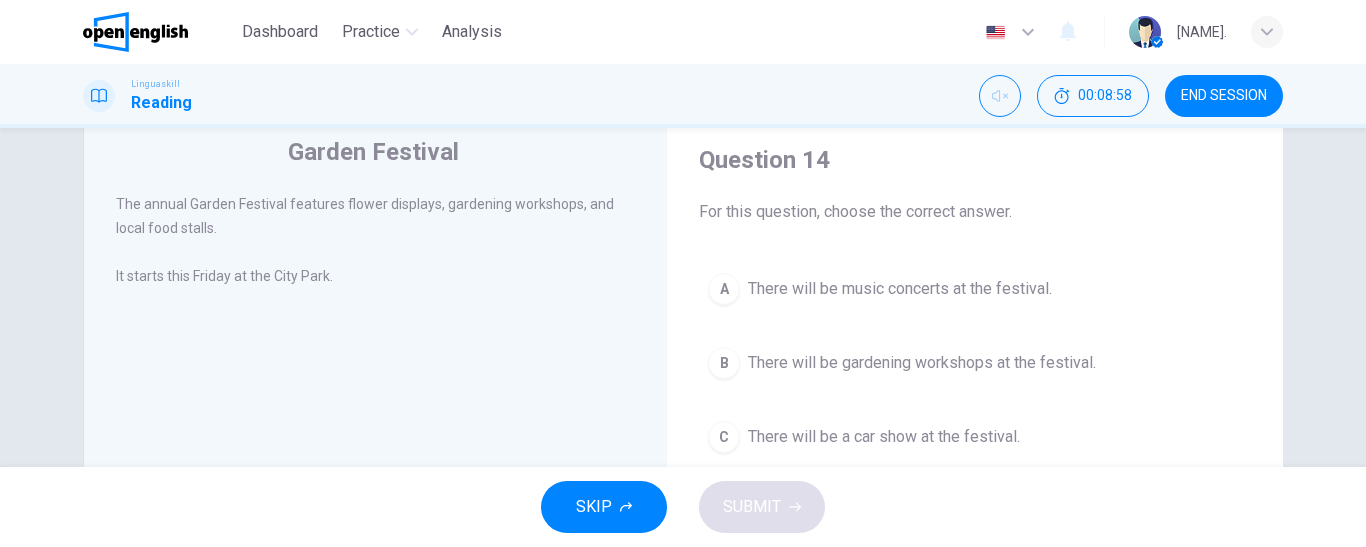 scroll, scrollTop: 100, scrollLeft: 0, axis: vertical 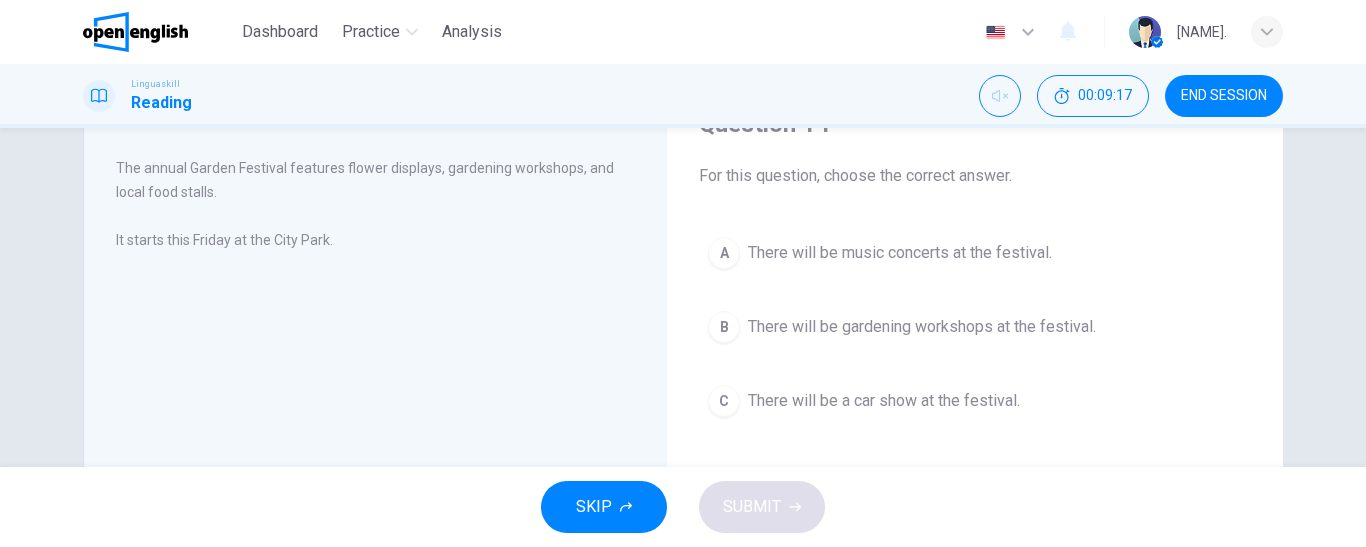click on "There will be gardening workshops at the festival." at bounding box center (922, 327) 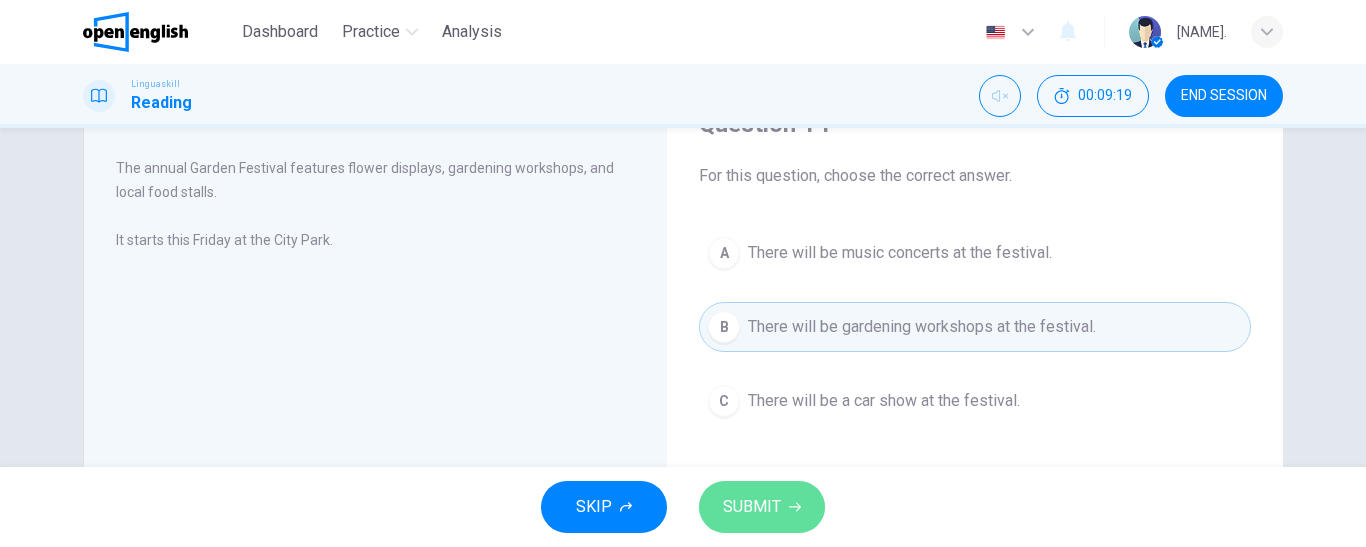 click on "SUBMIT" at bounding box center (752, 507) 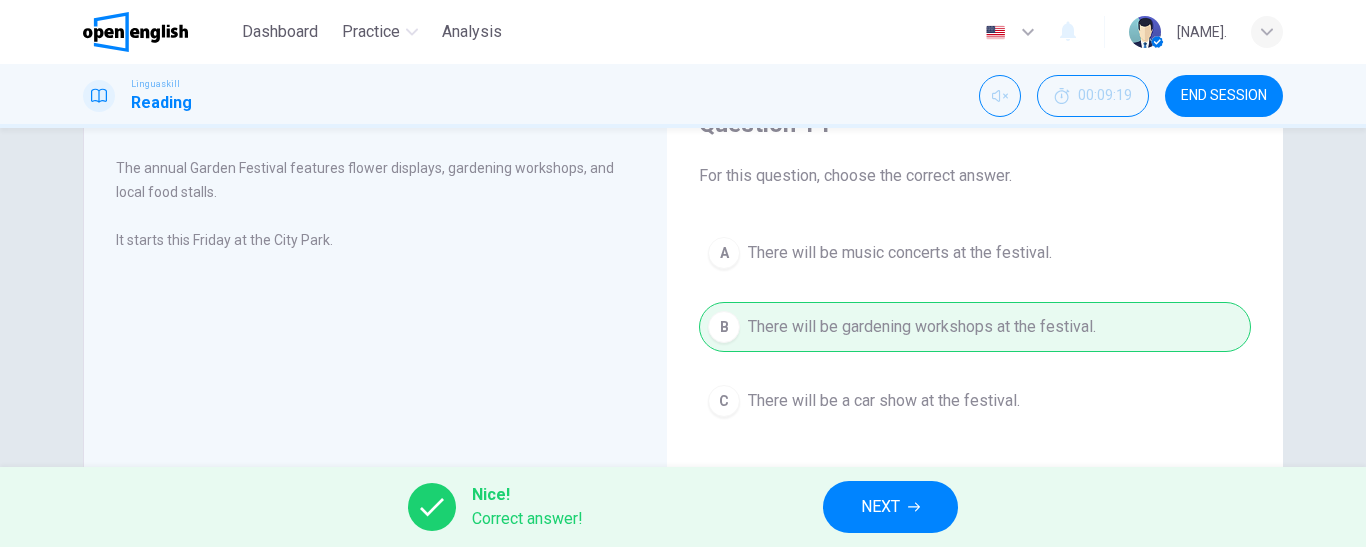 click on "NEXT" at bounding box center [890, 507] 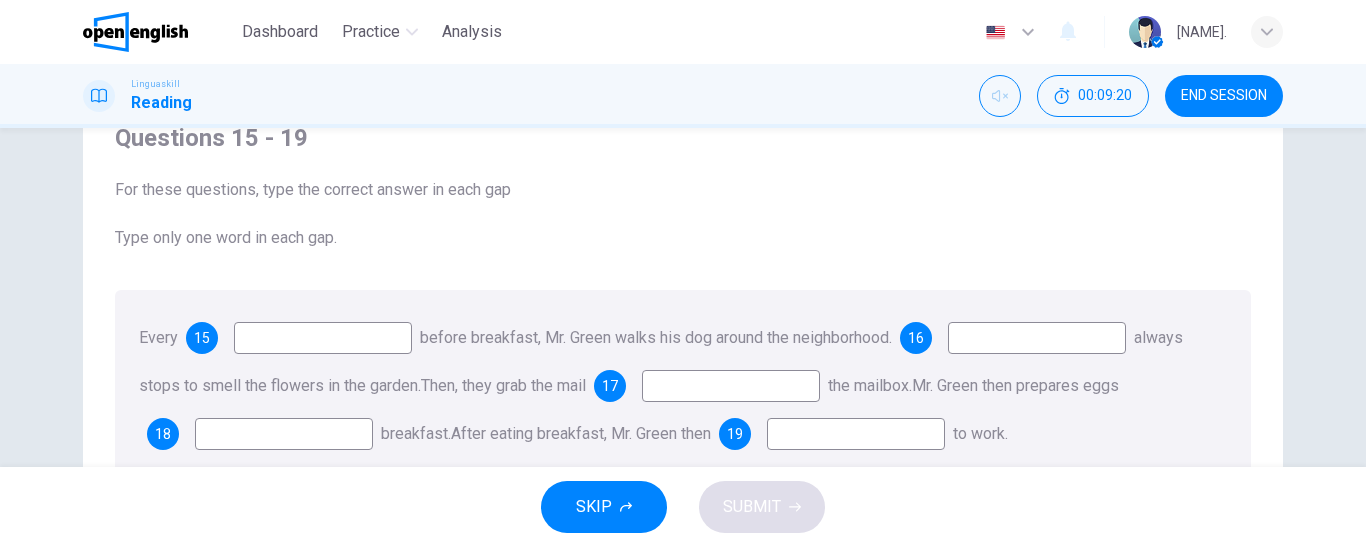 scroll, scrollTop: 200, scrollLeft: 0, axis: vertical 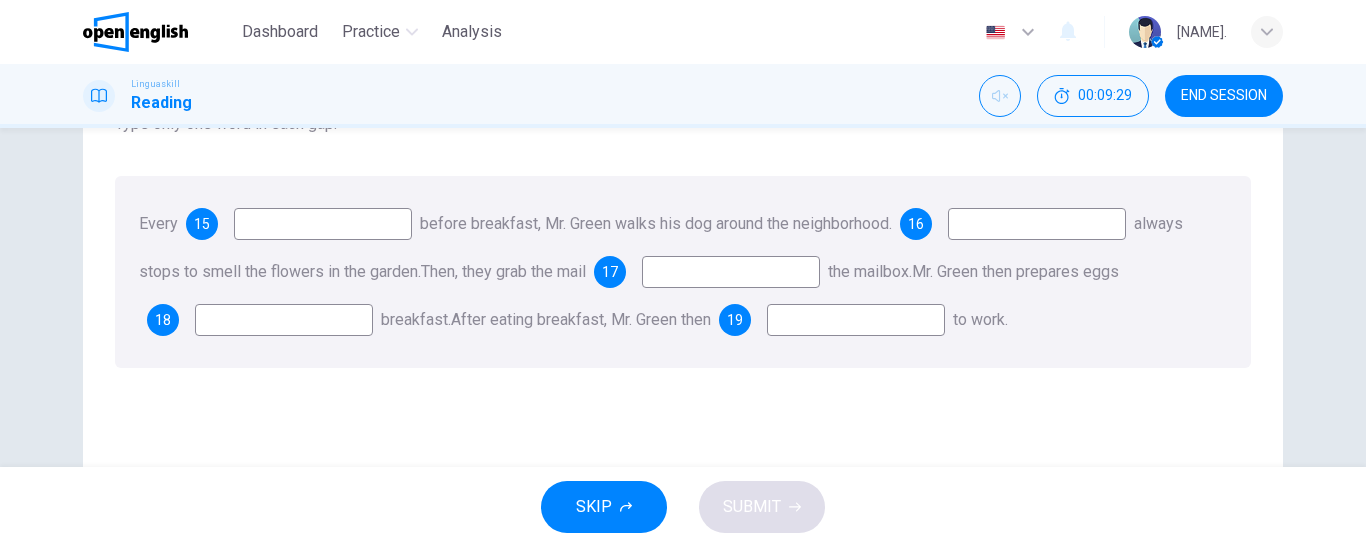 click at bounding box center [323, 224] 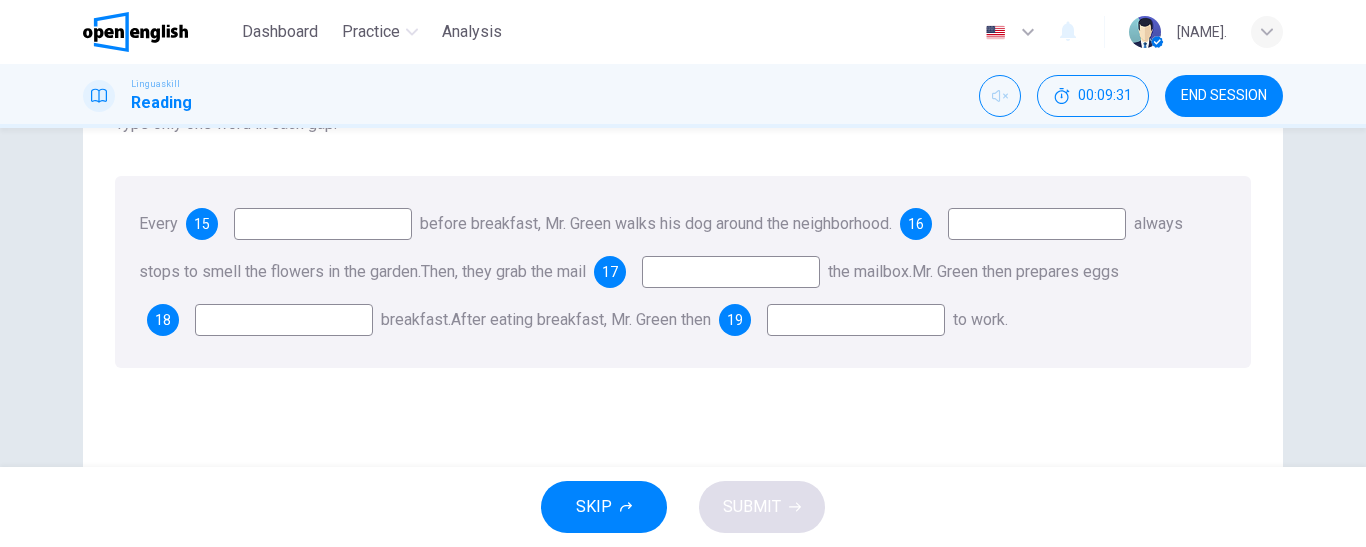 click at bounding box center (323, 224) 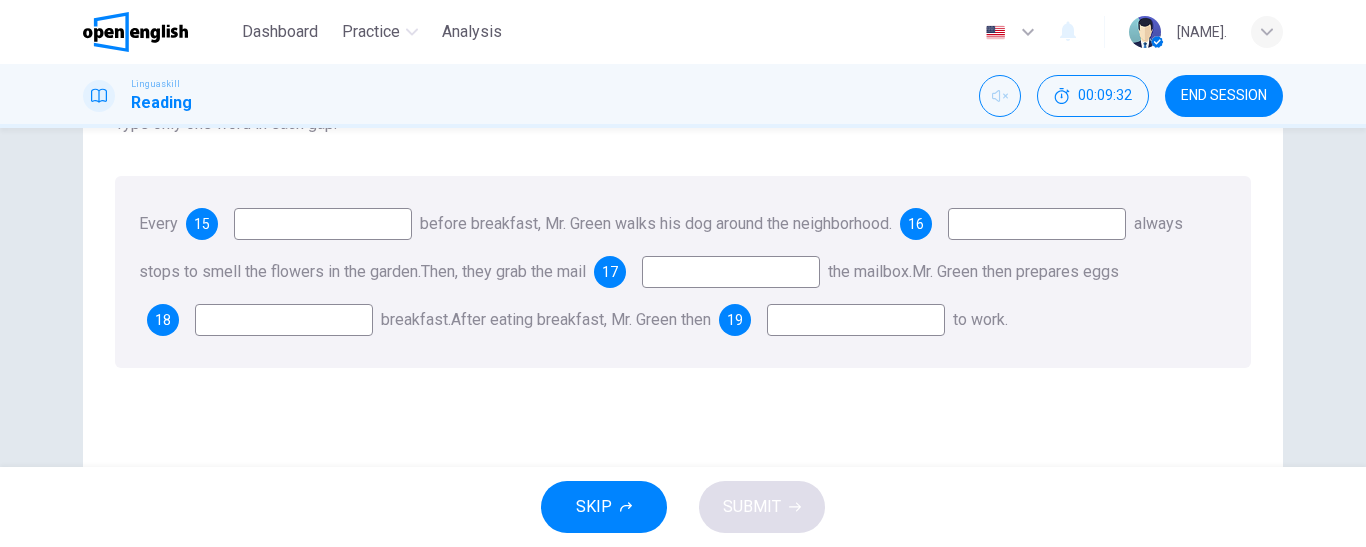 click at bounding box center (323, 224) 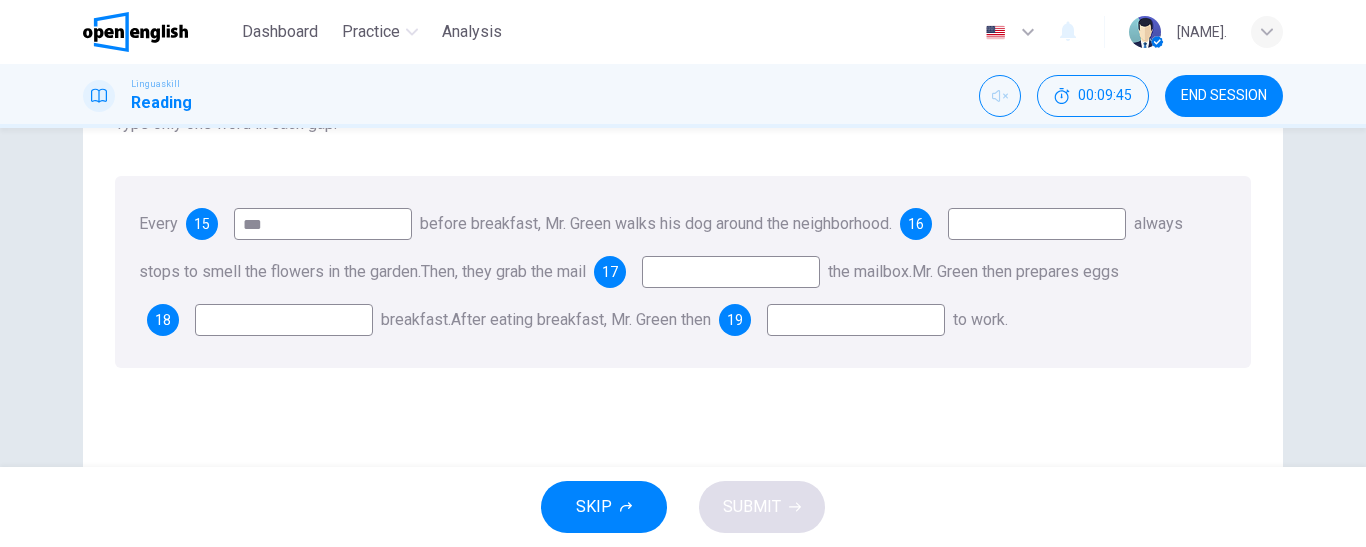 type on "***" 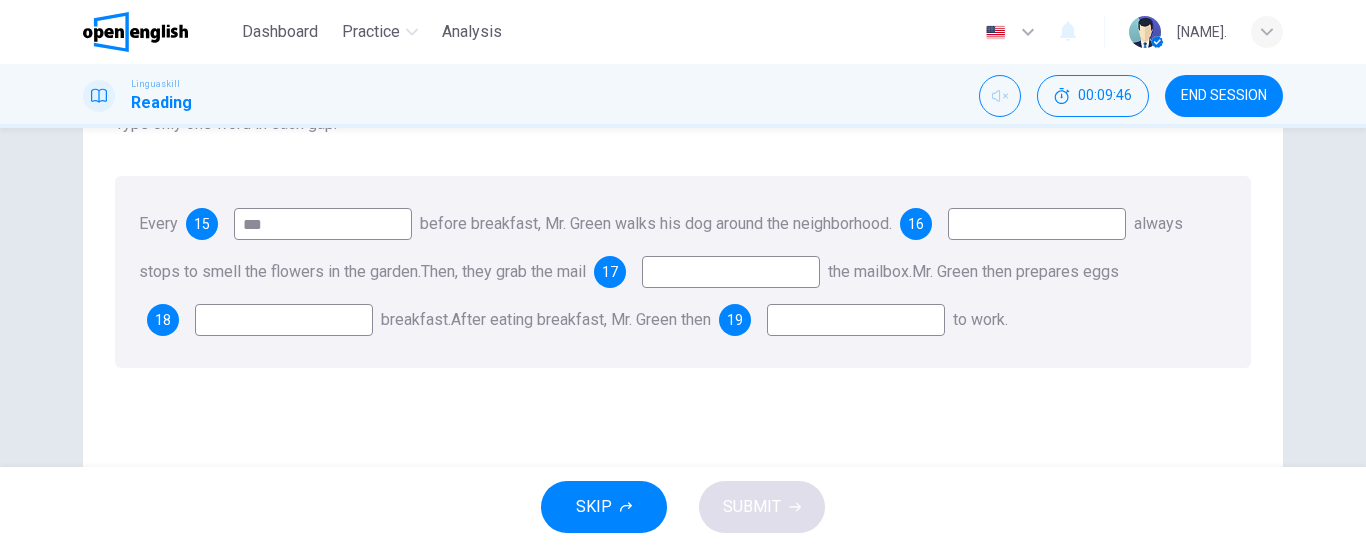 click at bounding box center (1037, 224) 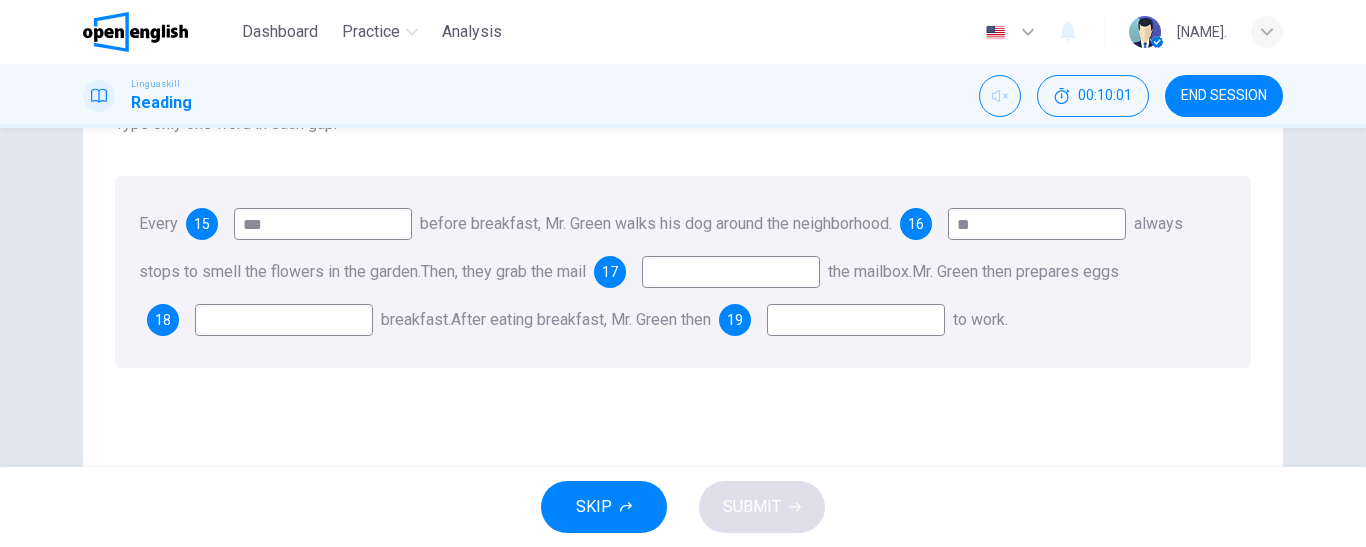 type on "**" 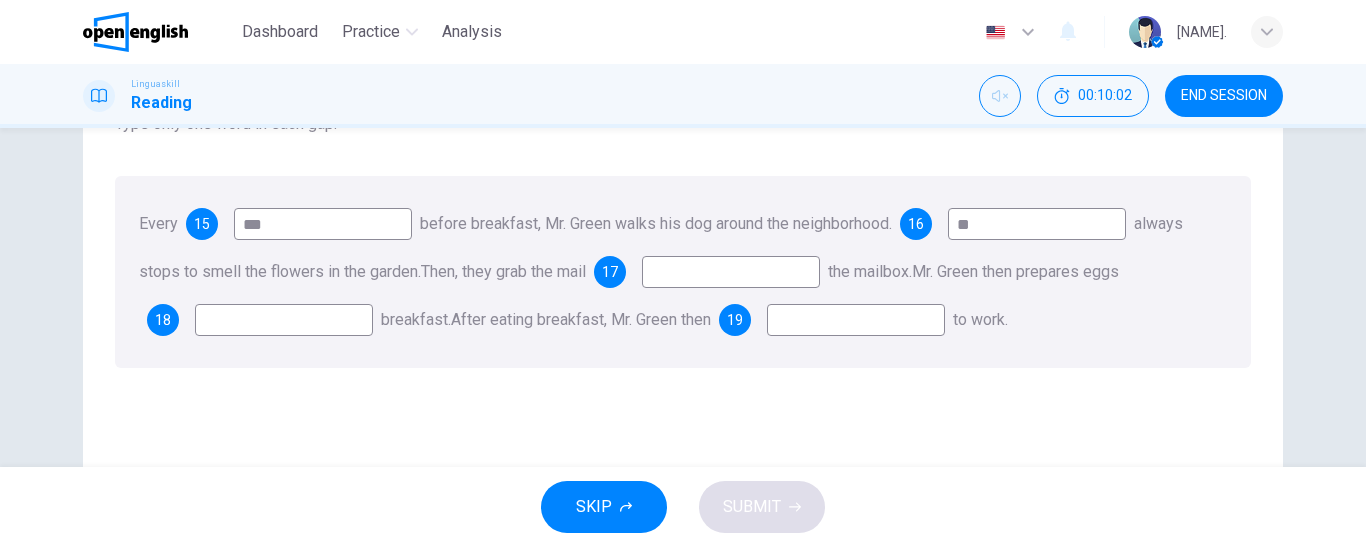 click at bounding box center (731, 272) 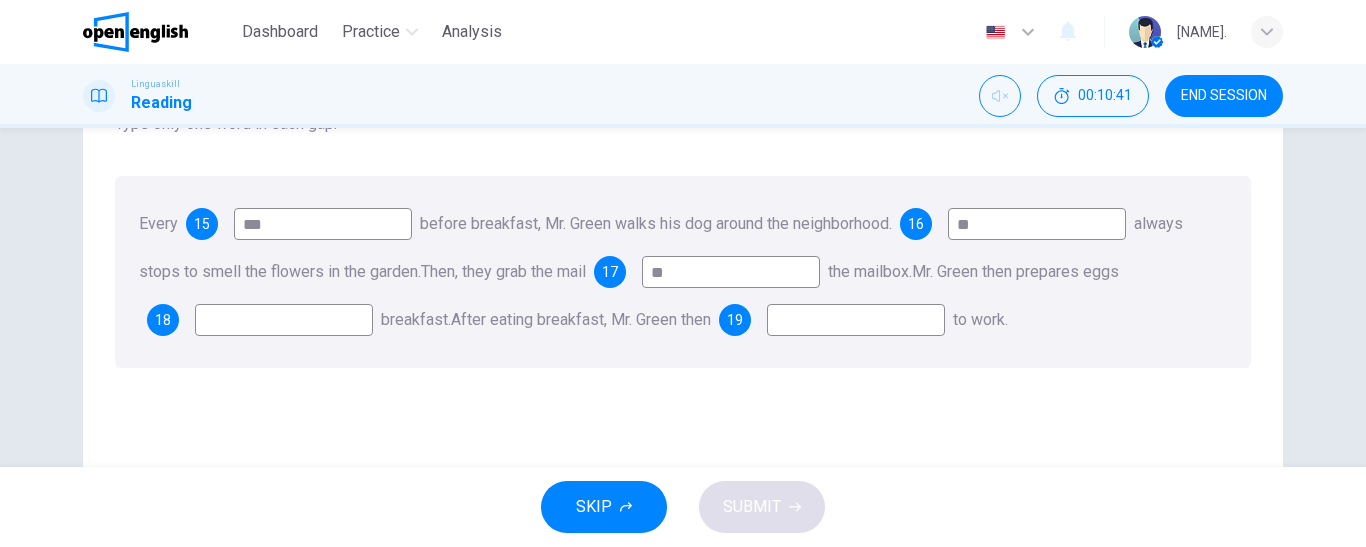 type on "*" 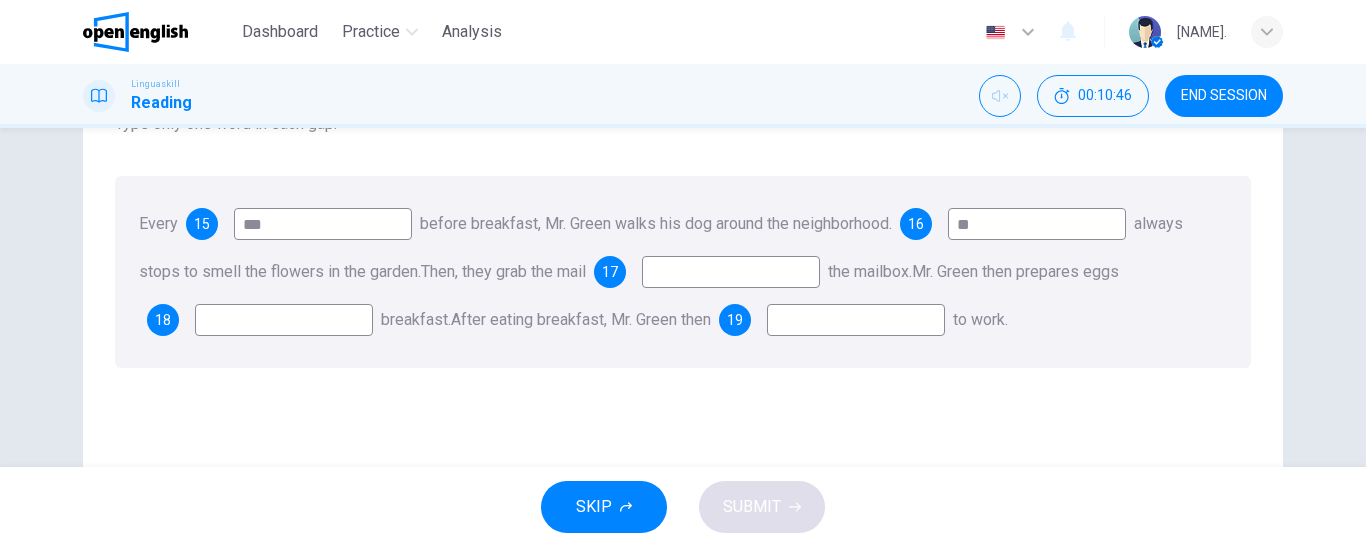 click at bounding box center (731, 272) 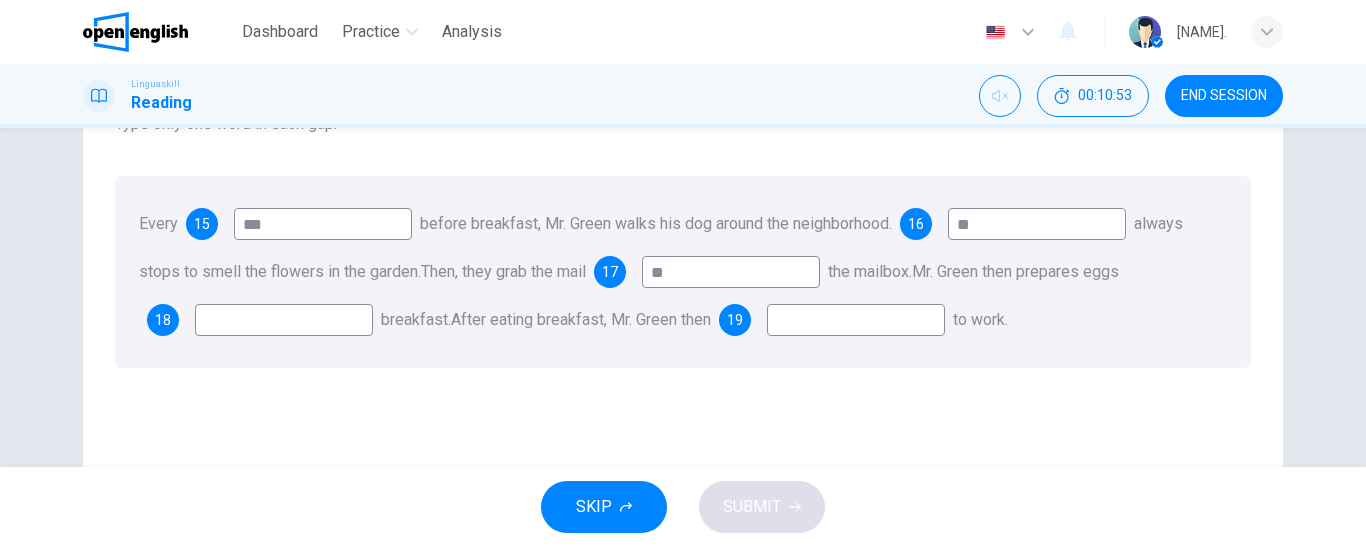 type on "**" 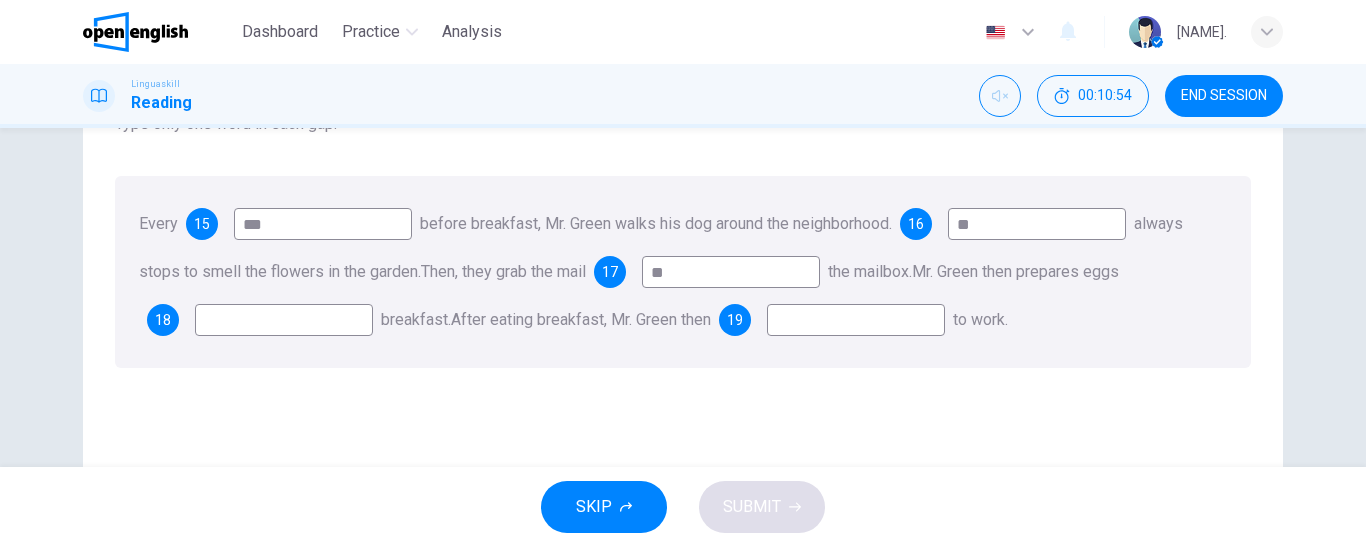 click at bounding box center (284, 320) 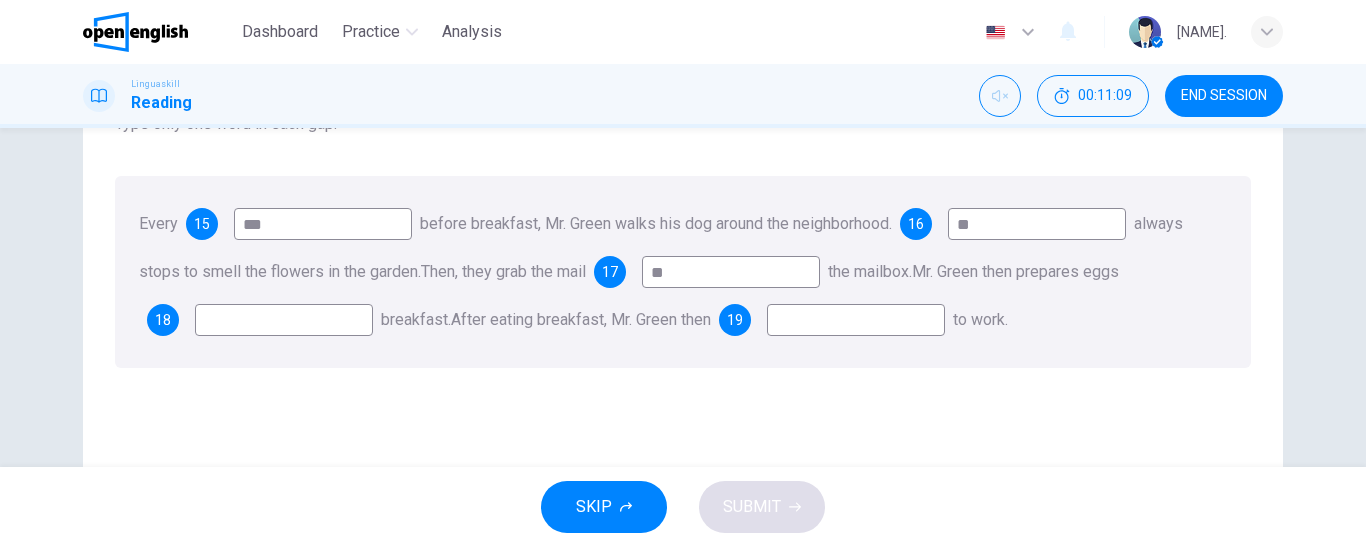click on "***" at bounding box center [323, 224] 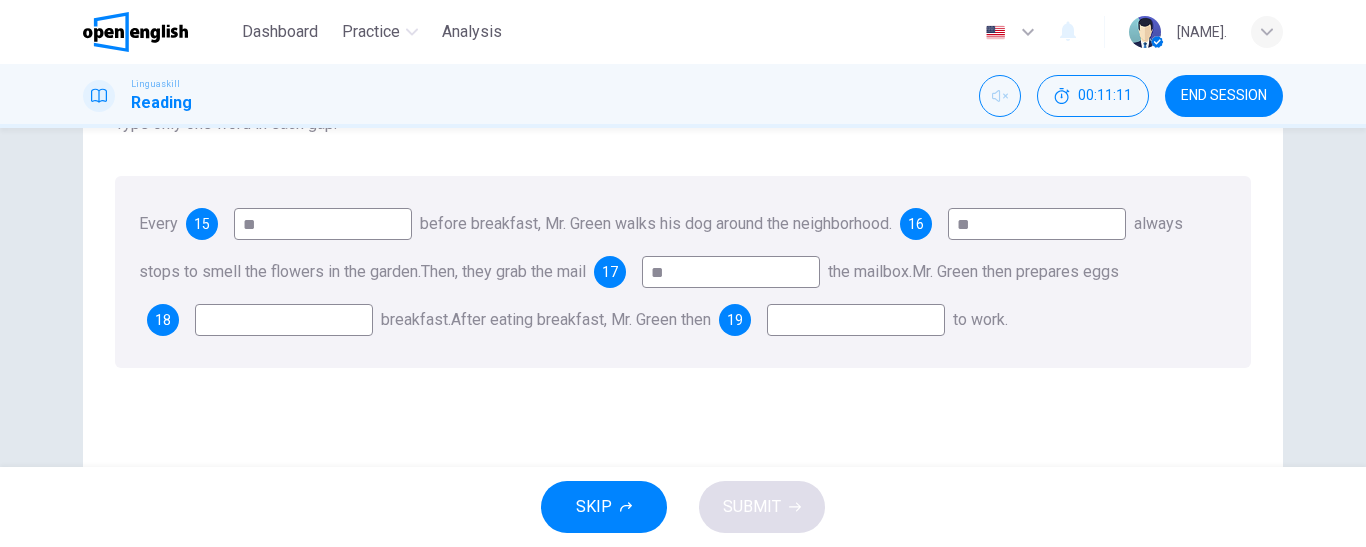 type on "*" 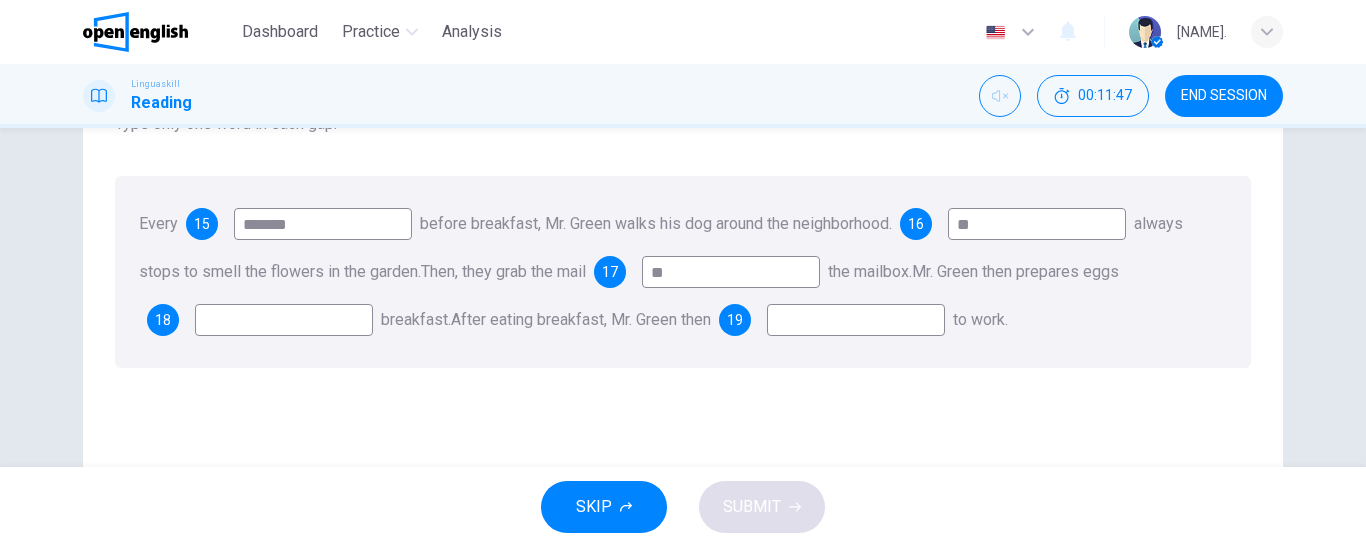 type on "*******" 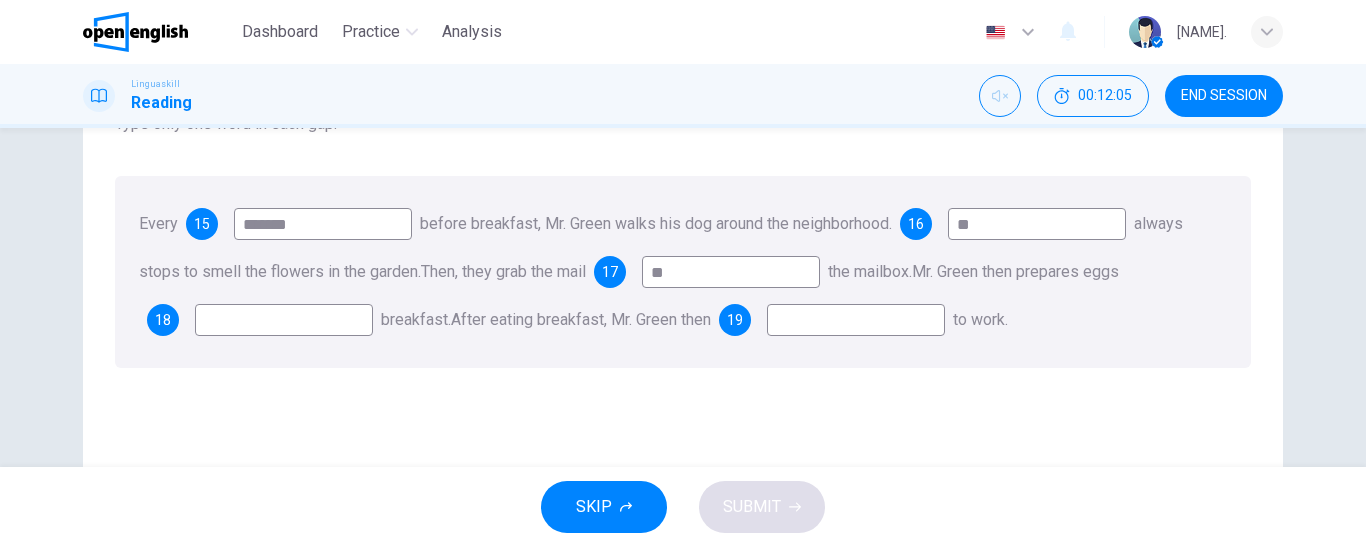 click at bounding box center (284, 320) 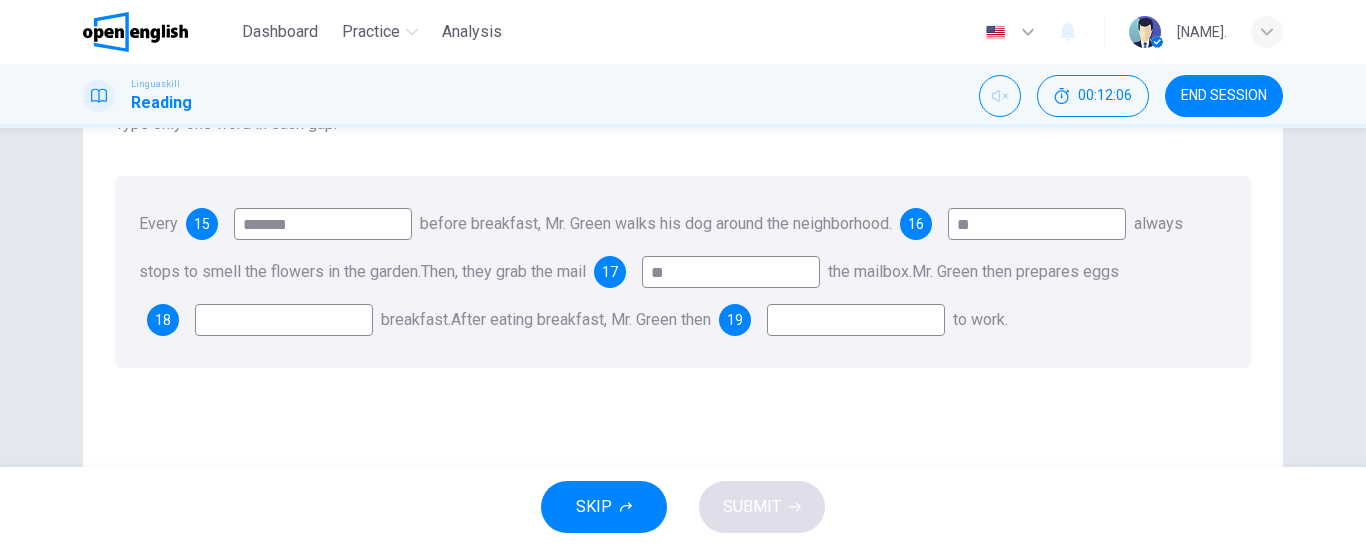 click at bounding box center [284, 320] 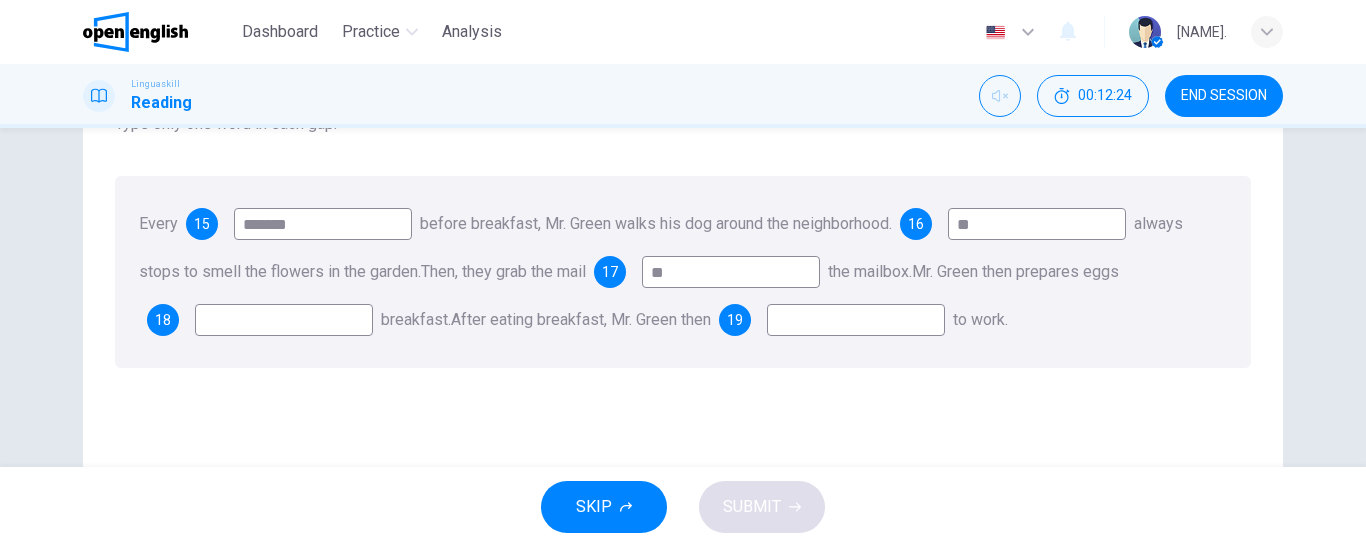 click at bounding box center (856, 320) 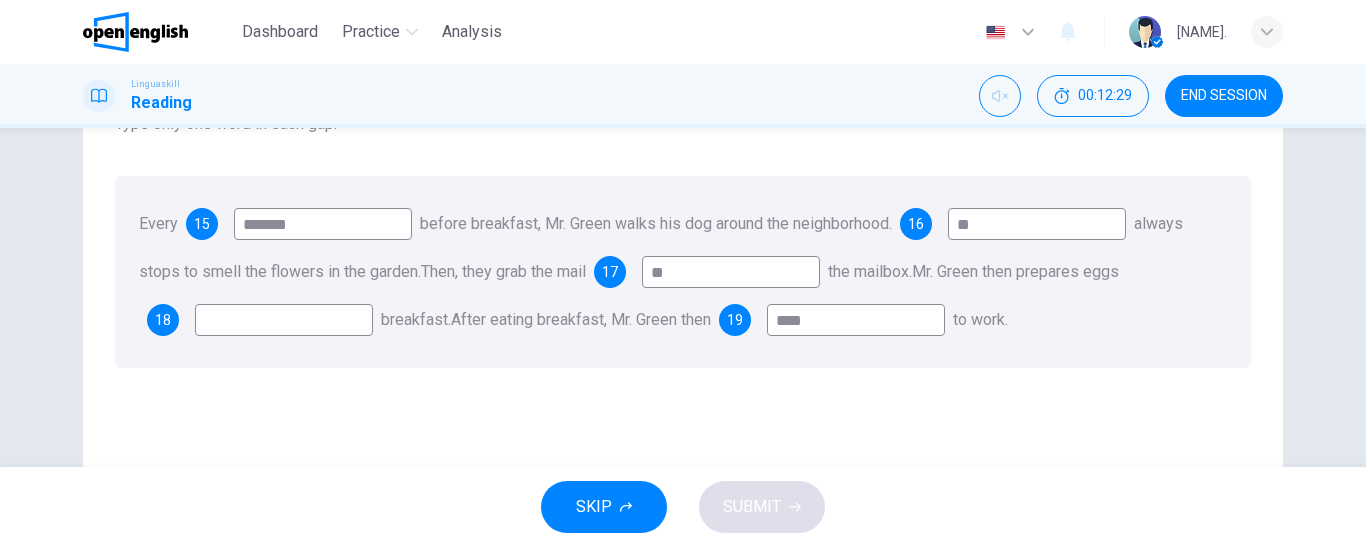 type on "****" 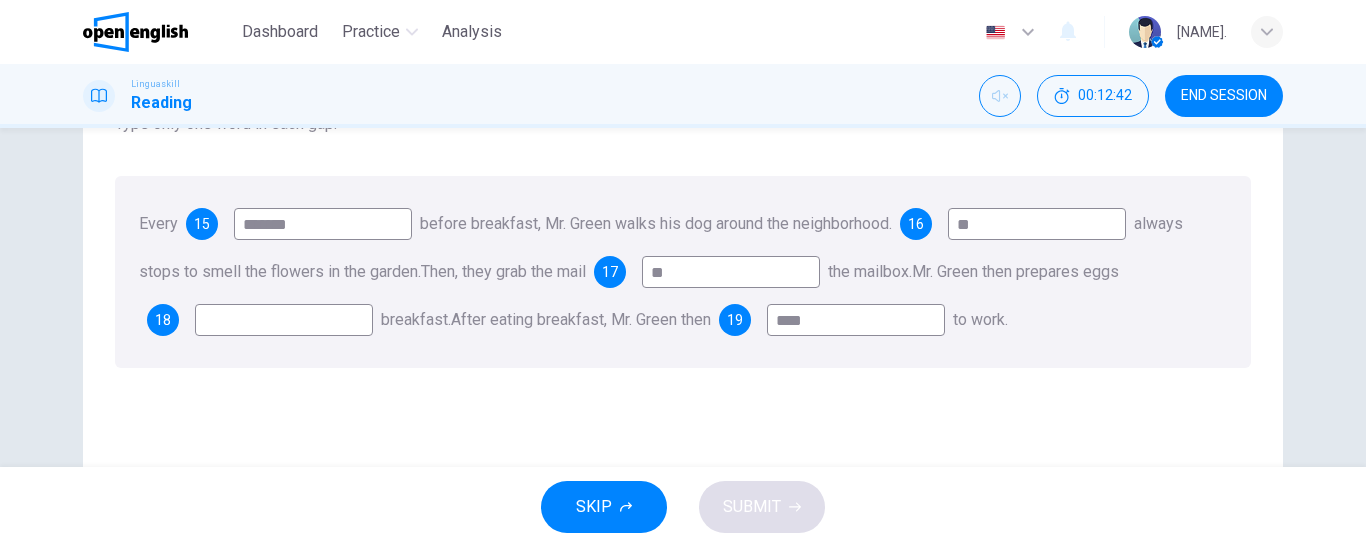 click on "*******" at bounding box center (323, 224) 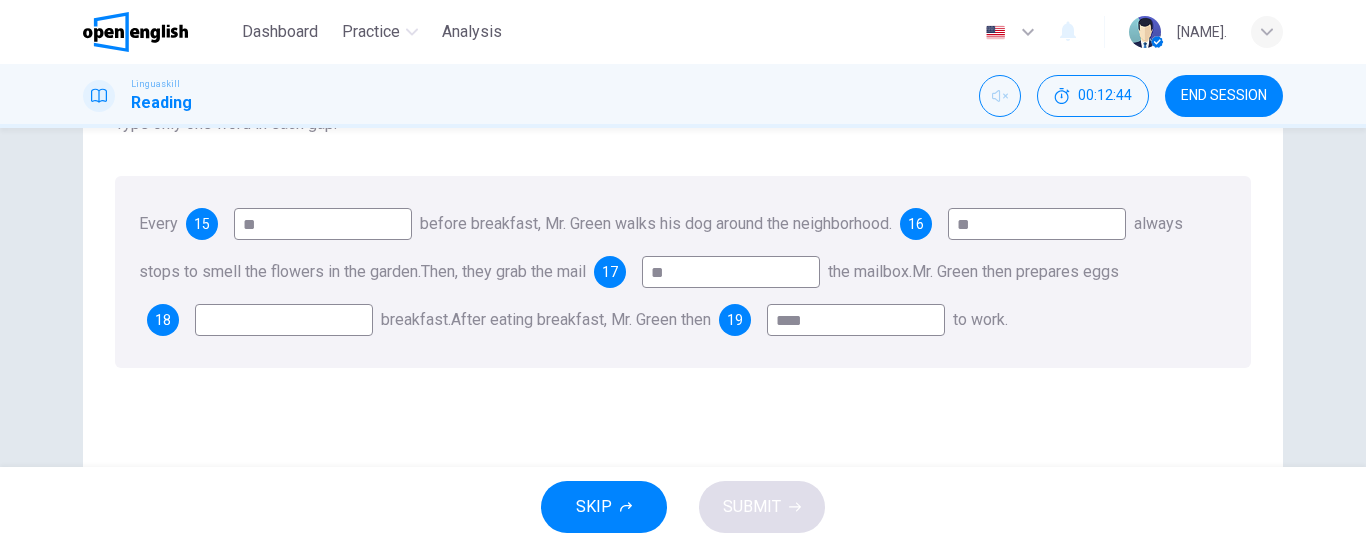 type on "*" 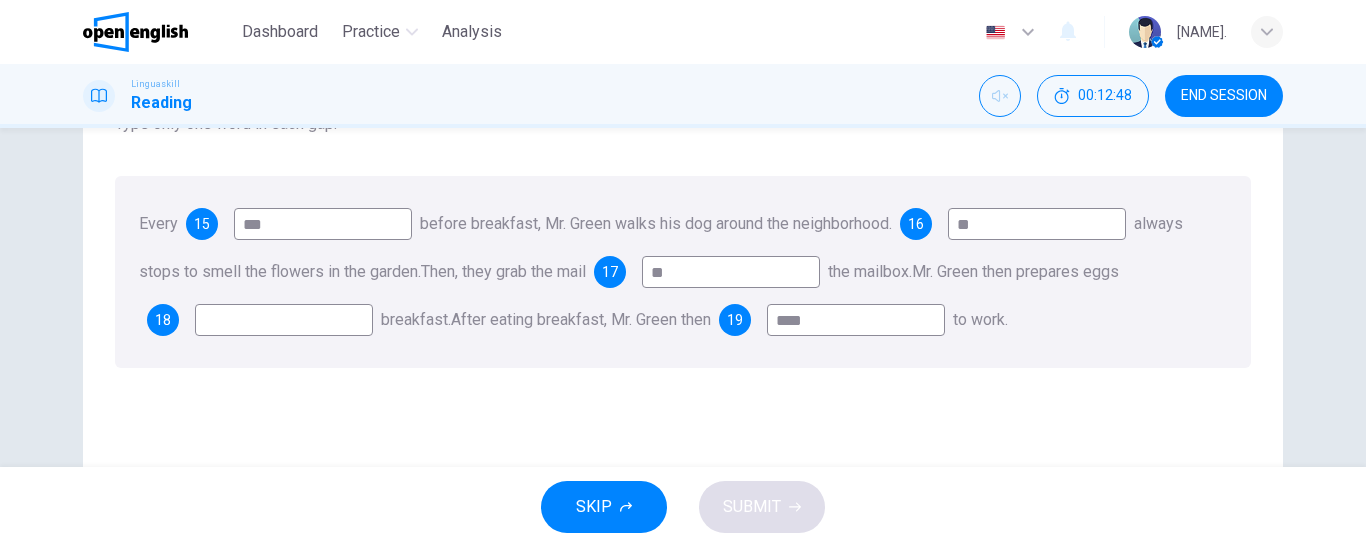 type on "***" 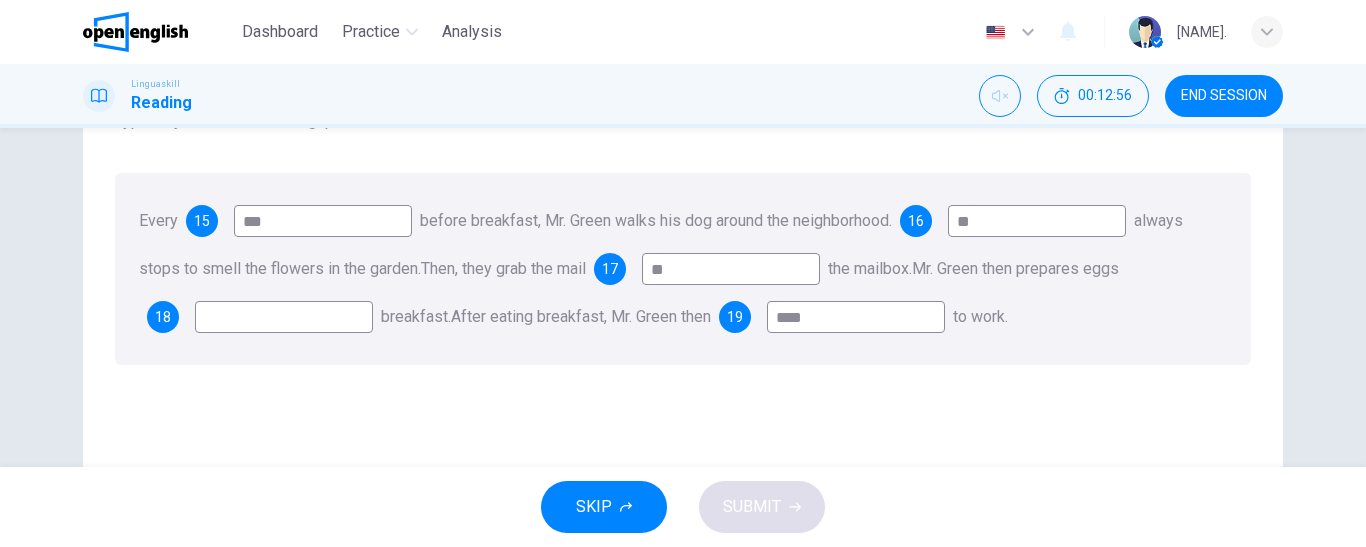 scroll, scrollTop: 200, scrollLeft: 0, axis: vertical 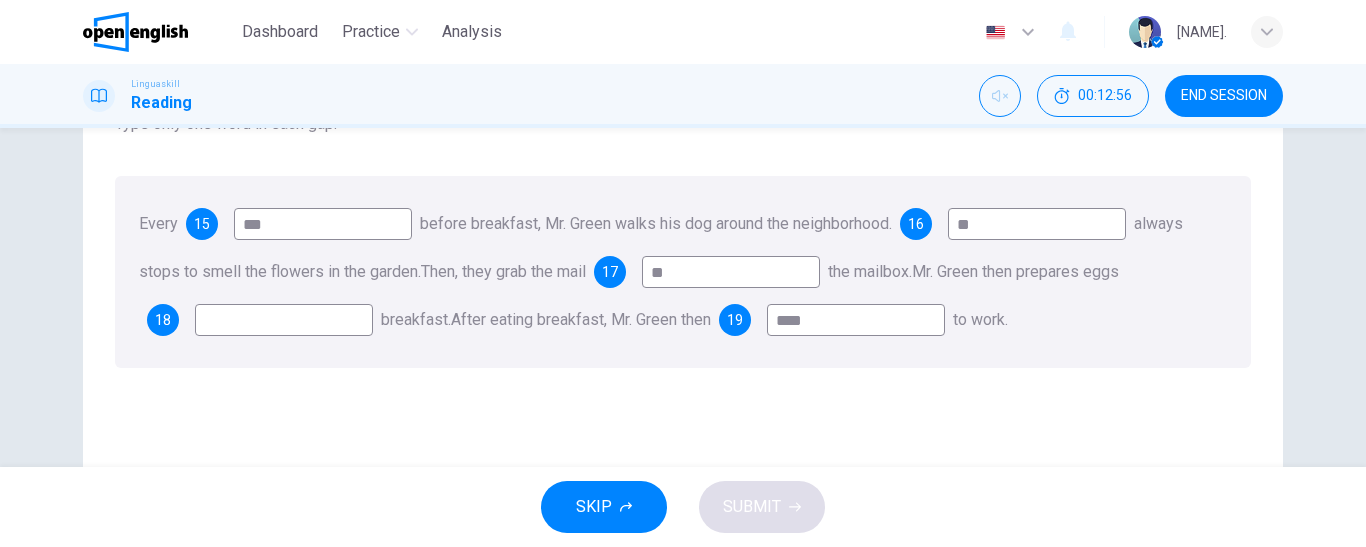 click at bounding box center [284, 320] 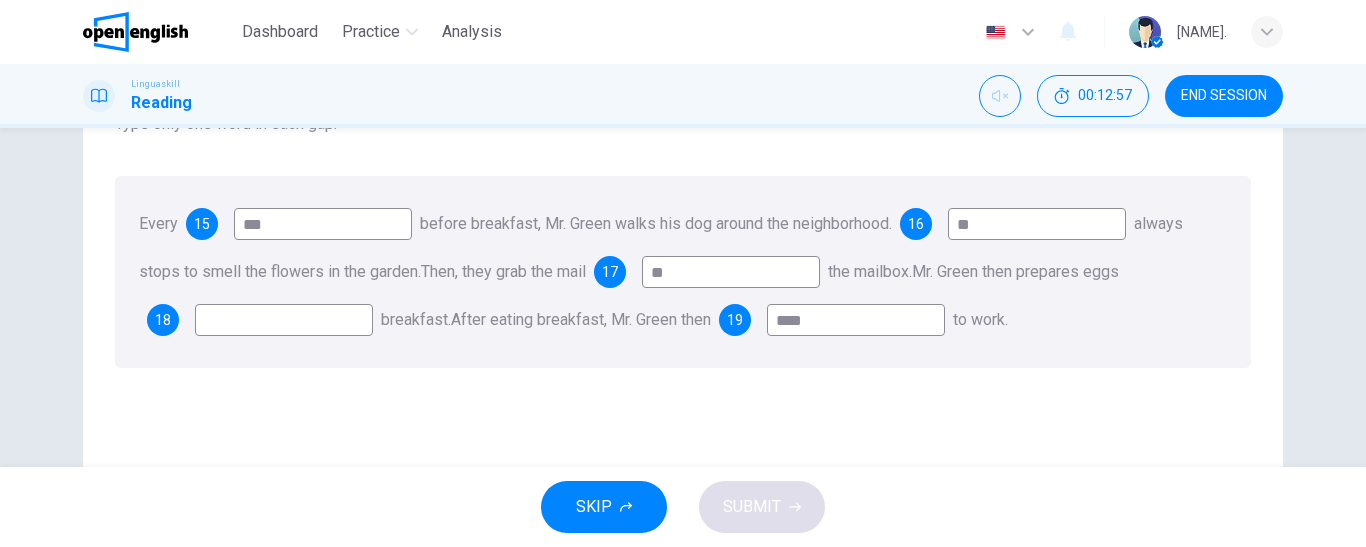 click at bounding box center [284, 320] 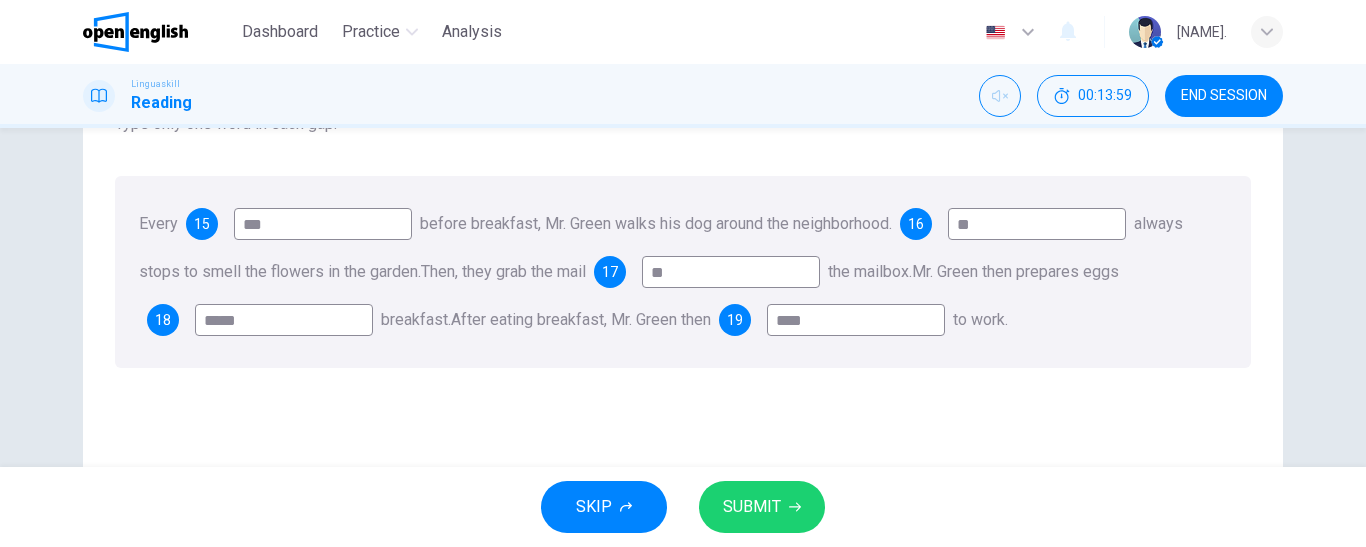 click on "*****" at bounding box center [284, 320] 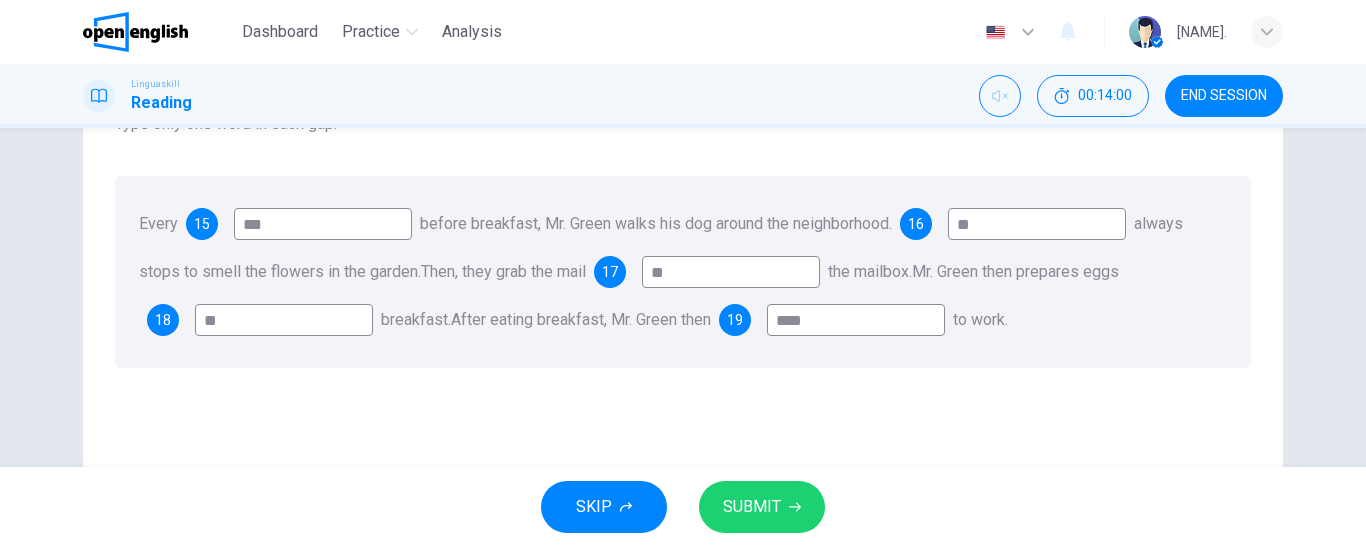type on "*" 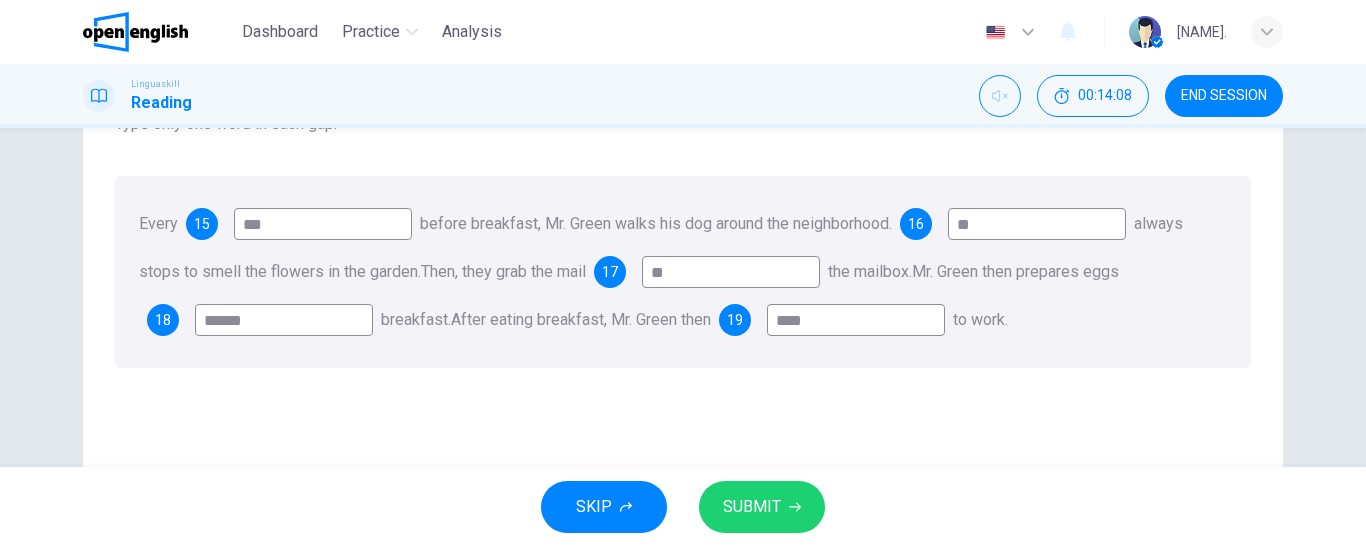 type on "******" 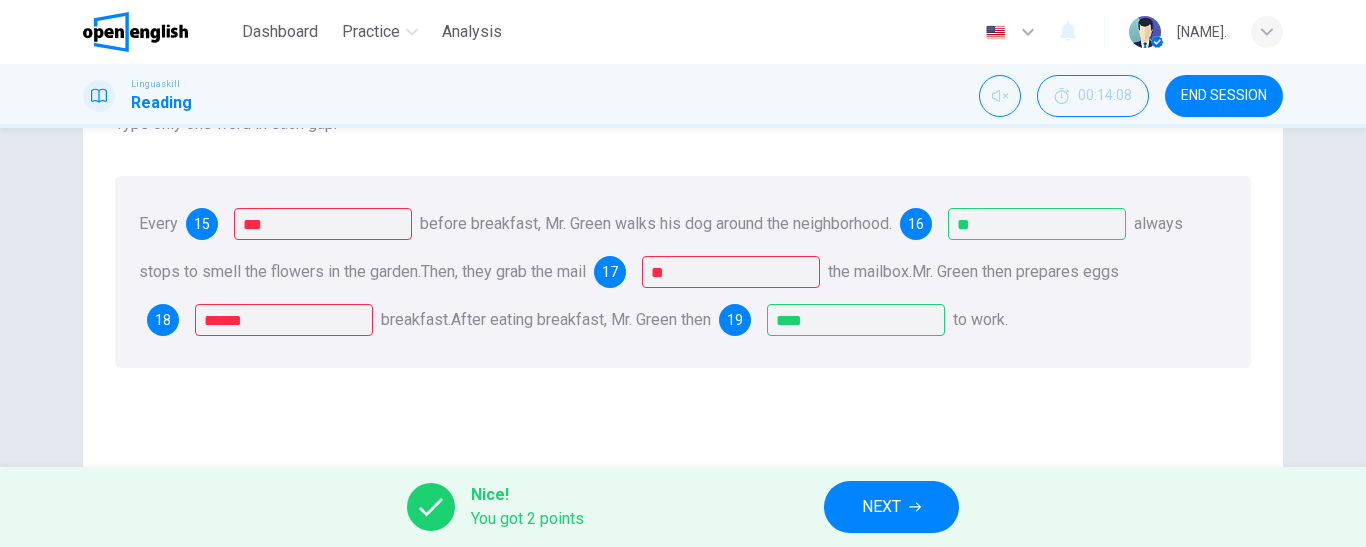 click on "NEXT" at bounding box center (881, 507) 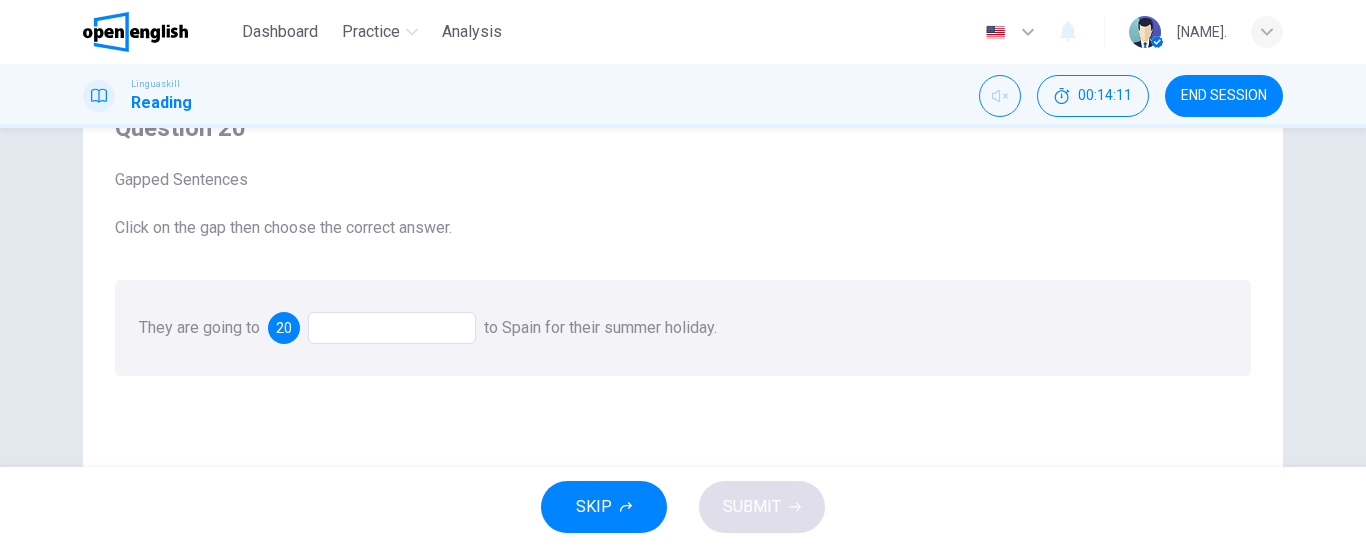 scroll, scrollTop: 100, scrollLeft: 0, axis: vertical 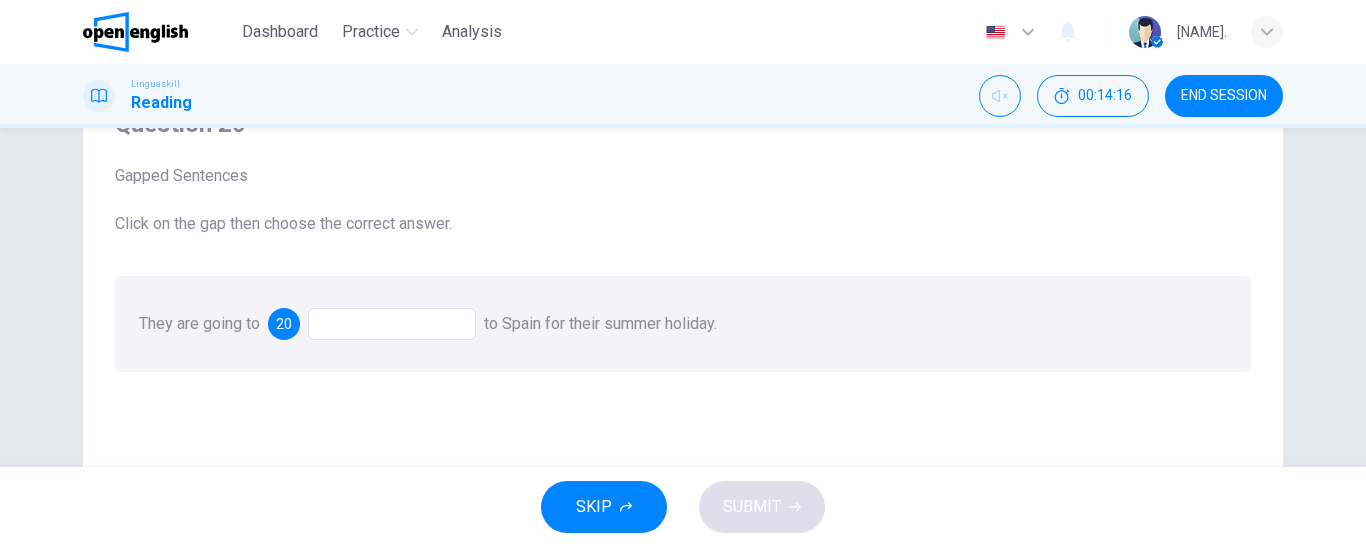 click at bounding box center (392, 324) 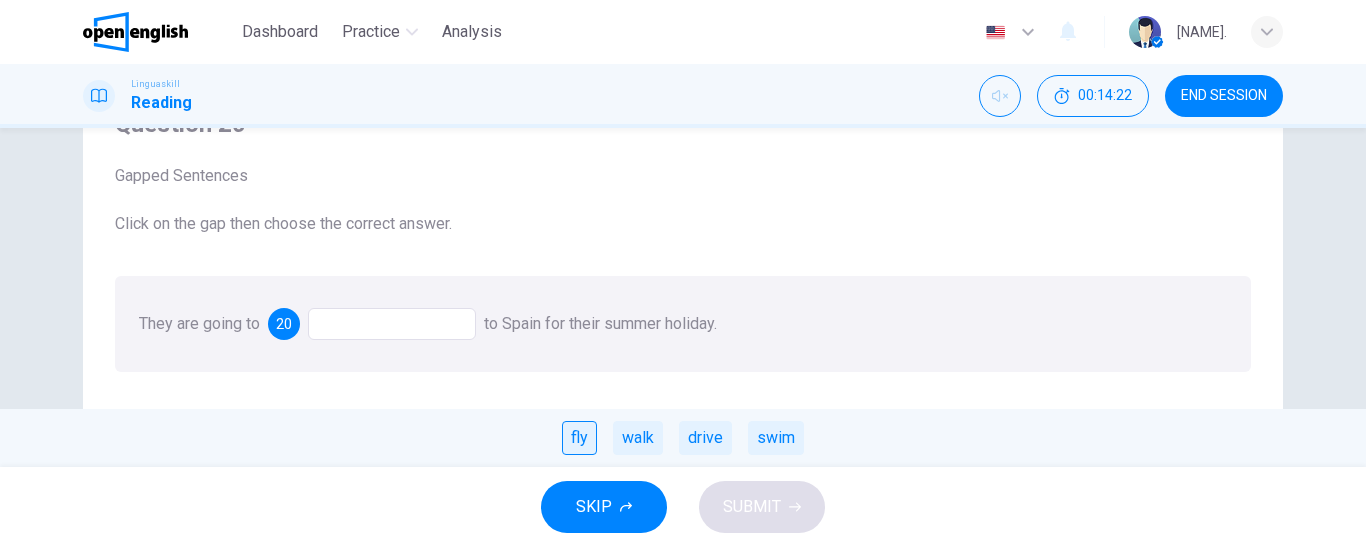click on "fly" at bounding box center [579, 438] 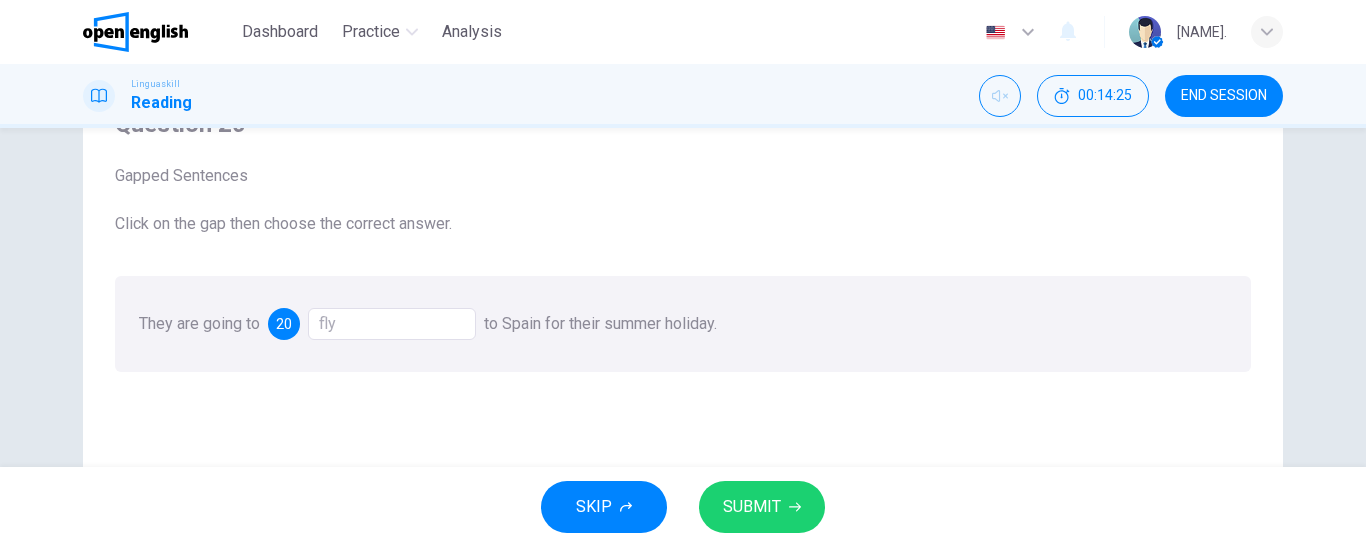 click on "SUBMIT" at bounding box center (752, 507) 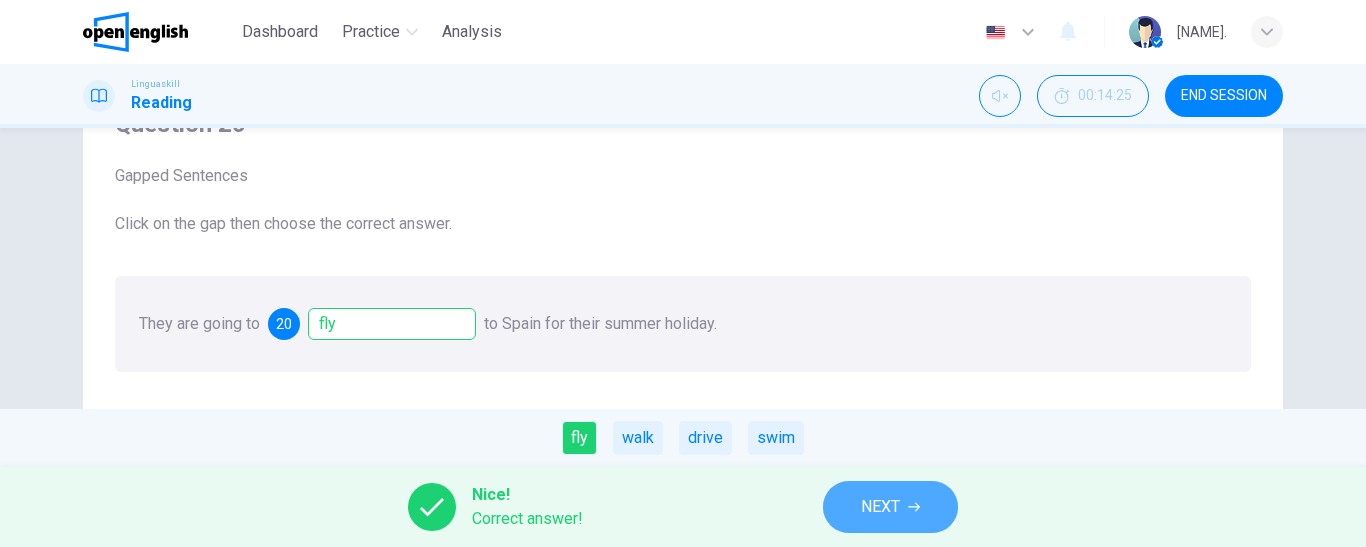 click on "NEXT" at bounding box center [880, 507] 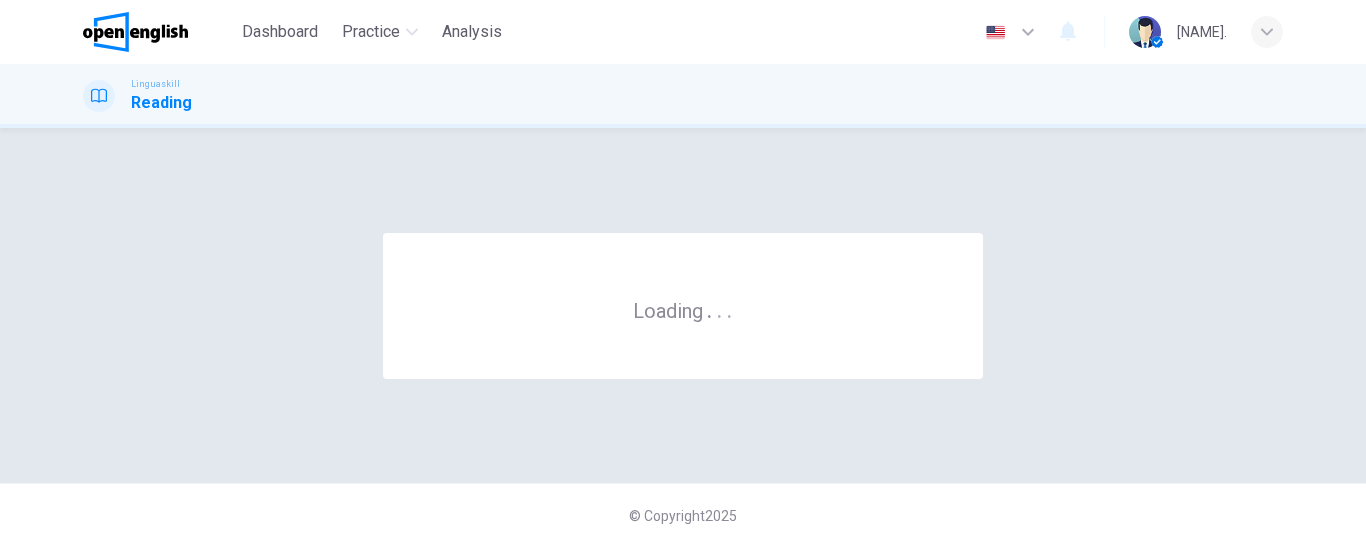scroll, scrollTop: 0, scrollLeft: 0, axis: both 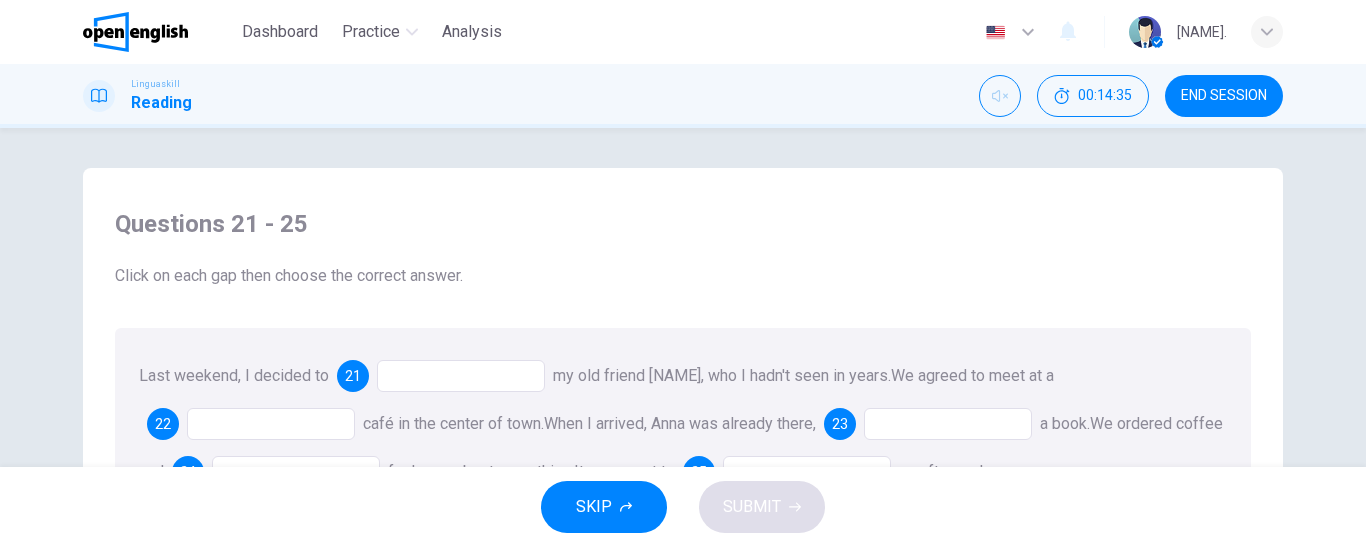 click at bounding box center [461, 376] 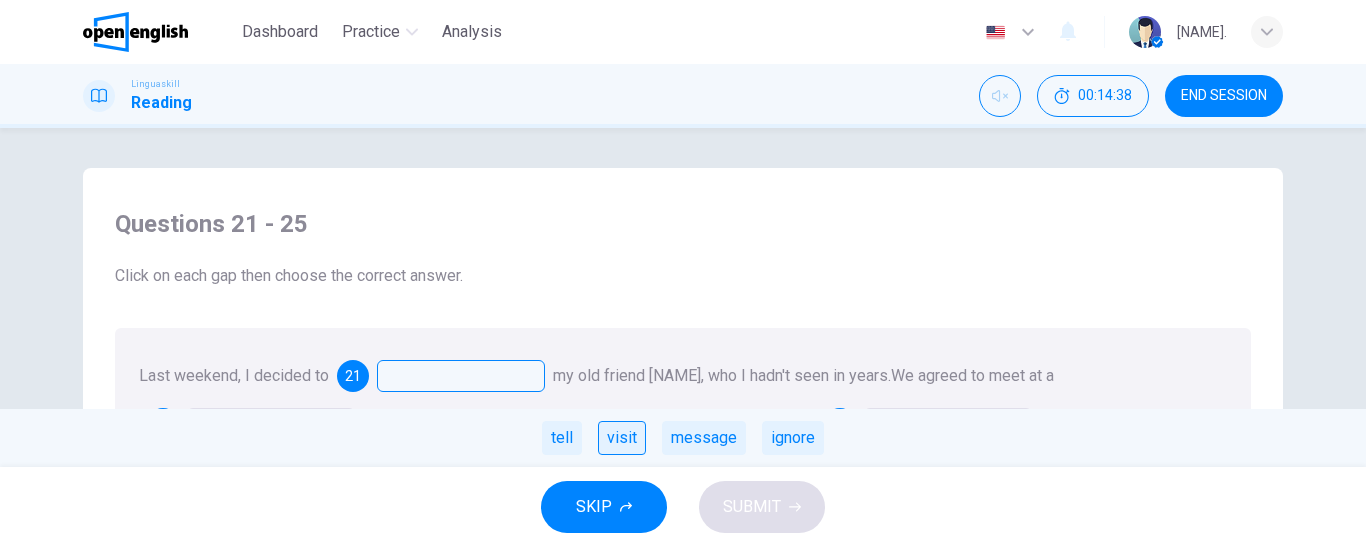 click on "visit" at bounding box center (622, 438) 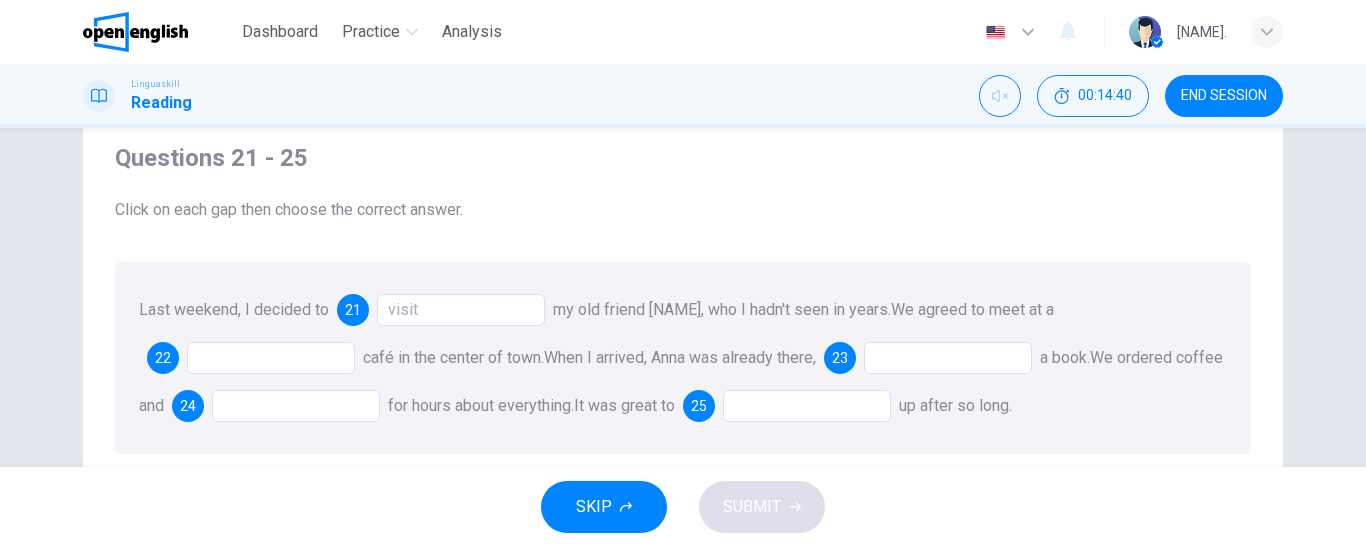 scroll, scrollTop: 100, scrollLeft: 0, axis: vertical 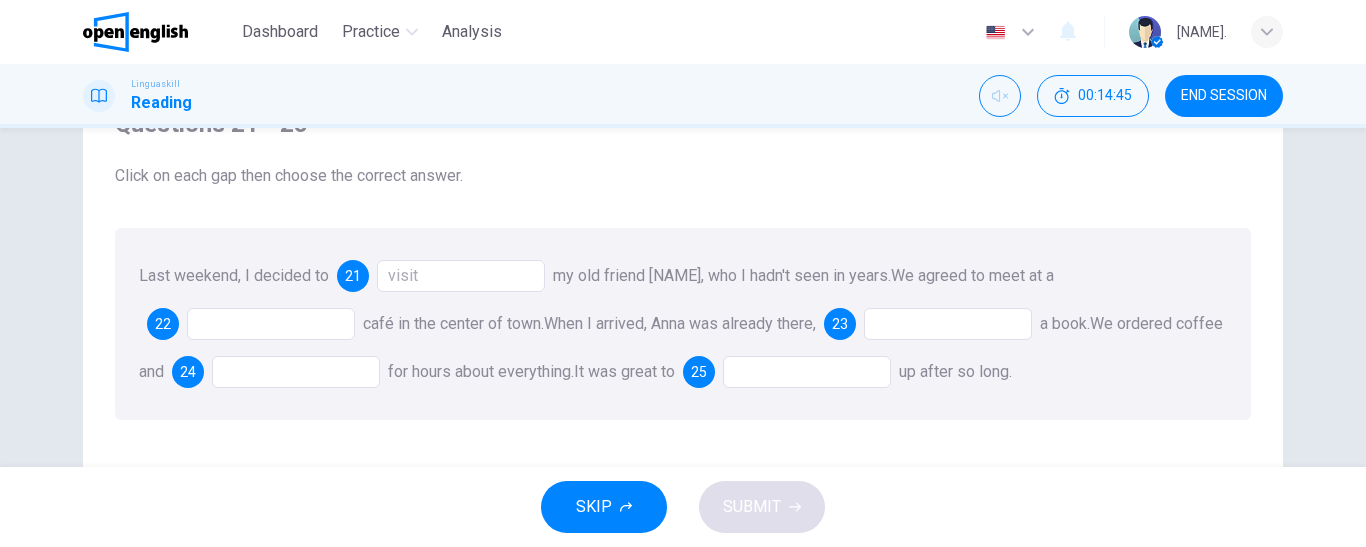 click at bounding box center [271, 324] 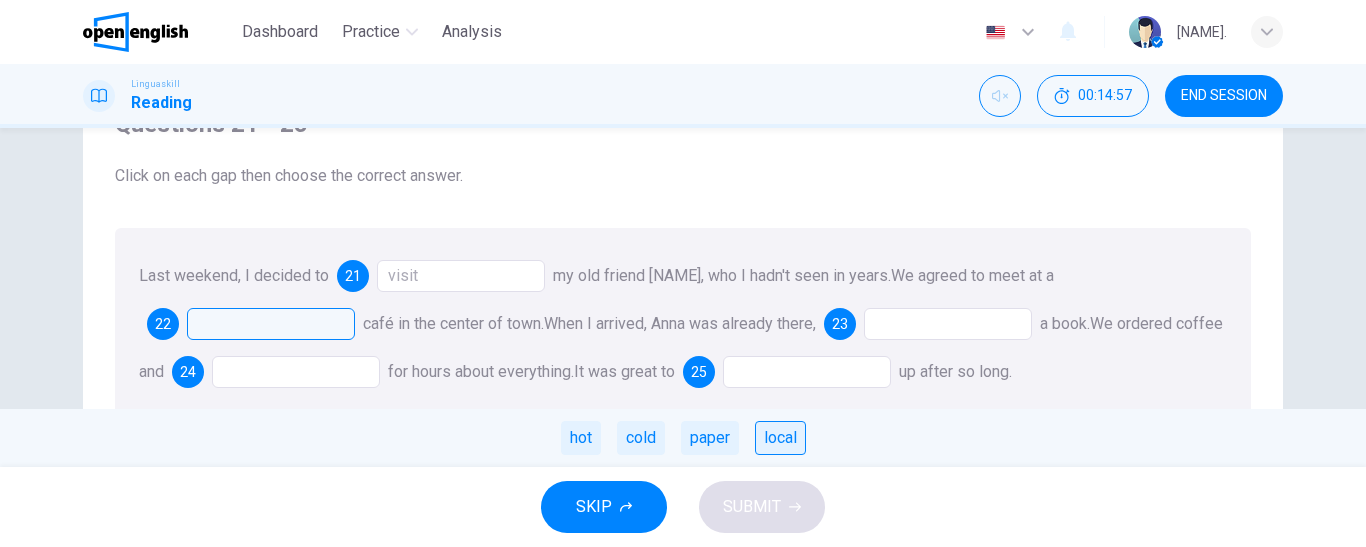 click on "local" at bounding box center (780, 438) 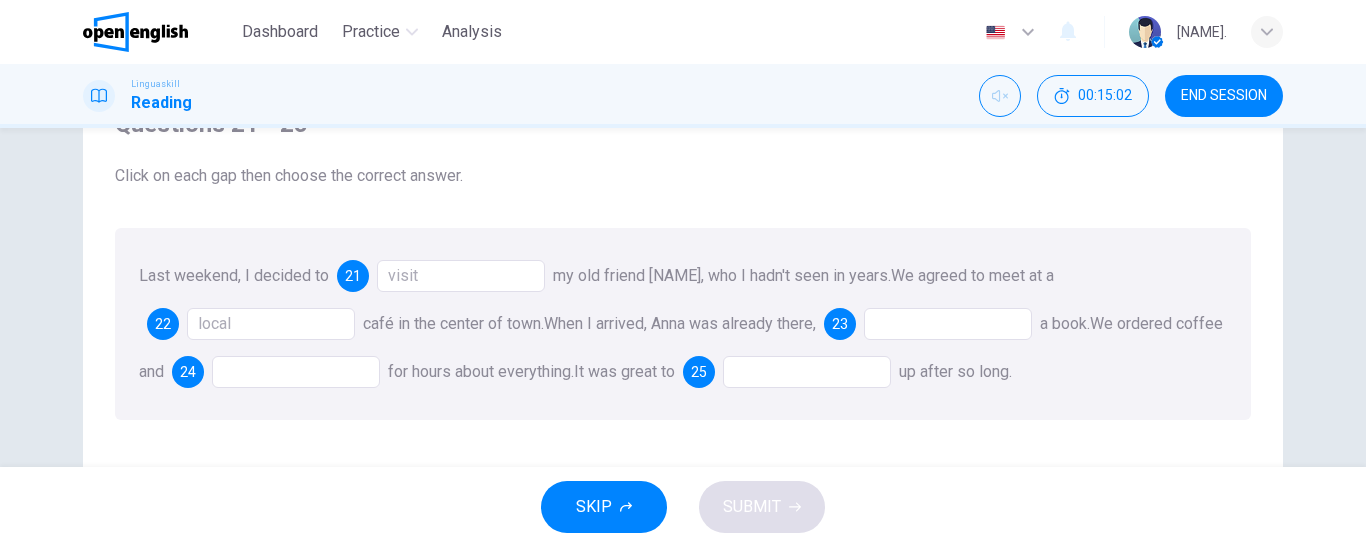 click at bounding box center [948, 324] 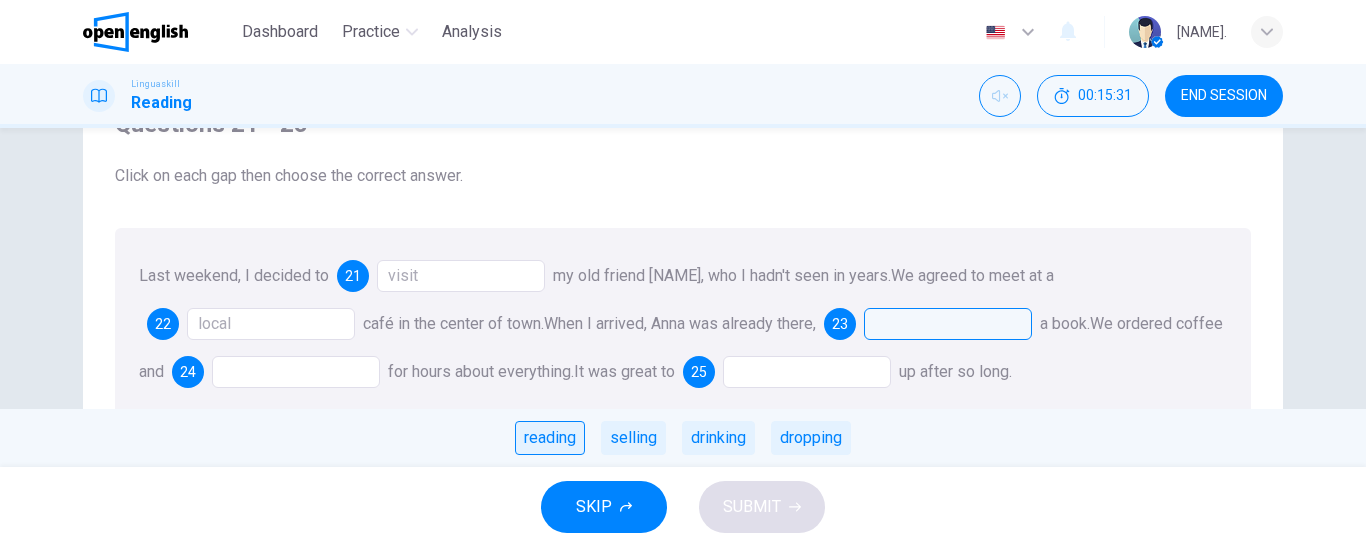 click on "reading" at bounding box center [550, 438] 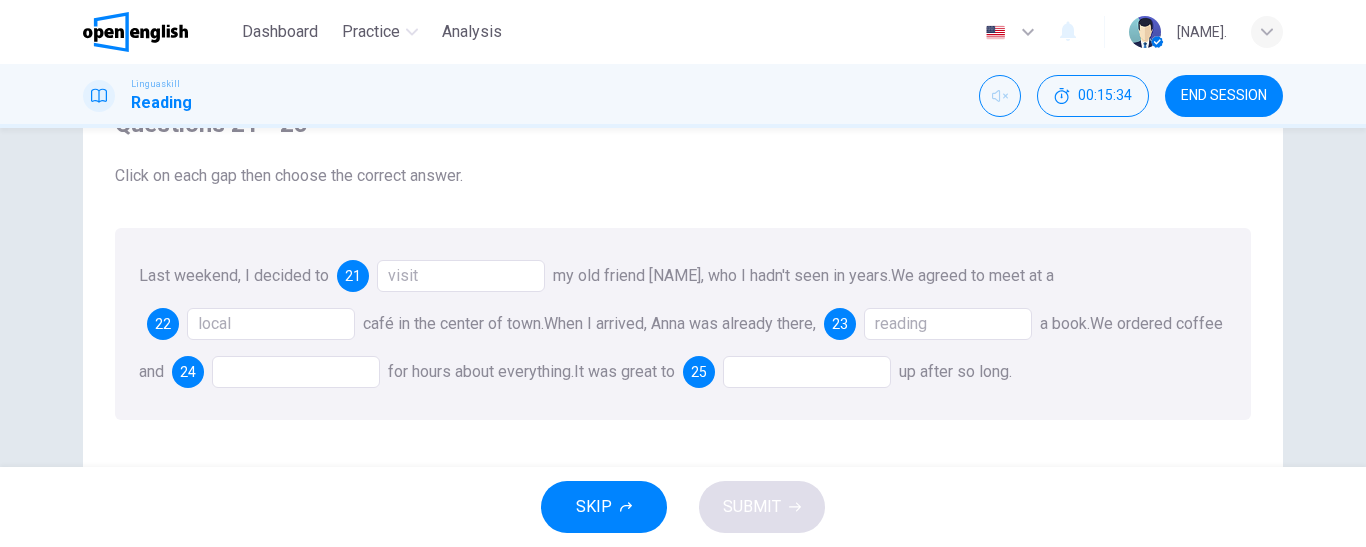 click at bounding box center (296, 372) 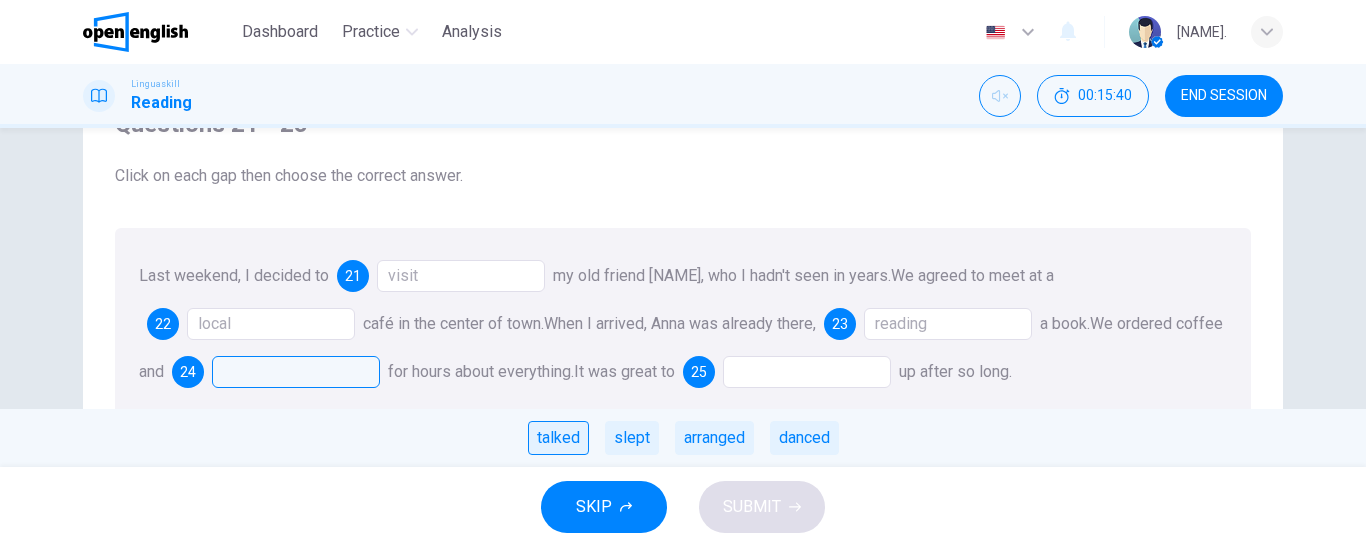 click on "talked" at bounding box center (558, 438) 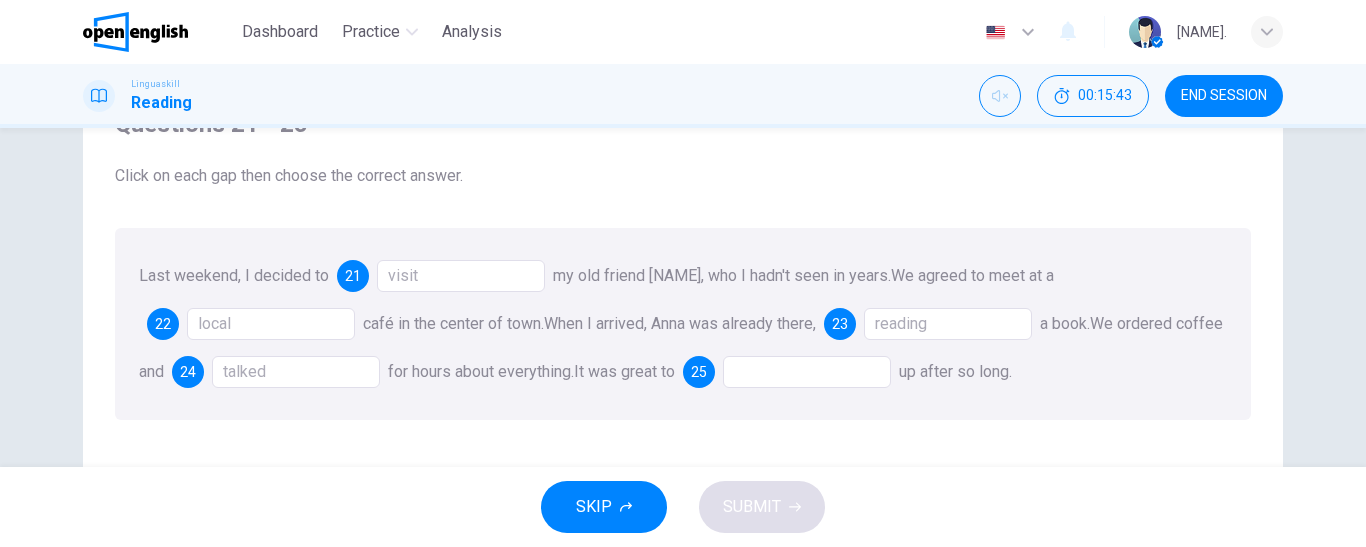 click at bounding box center (807, 372) 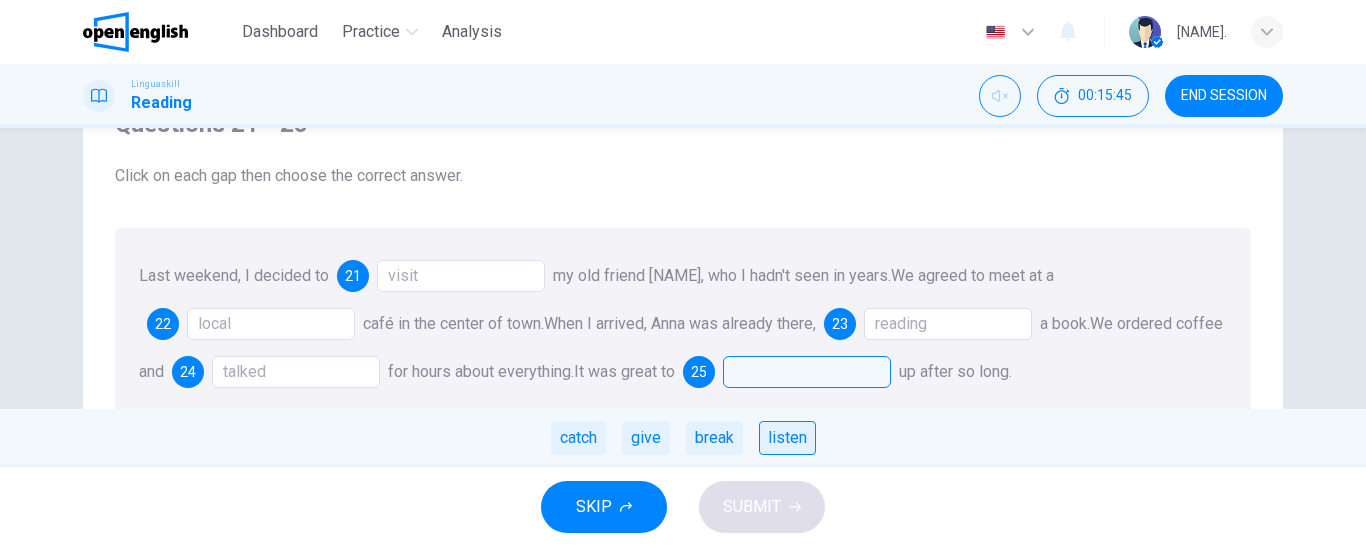 click on "listen" at bounding box center (787, 438) 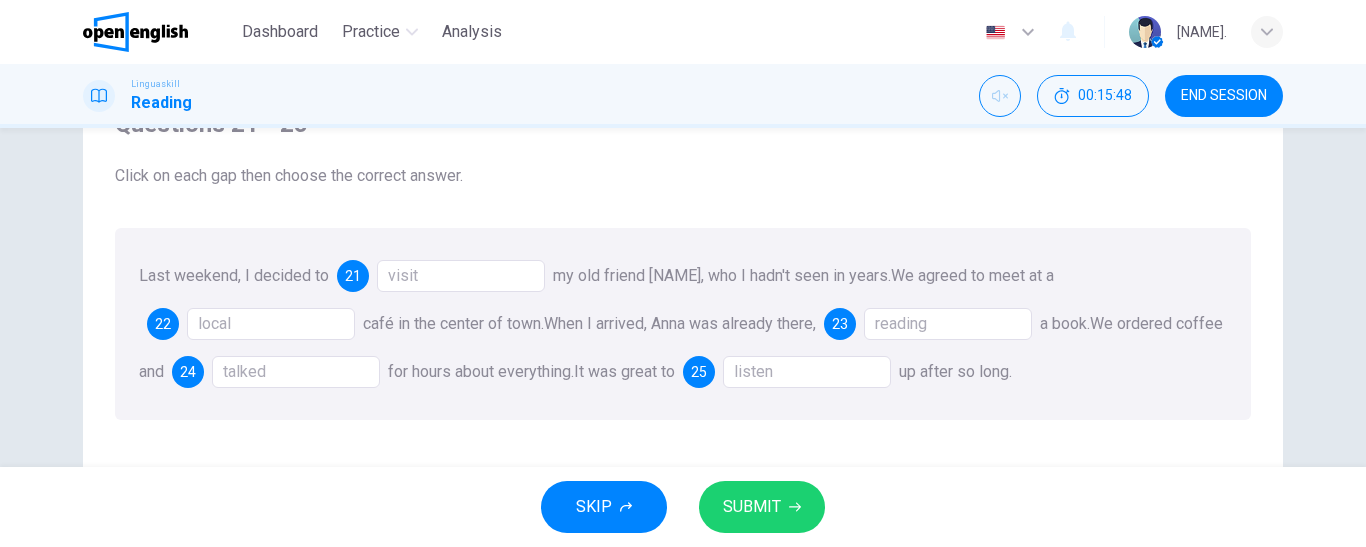 click on "listen" at bounding box center (807, 372) 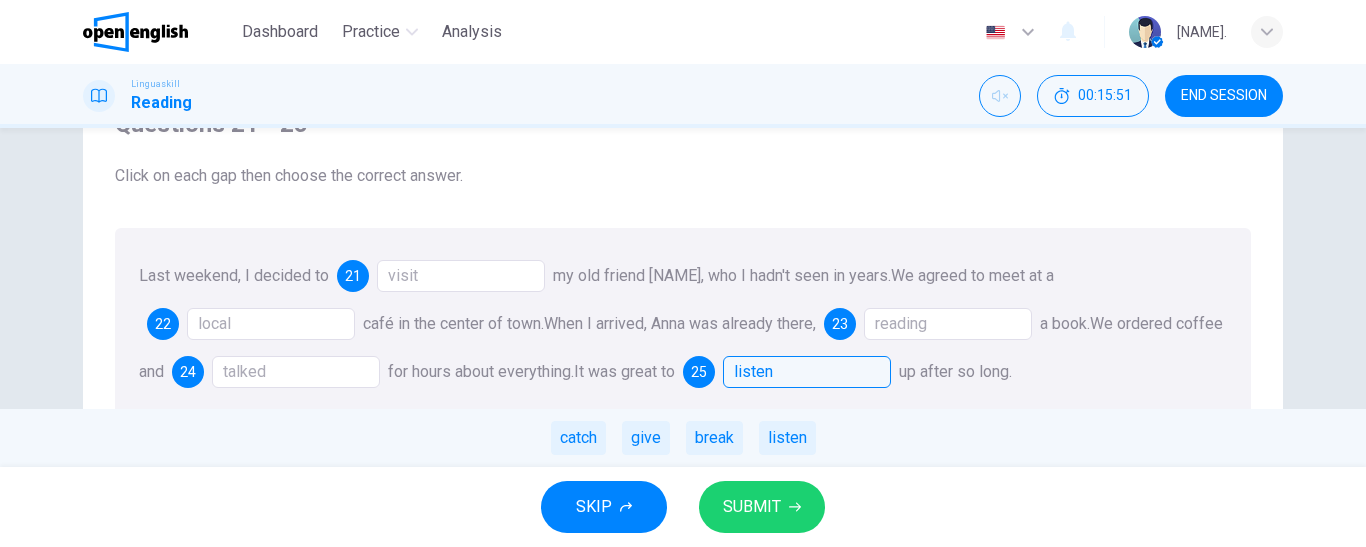 click on "catch give break listen" at bounding box center (683, 438) 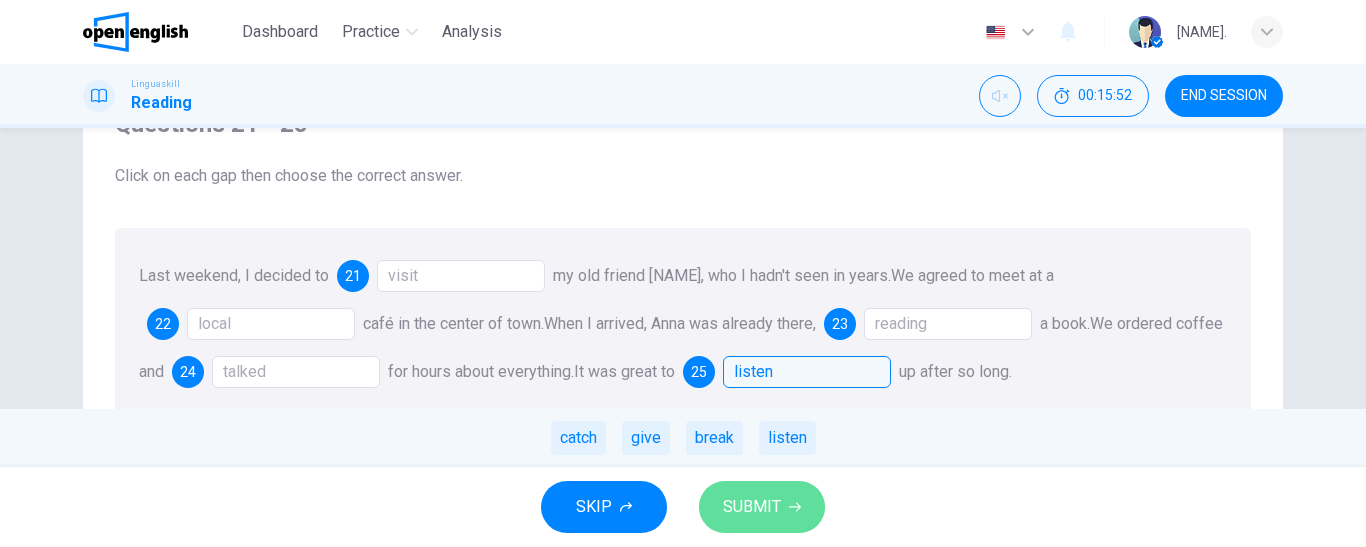 click 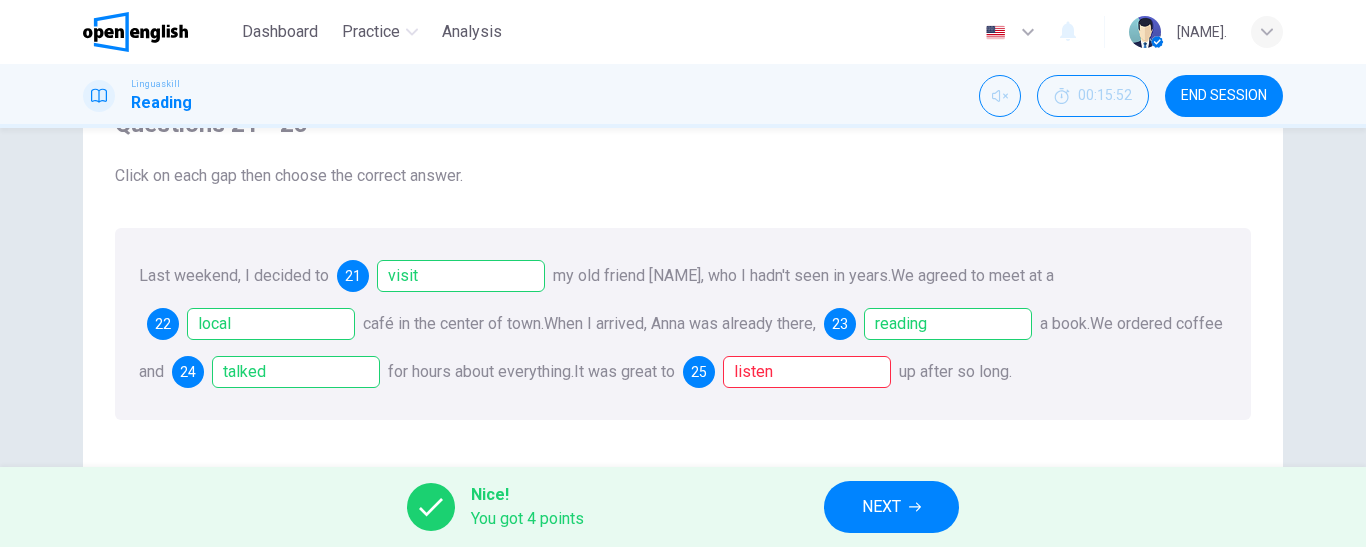 click on "NEXT" at bounding box center [881, 507] 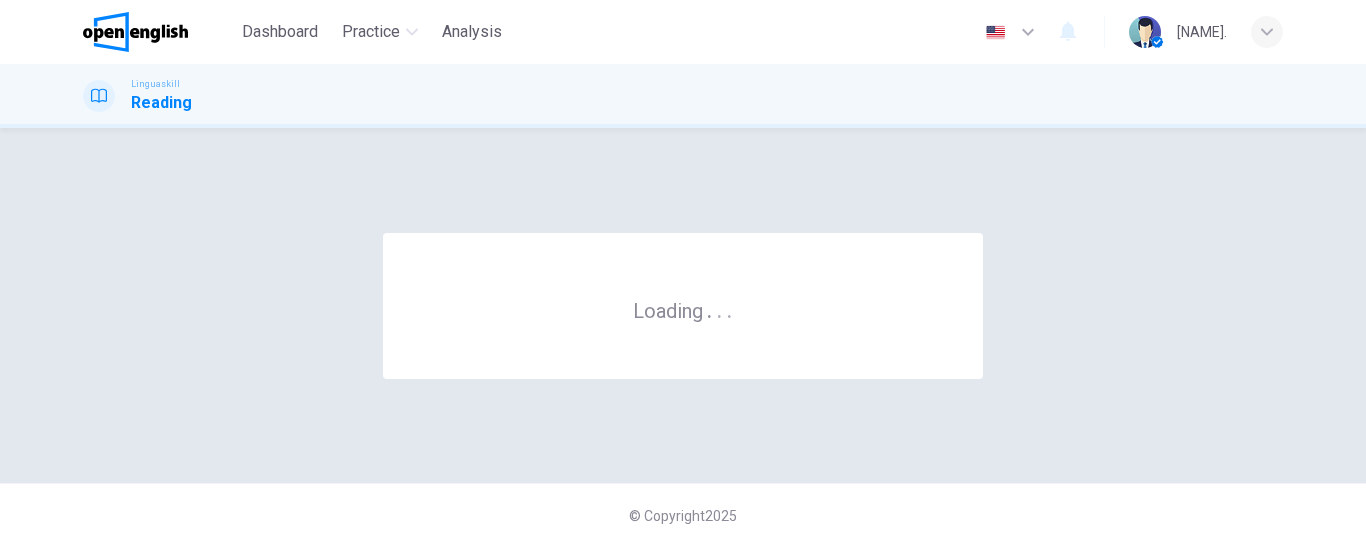 scroll, scrollTop: 0, scrollLeft: 0, axis: both 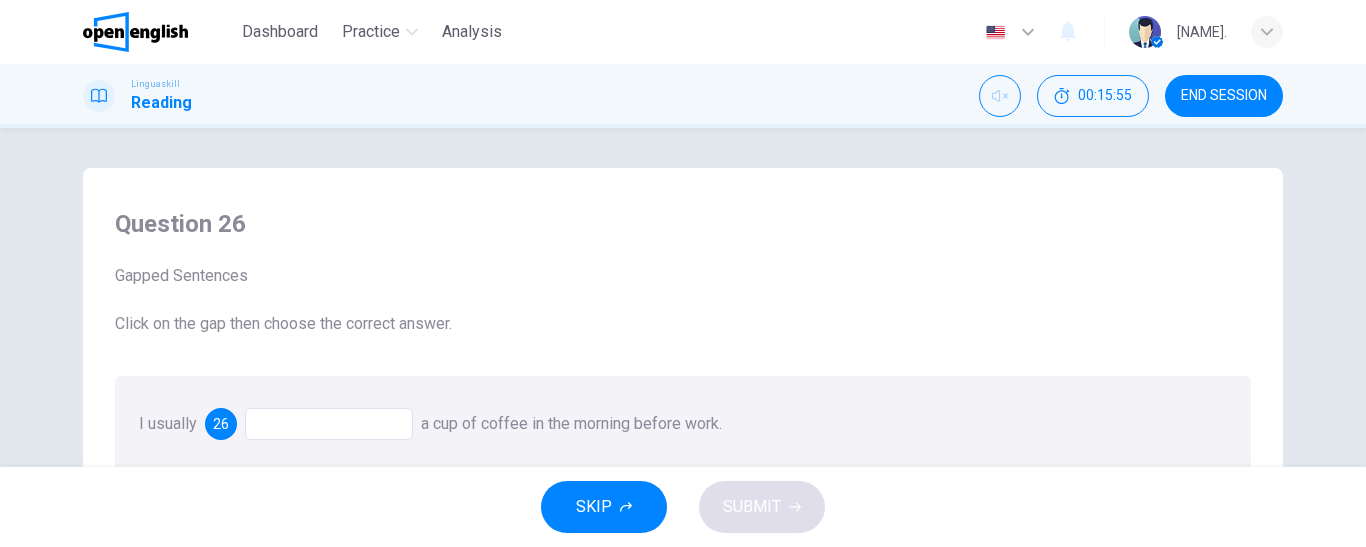 click at bounding box center [329, 424] 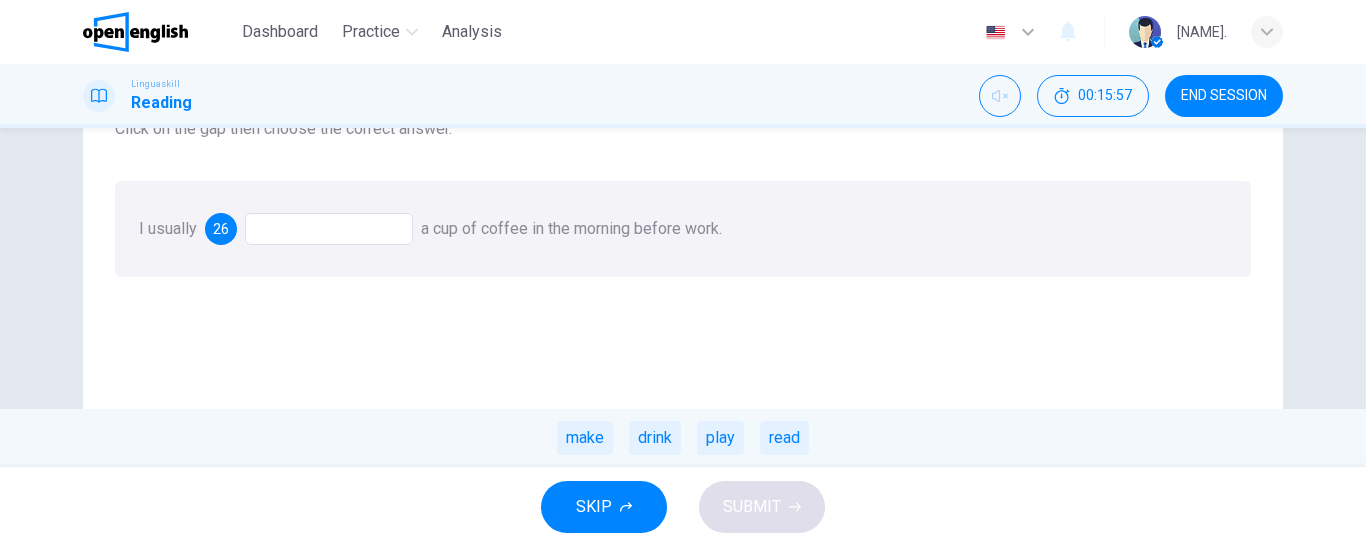 scroll, scrollTop: 200, scrollLeft: 0, axis: vertical 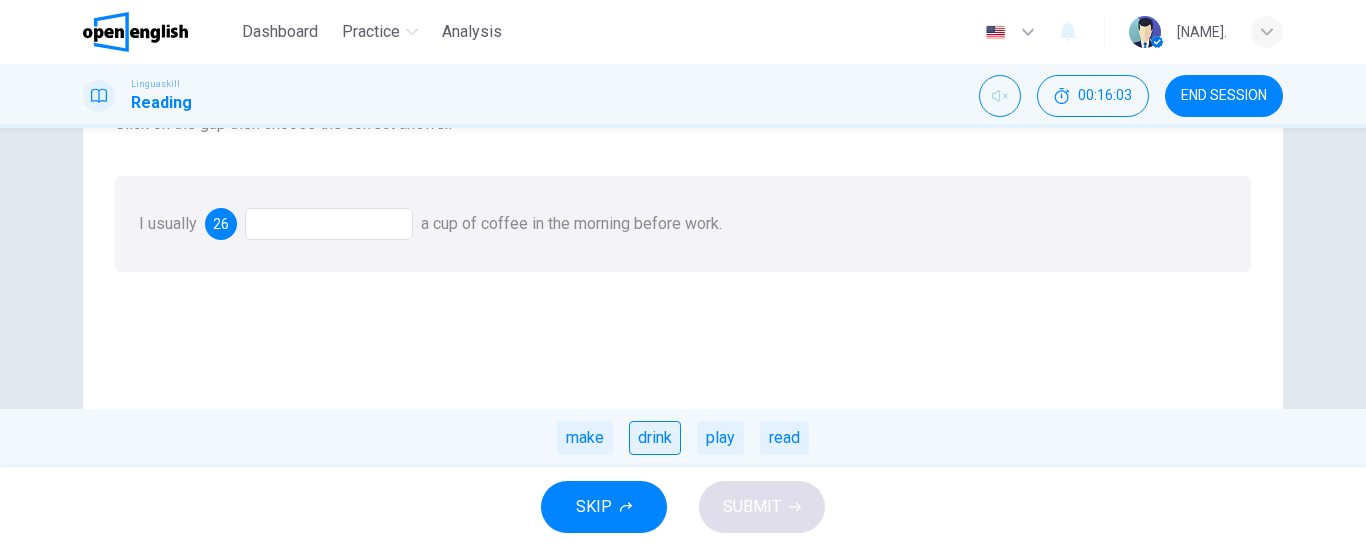 click on "drink" at bounding box center (655, 438) 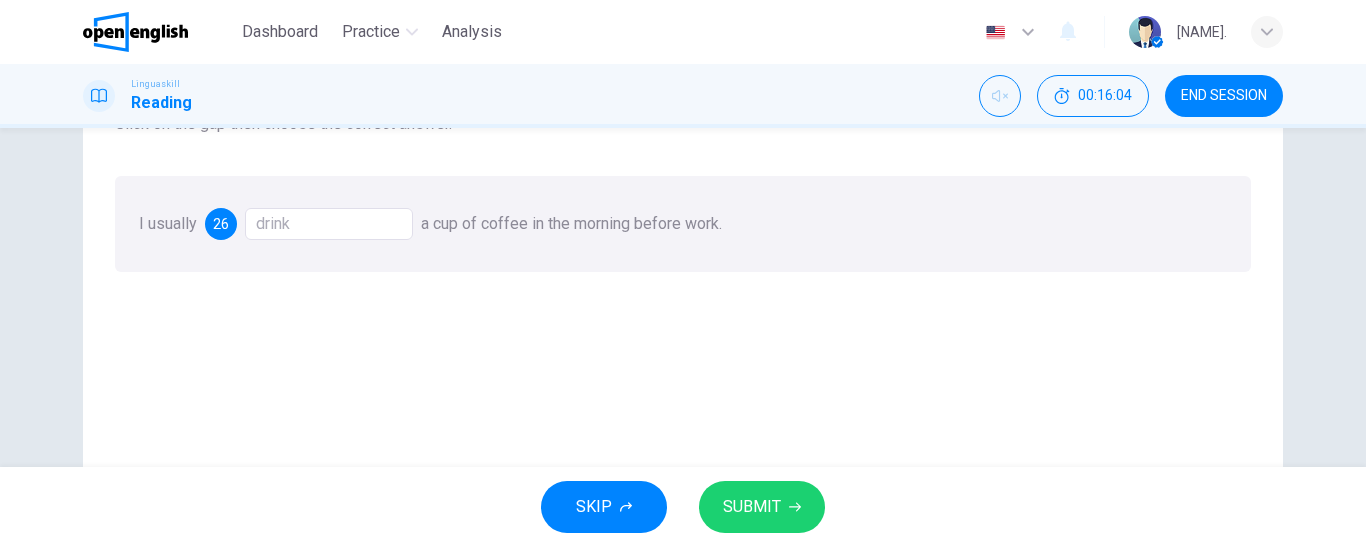 click on "SUBMIT" at bounding box center [752, 507] 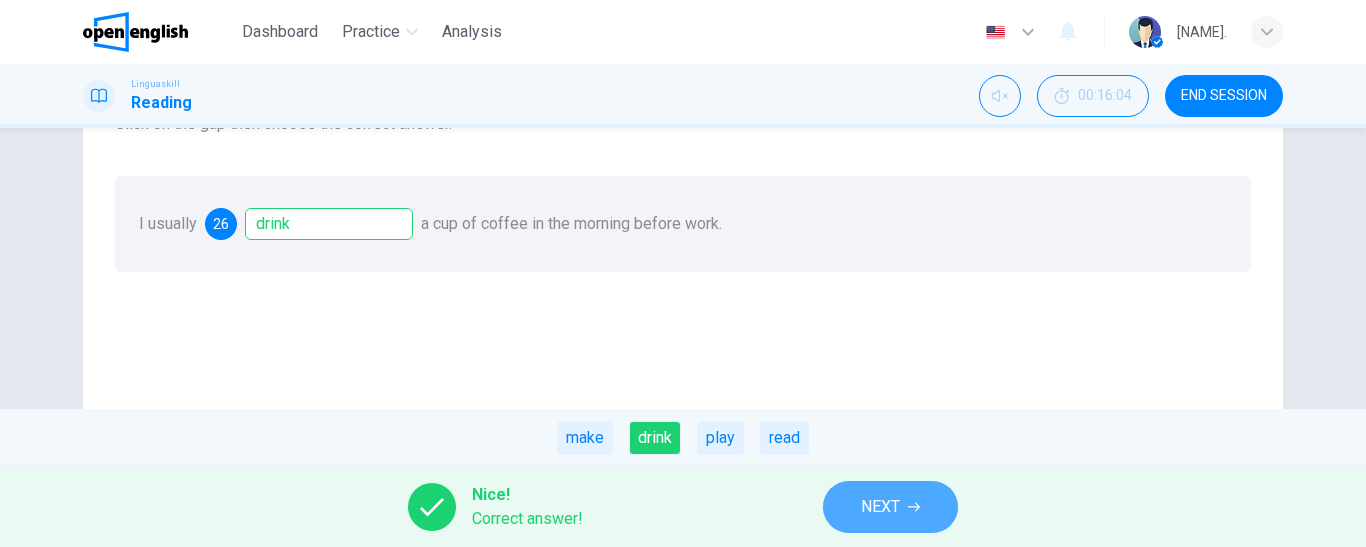 click on "NEXT" at bounding box center [880, 507] 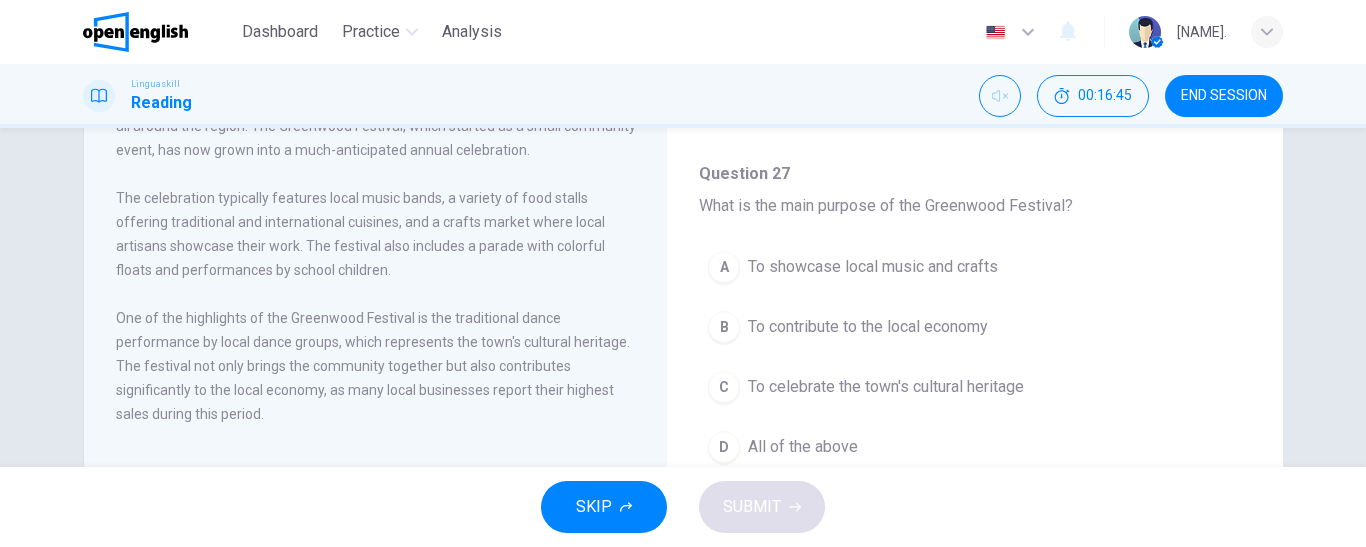 scroll, scrollTop: 200, scrollLeft: 0, axis: vertical 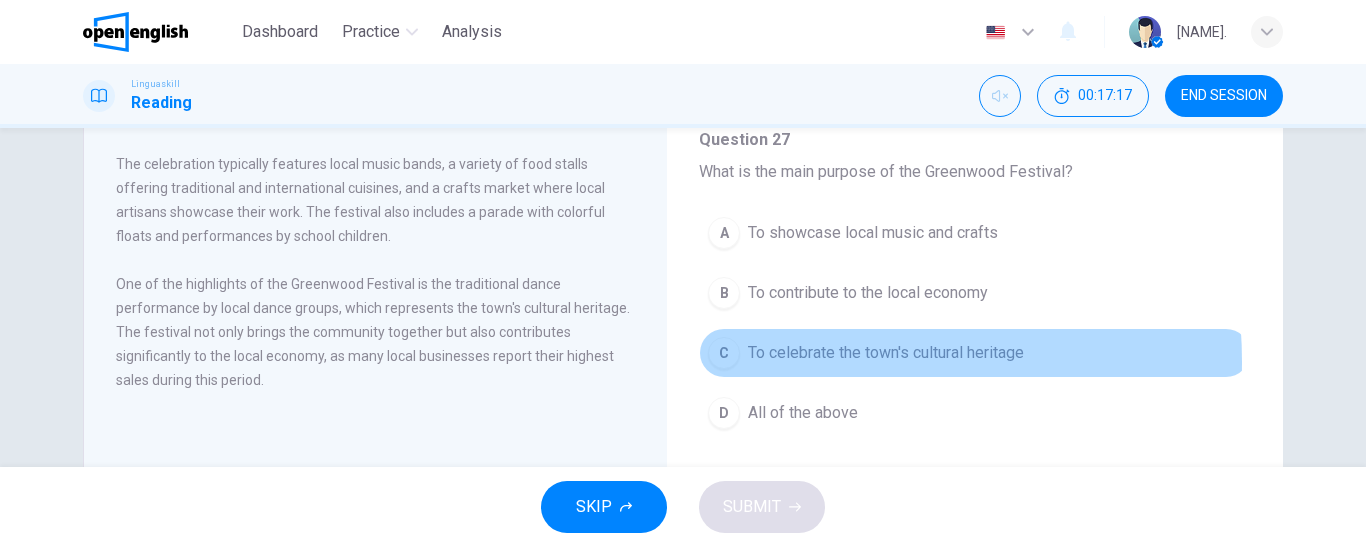 click on "To celebrate the town's cultural heritage" at bounding box center [886, 353] 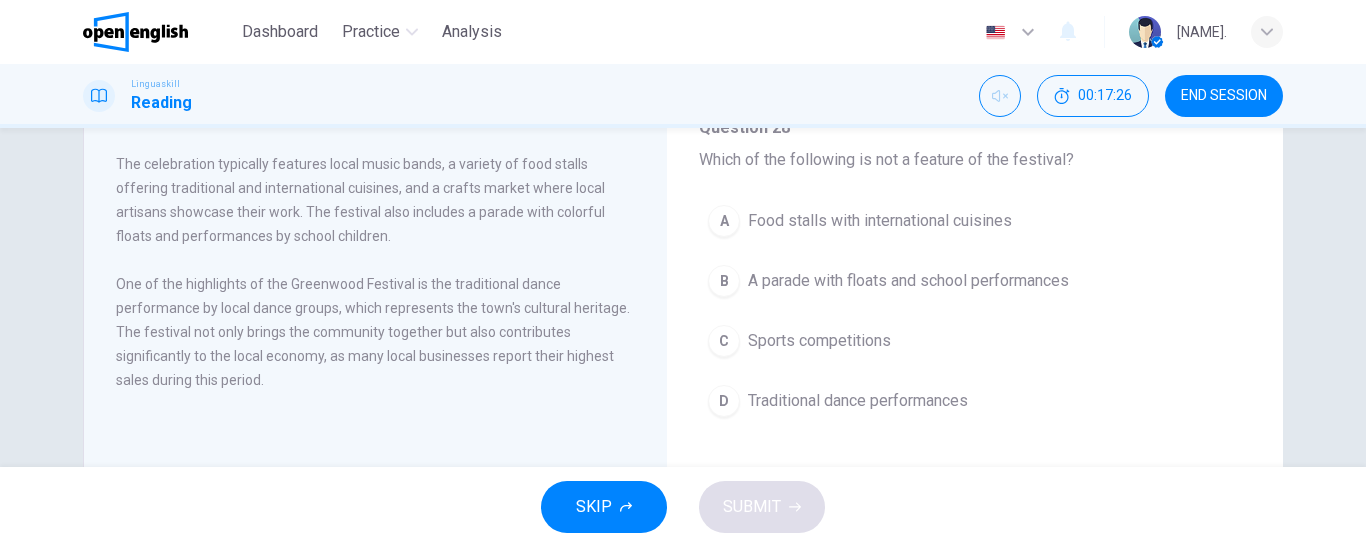 scroll, scrollTop: 400, scrollLeft: 0, axis: vertical 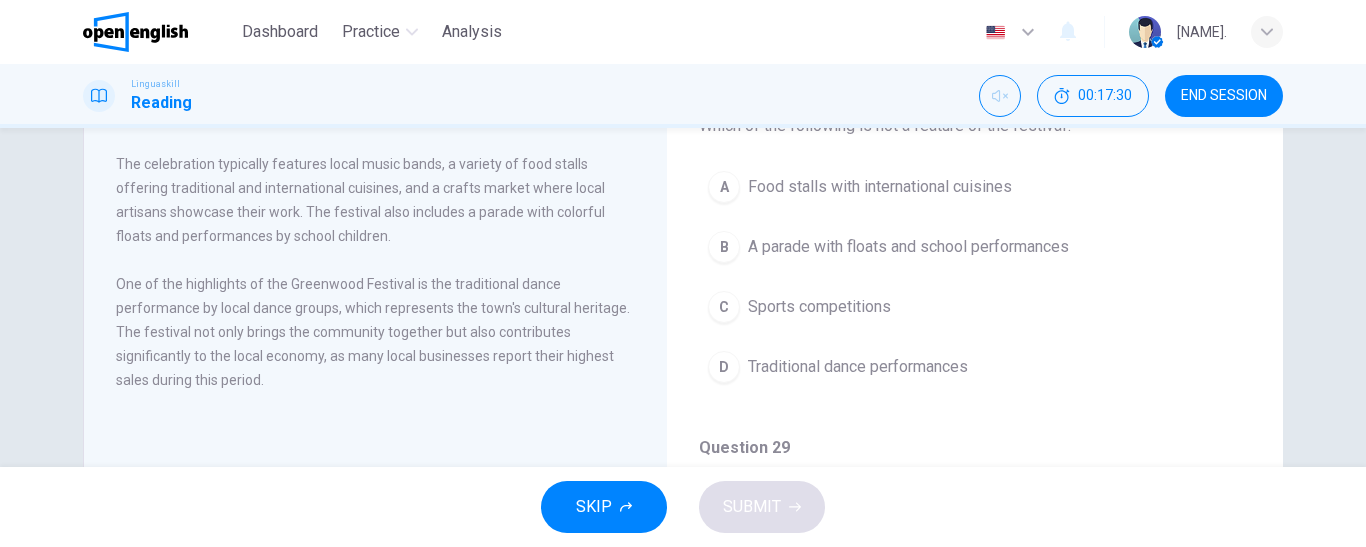 click on "Sports competitions" at bounding box center [819, 307] 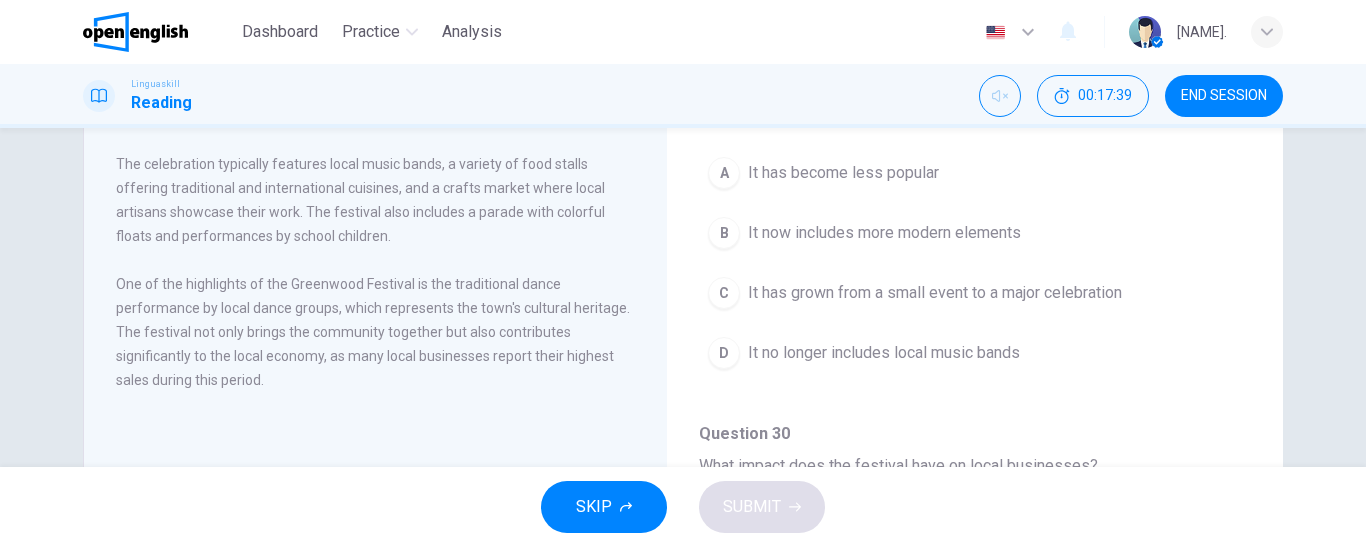 scroll, scrollTop: 800, scrollLeft: 0, axis: vertical 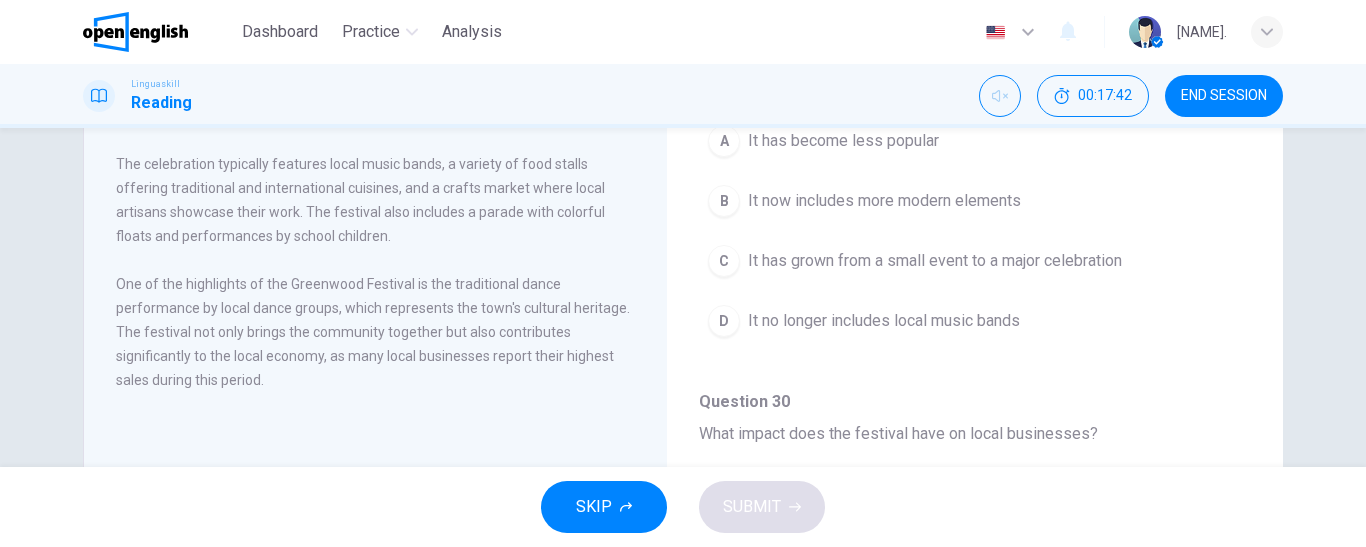 click on "It has grown from a small event to a major celebration" at bounding box center [935, 261] 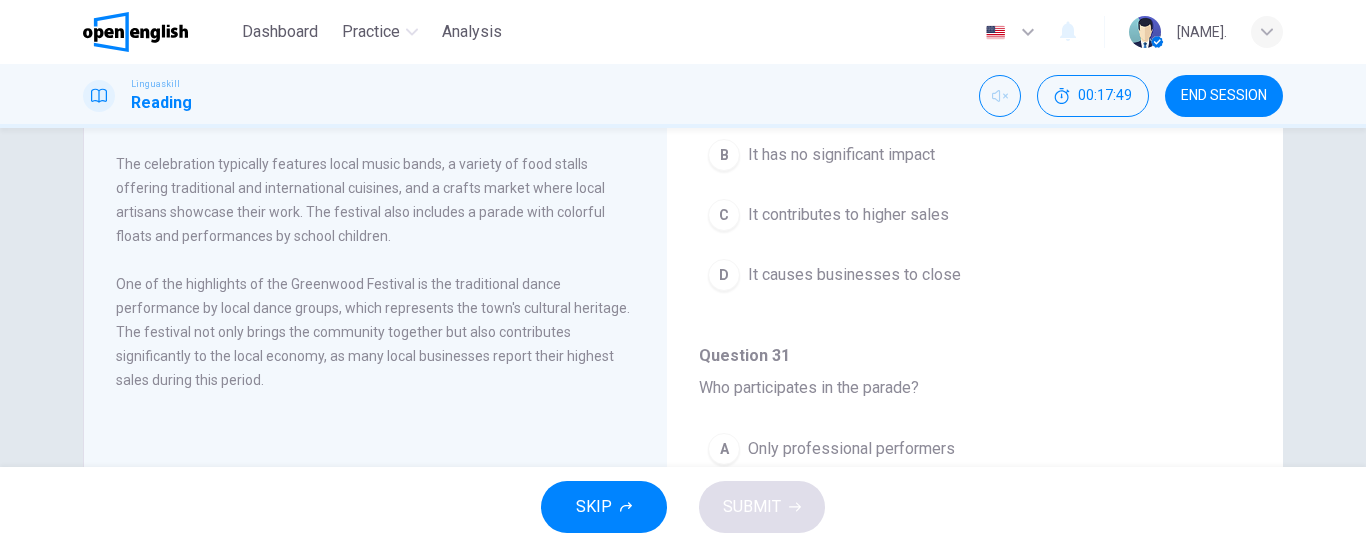 scroll, scrollTop: 1100, scrollLeft: 0, axis: vertical 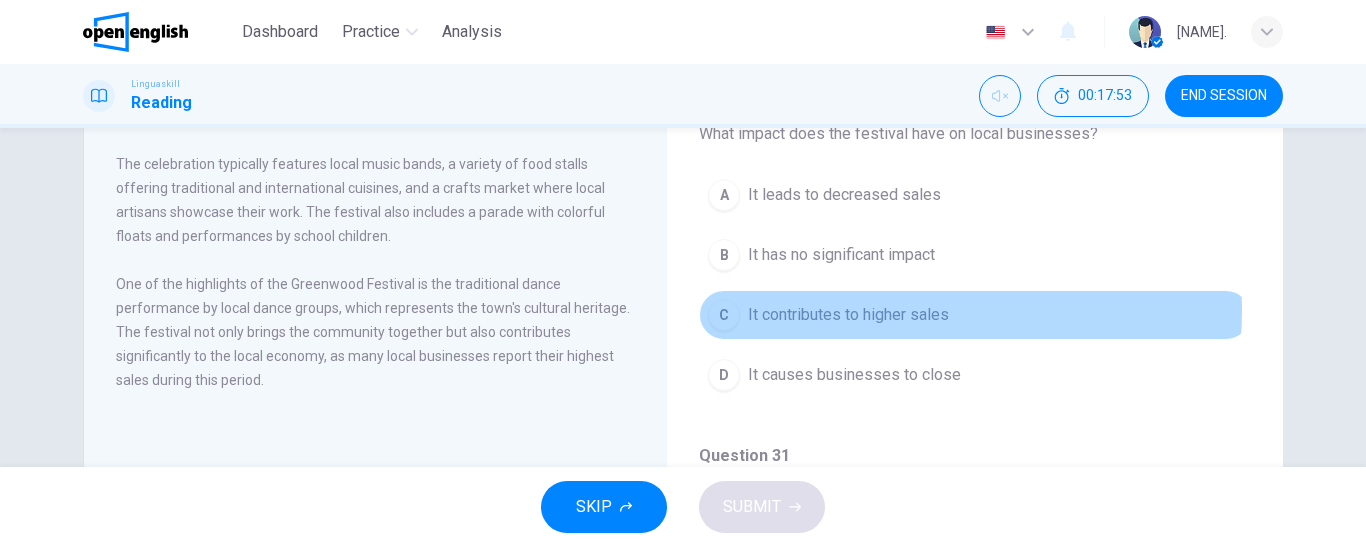 click on "It contributes to higher sales" at bounding box center (848, 315) 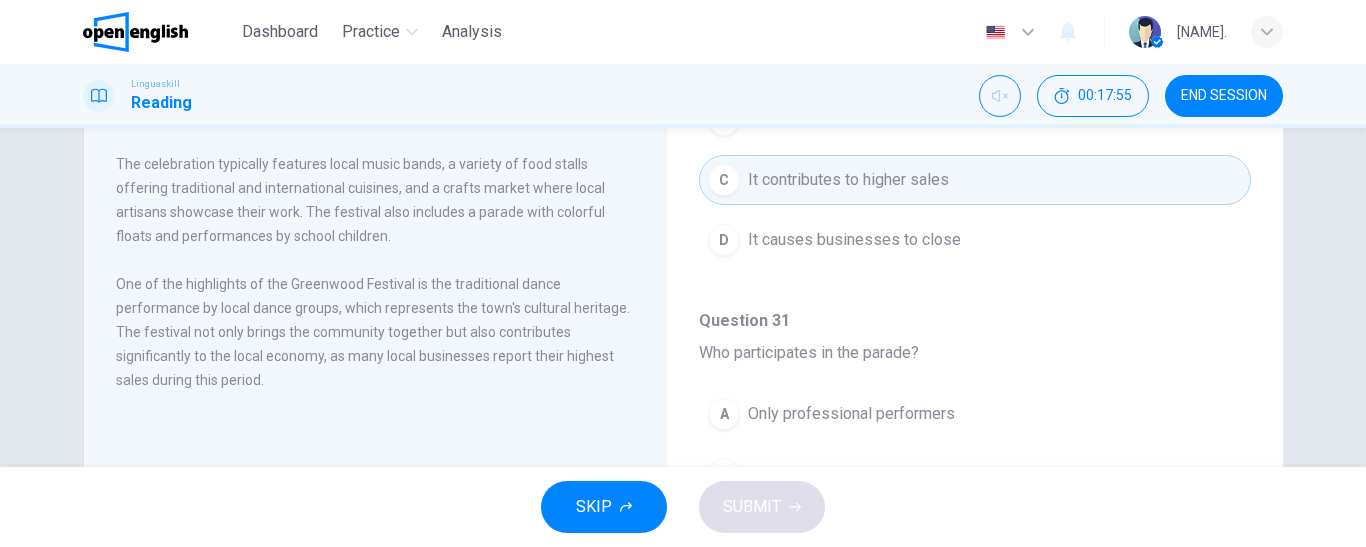 scroll, scrollTop: 1251, scrollLeft: 0, axis: vertical 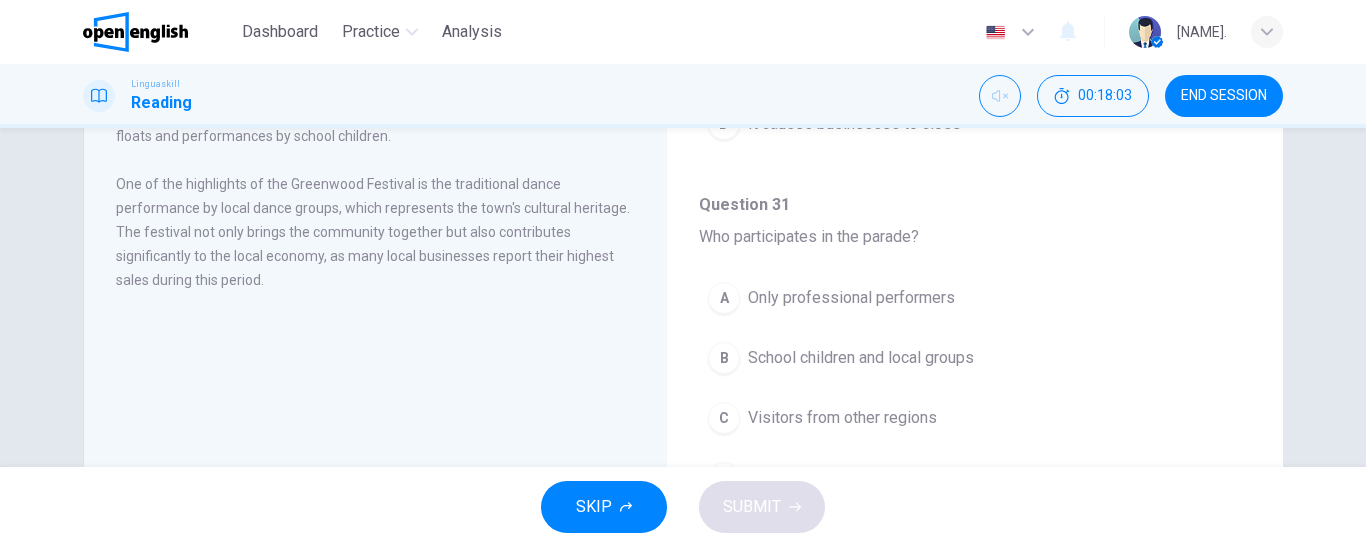 click on "School children and local groups" at bounding box center [861, 358] 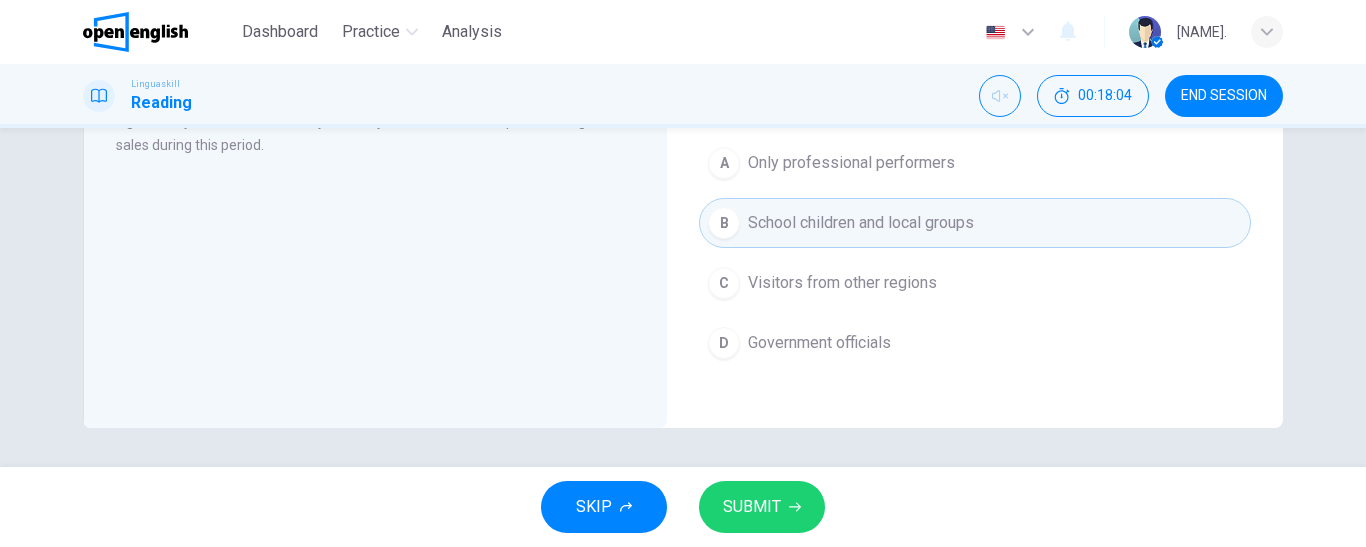 scroll, scrollTop: 436, scrollLeft: 0, axis: vertical 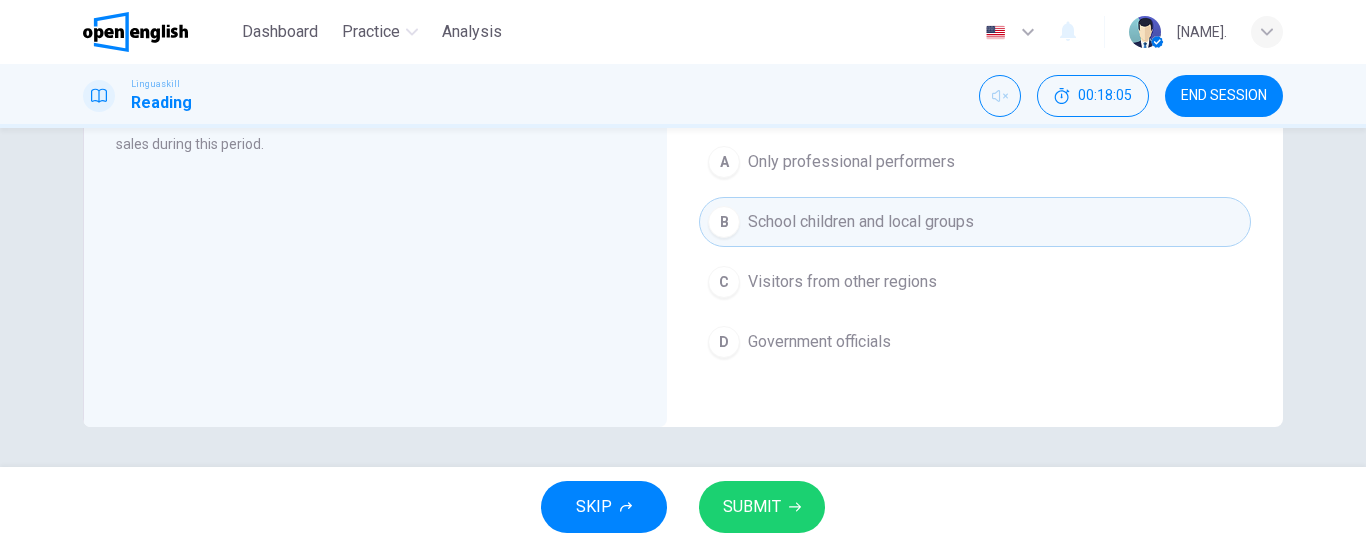 click on "SUBMIT" at bounding box center (752, 507) 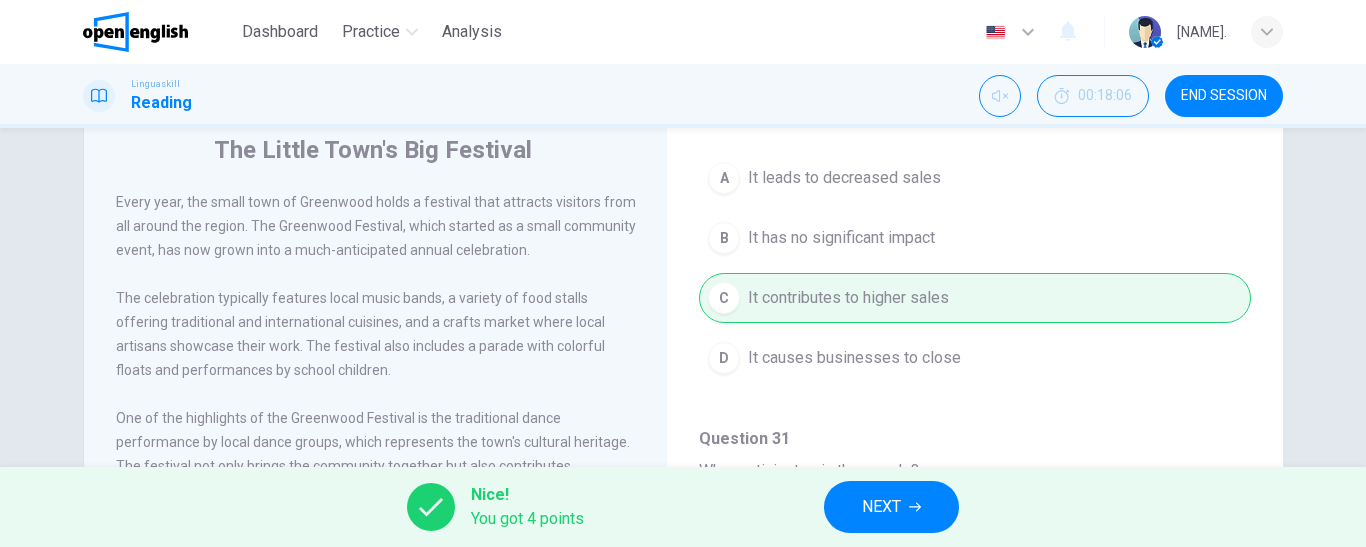 scroll, scrollTop: 0, scrollLeft: 0, axis: both 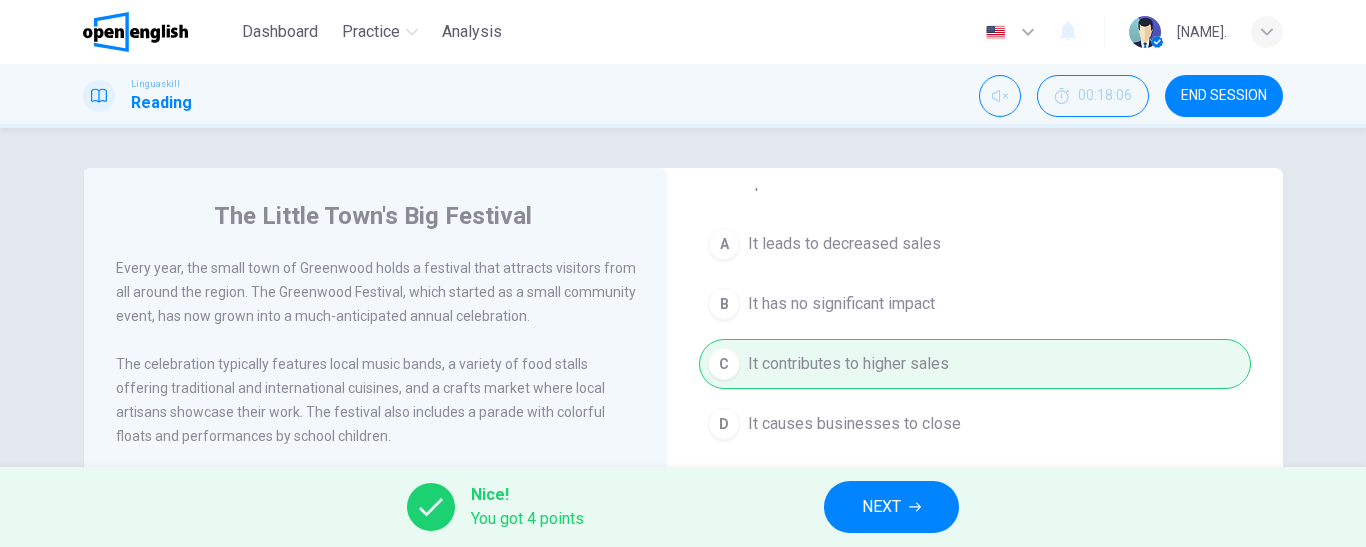 click on "NEXT" at bounding box center [891, 507] 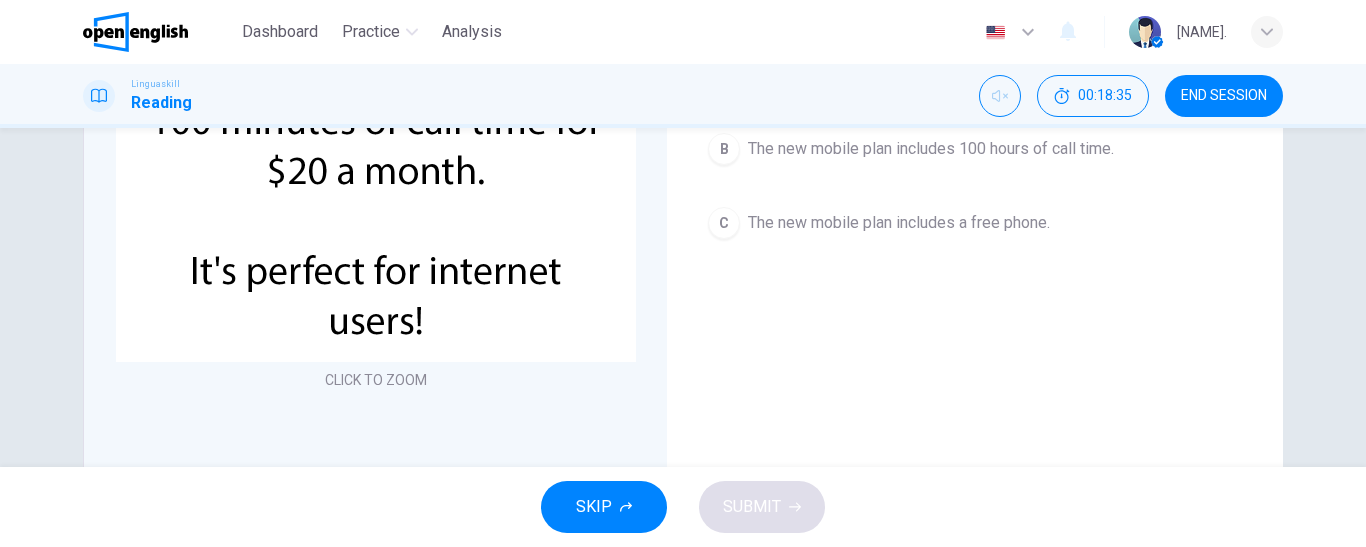 scroll, scrollTop: 300, scrollLeft: 0, axis: vertical 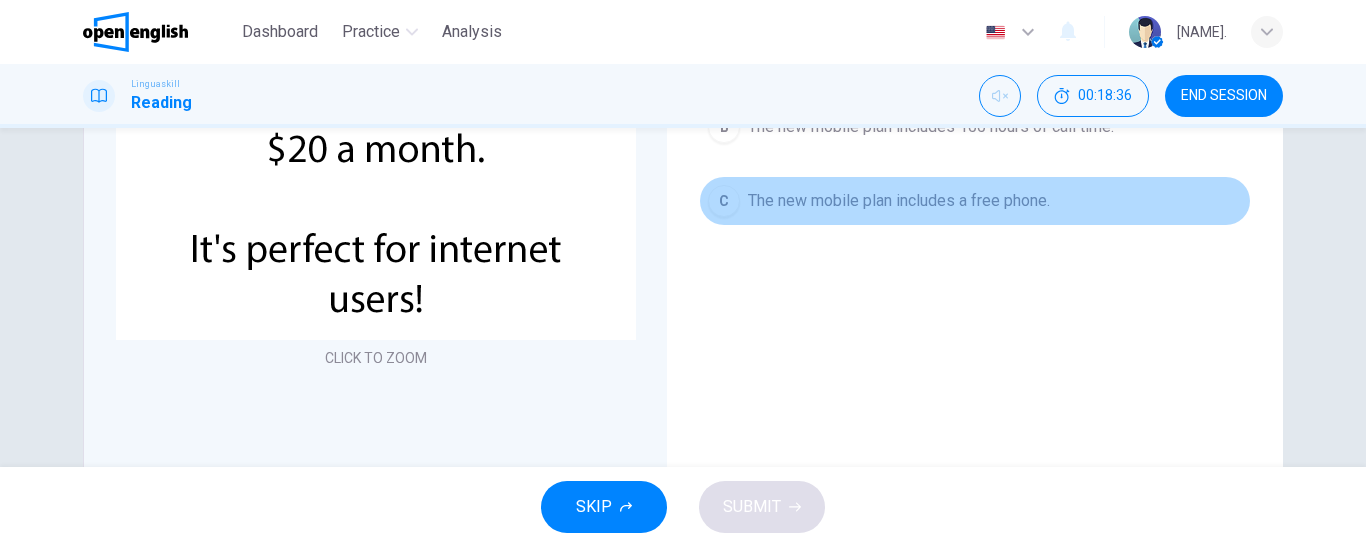 click on "The new mobile plan includes a free phone." at bounding box center (899, 201) 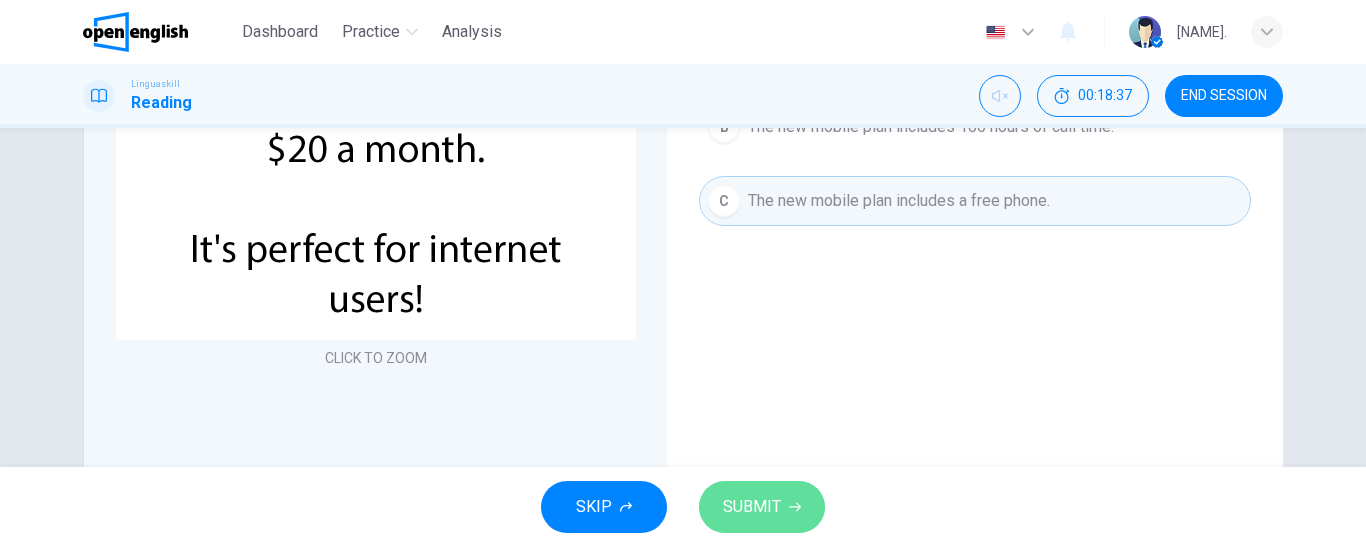 click on "SUBMIT" at bounding box center [752, 507] 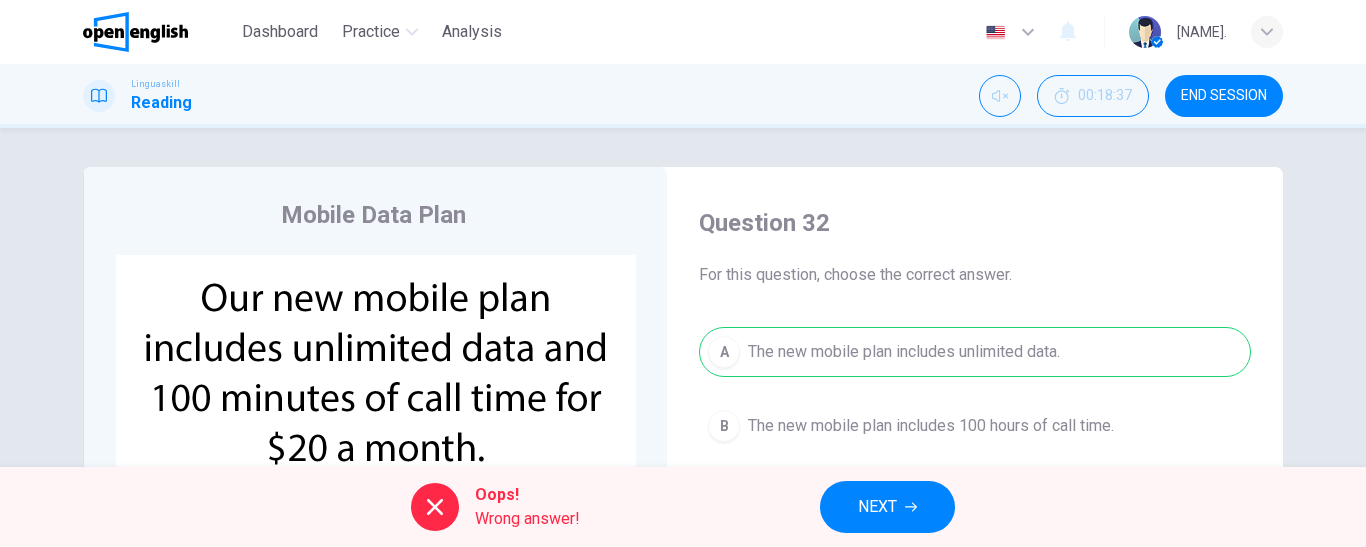 scroll, scrollTop: 0, scrollLeft: 0, axis: both 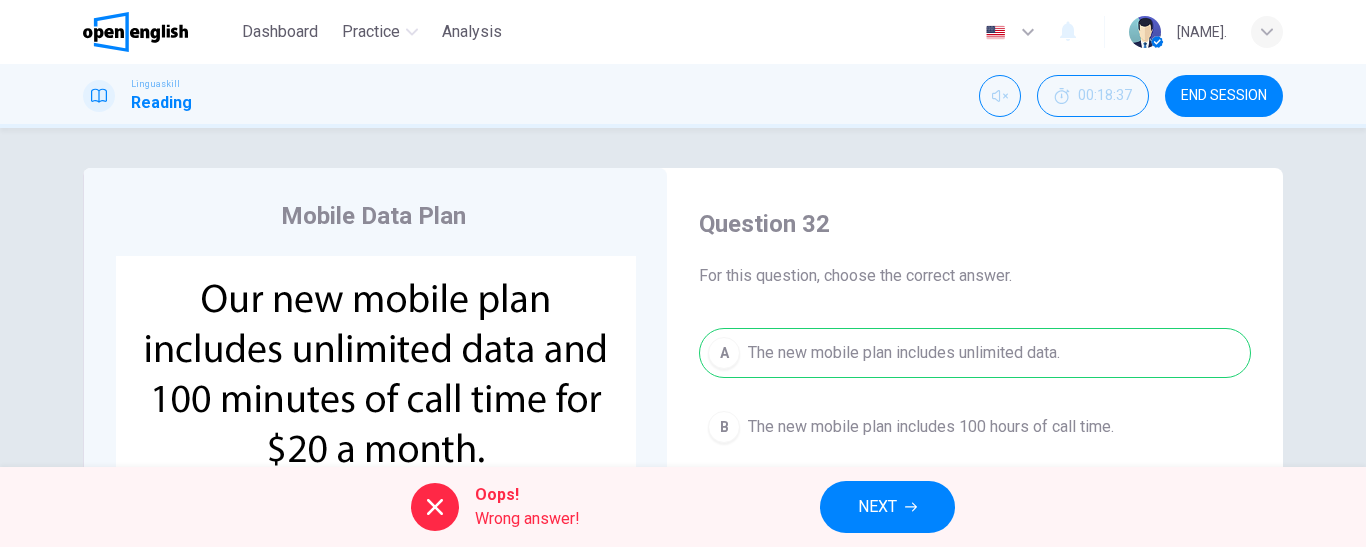 click on "NEXT" at bounding box center [887, 507] 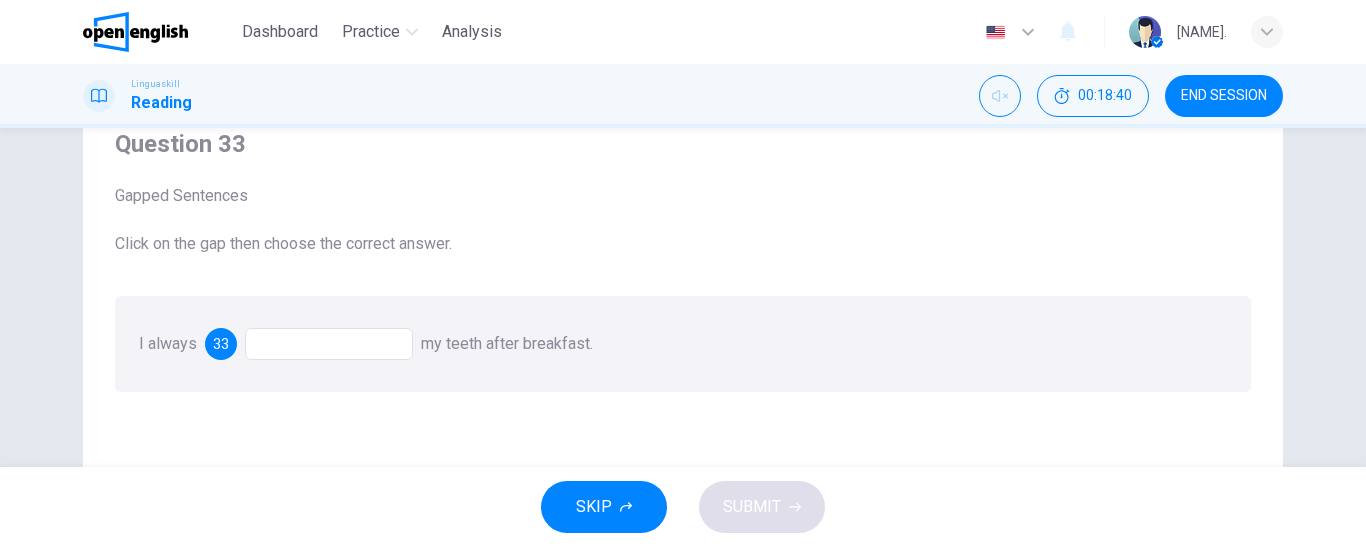 scroll, scrollTop: 100, scrollLeft: 0, axis: vertical 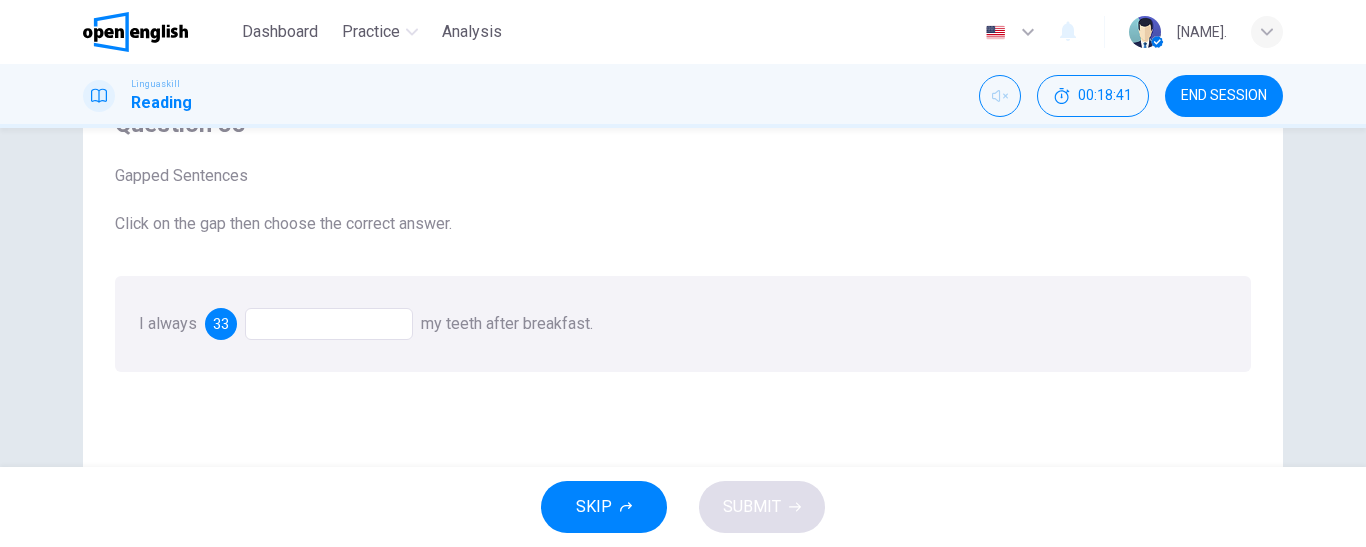 click at bounding box center (329, 324) 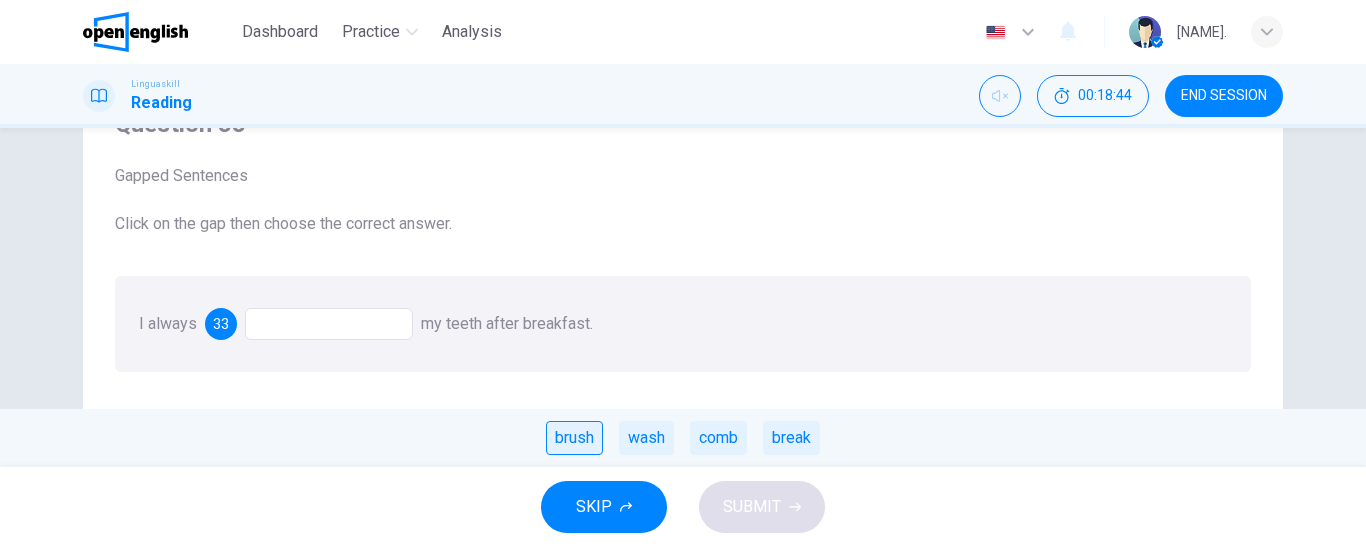 click on "brush" at bounding box center (574, 438) 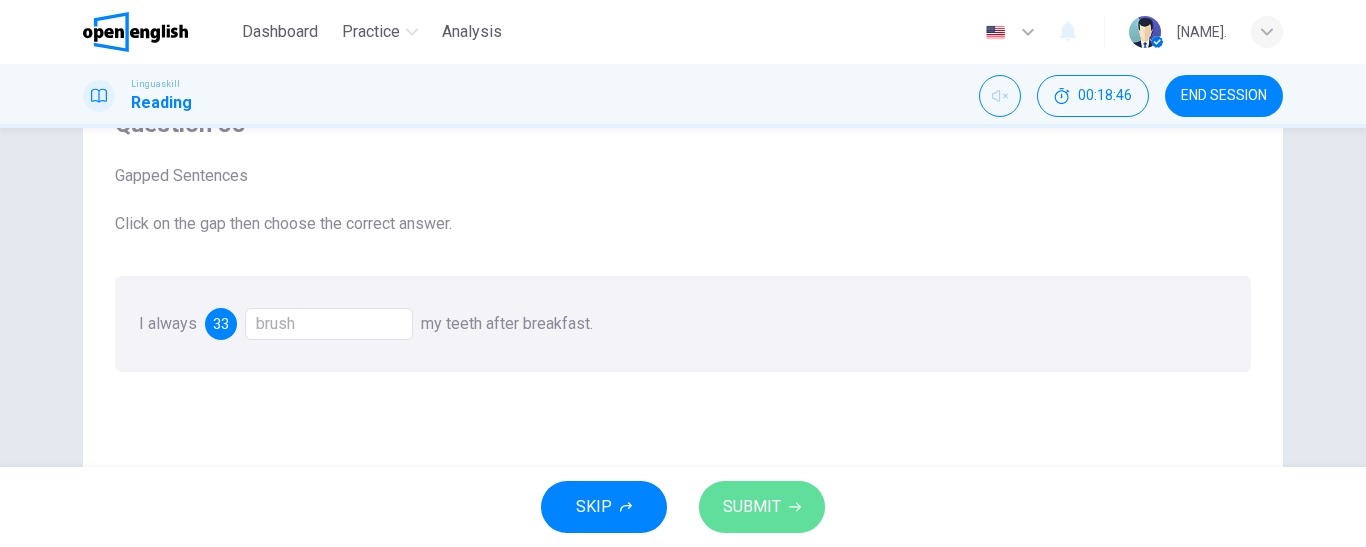 click 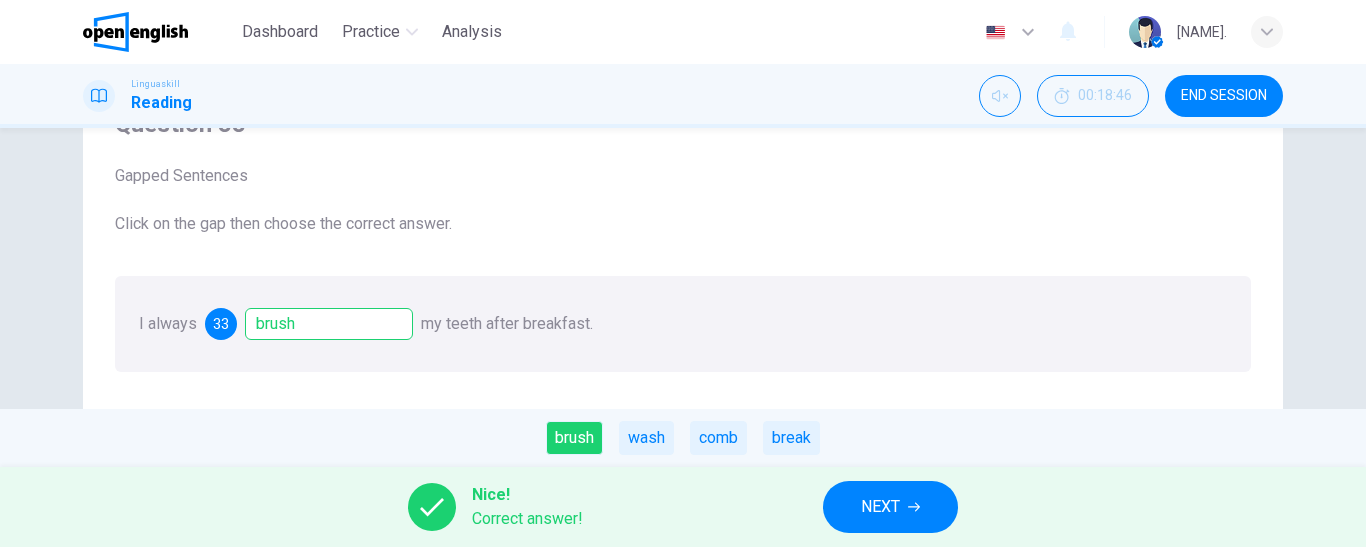 click on "NEXT" at bounding box center [880, 507] 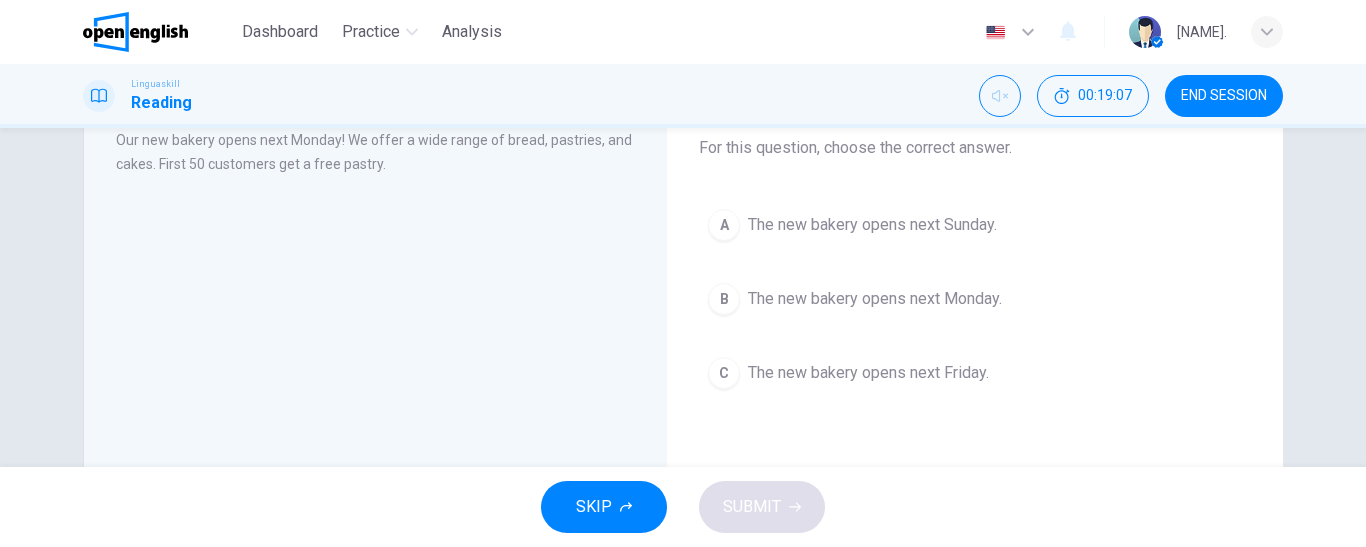 scroll, scrollTop: 100, scrollLeft: 0, axis: vertical 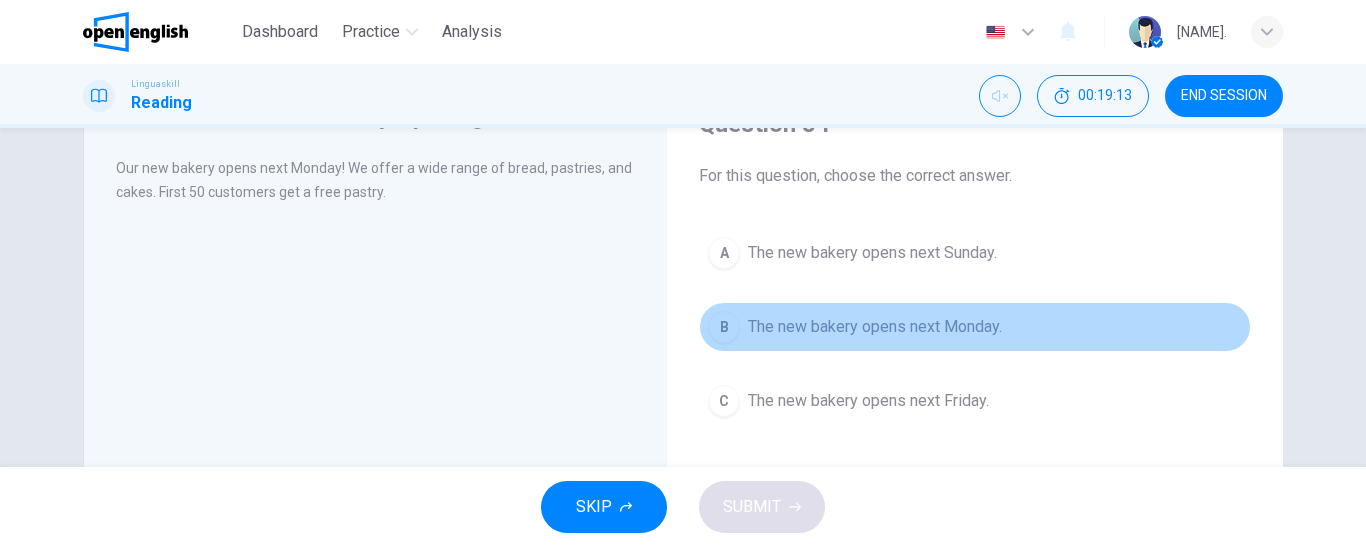 click on "The new bakery opens next Monday." at bounding box center (875, 327) 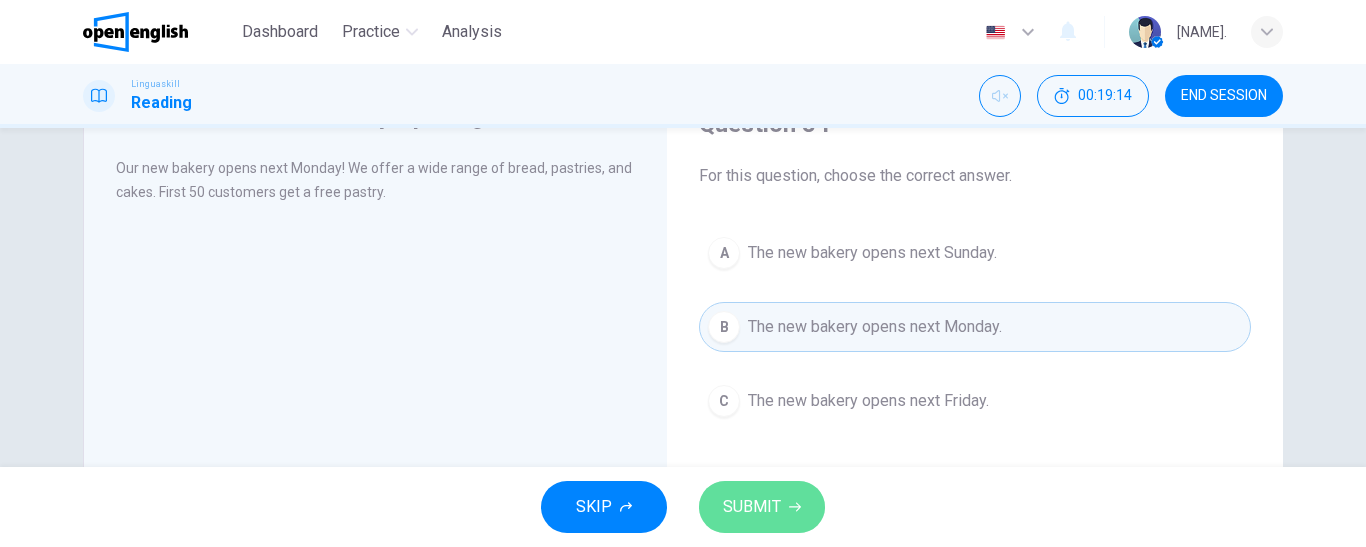 click on "SUBMIT" at bounding box center [762, 507] 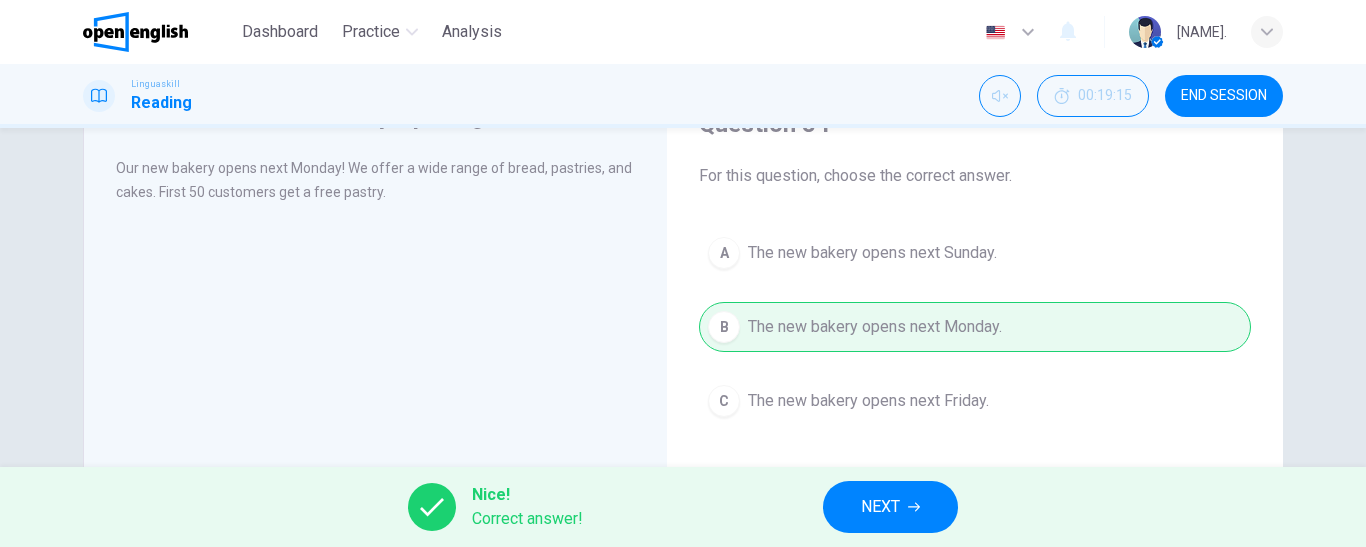 click on "NEXT" at bounding box center [880, 507] 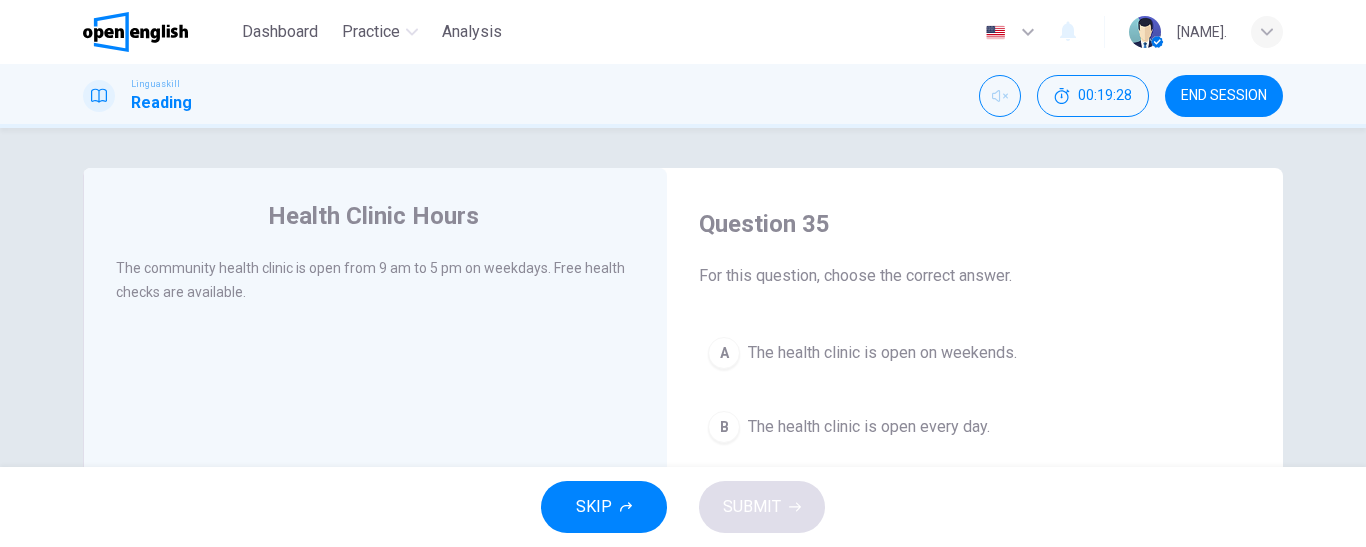 scroll, scrollTop: 100, scrollLeft: 0, axis: vertical 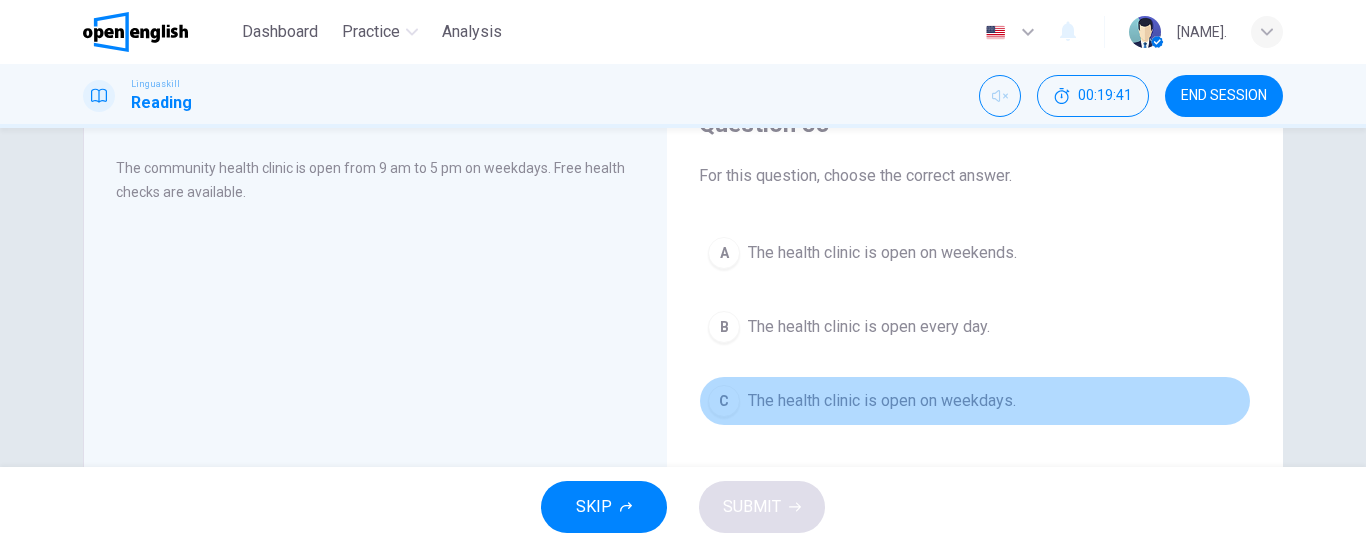 click on "The health clinic is open on weekdays." at bounding box center [882, 401] 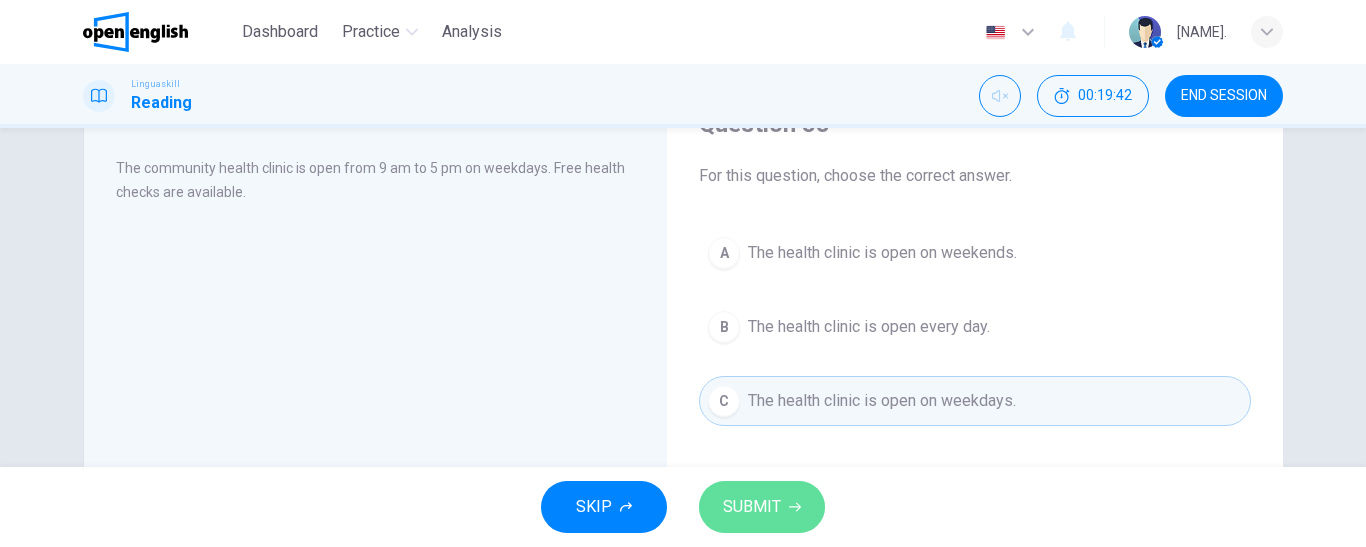 click on "SUBMIT" at bounding box center [762, 507] 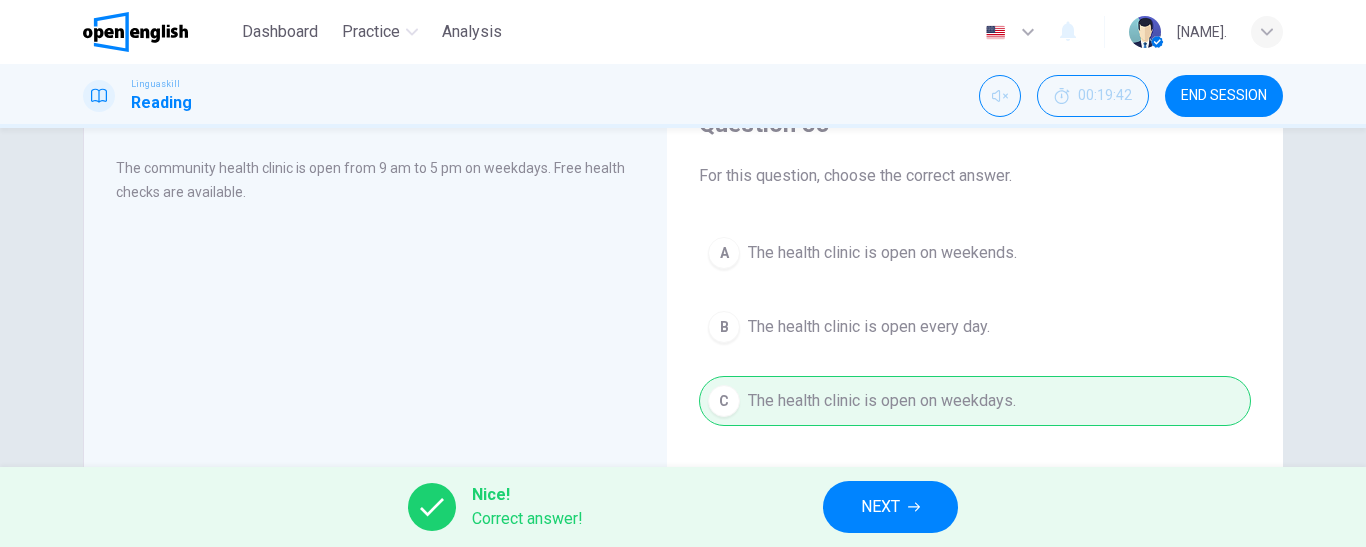 click on "NEXT" at bounding box center [880, 507] 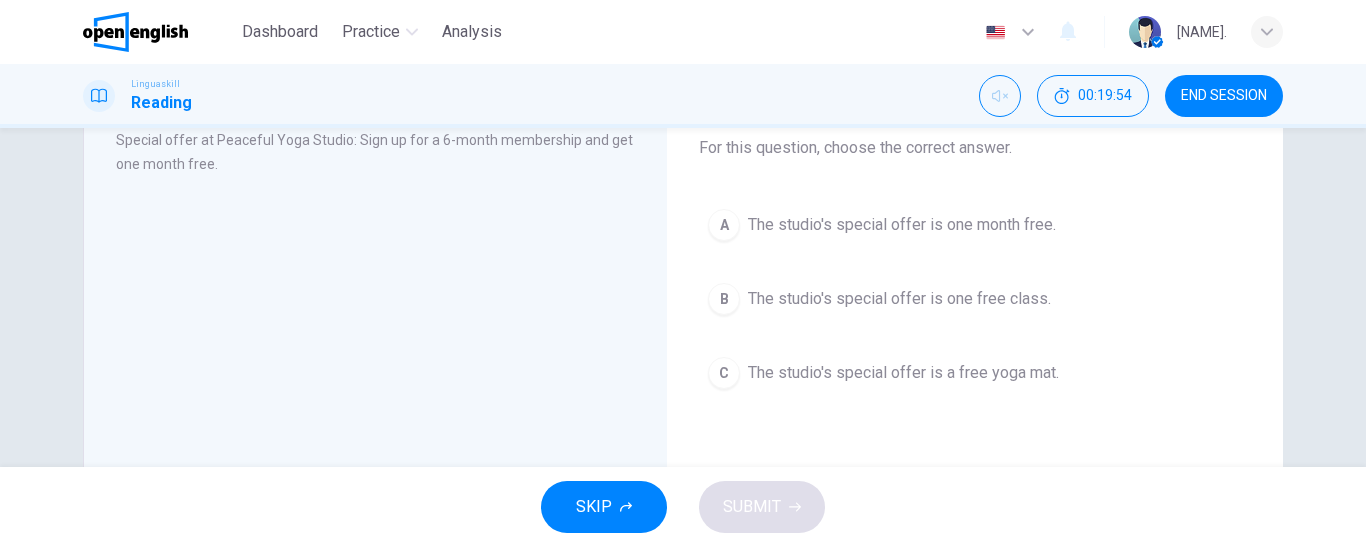 scroll, scrollTop: 100, scrollLeft: 0, axis: vertical 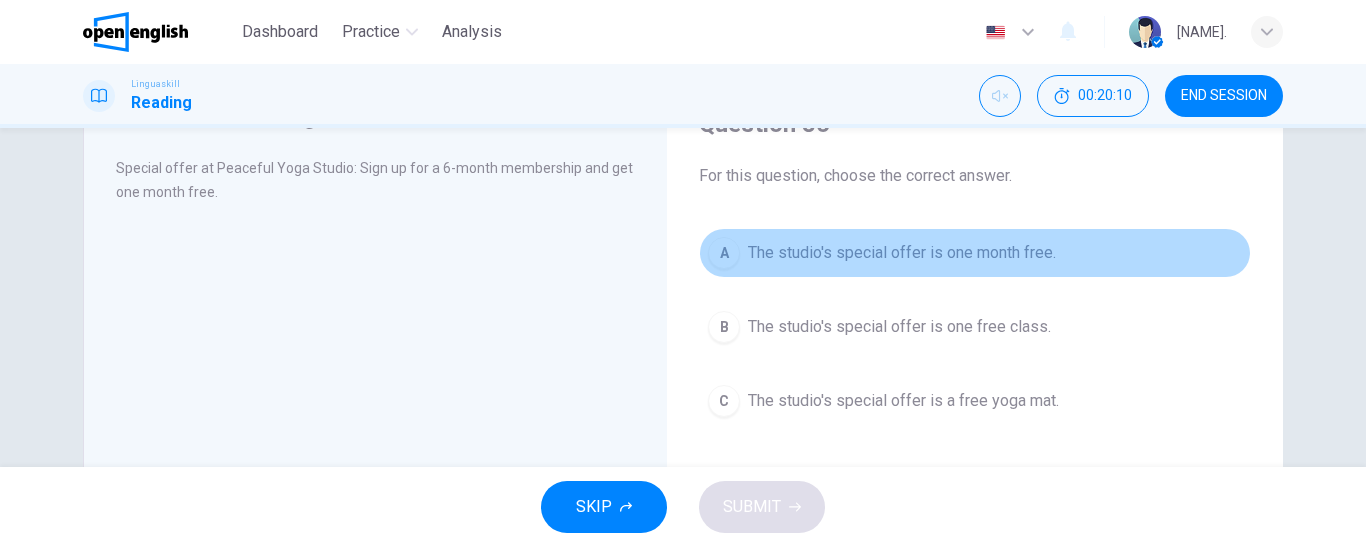 click on "The studio's special offer is one month free." at bounding box center [902, 253] 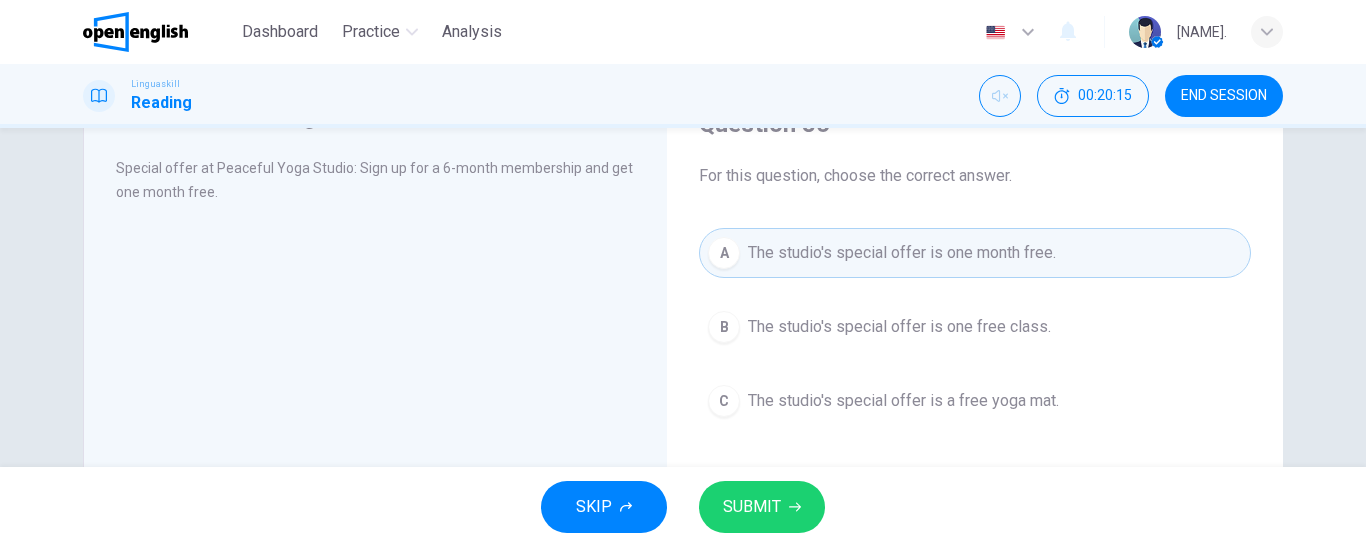 click on "SUBMIT" at bounding box center [752, 507] 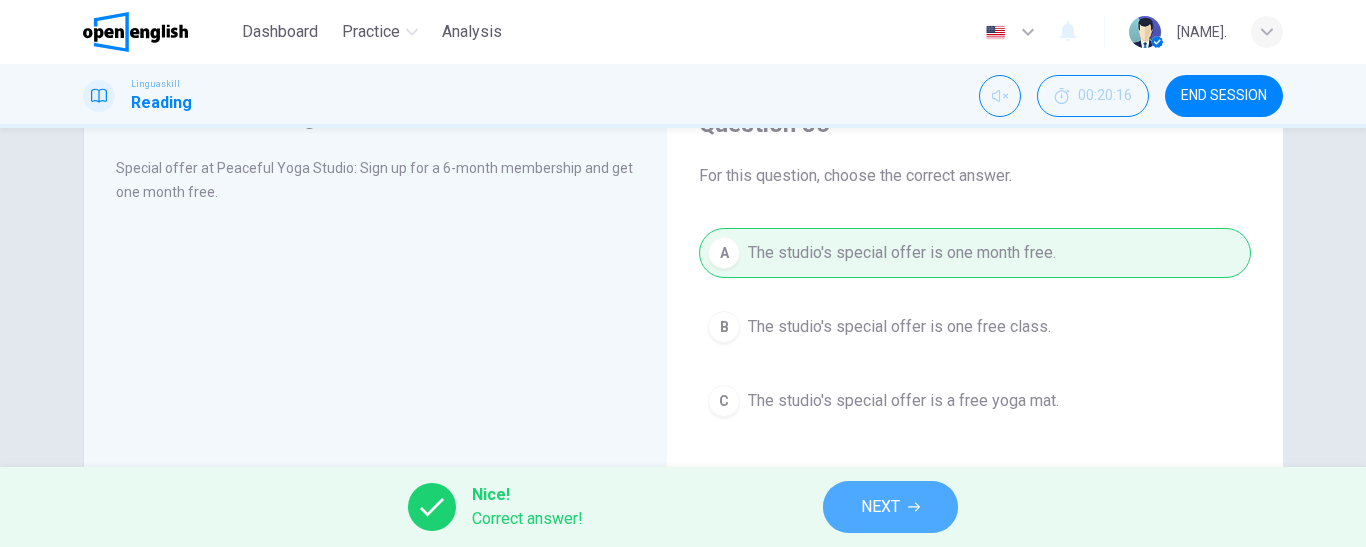 click on "NEXT" at bounding box center [890, 507] 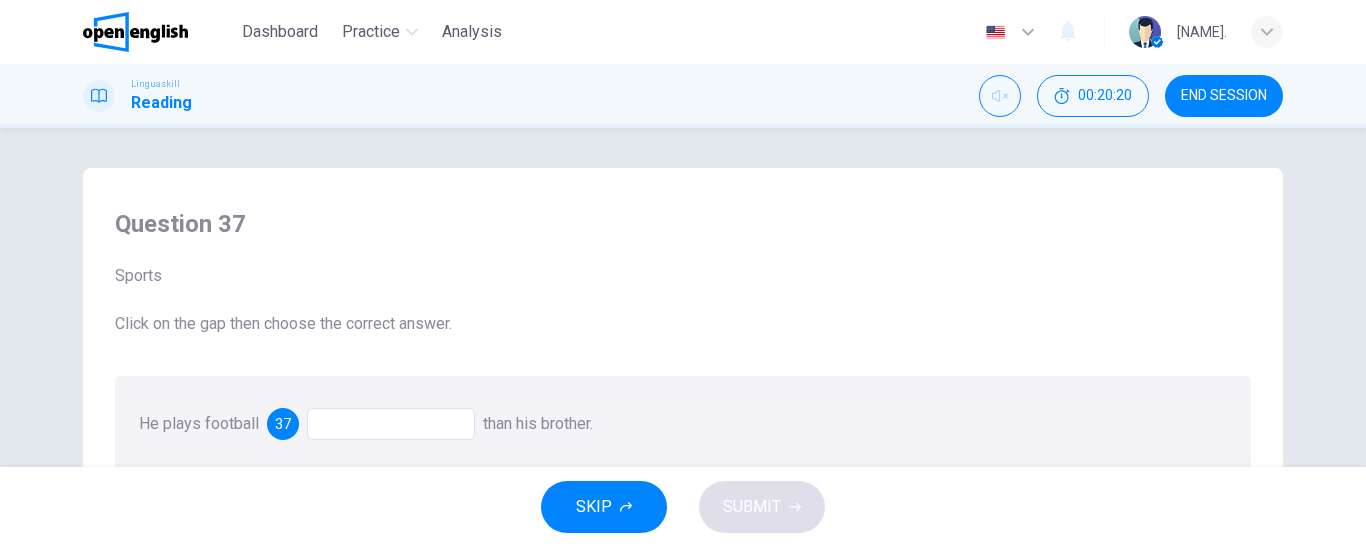 click at bounding box center (391, 424) 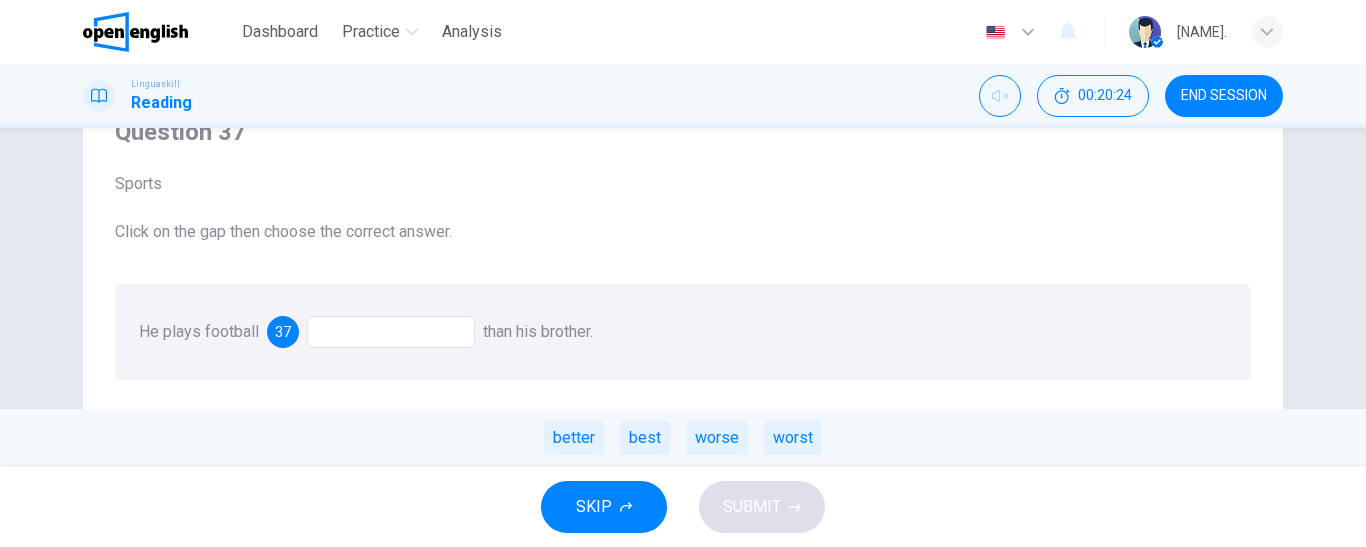 scroll, scrollTop: 100, scrollLeft: 0, axis: vertical 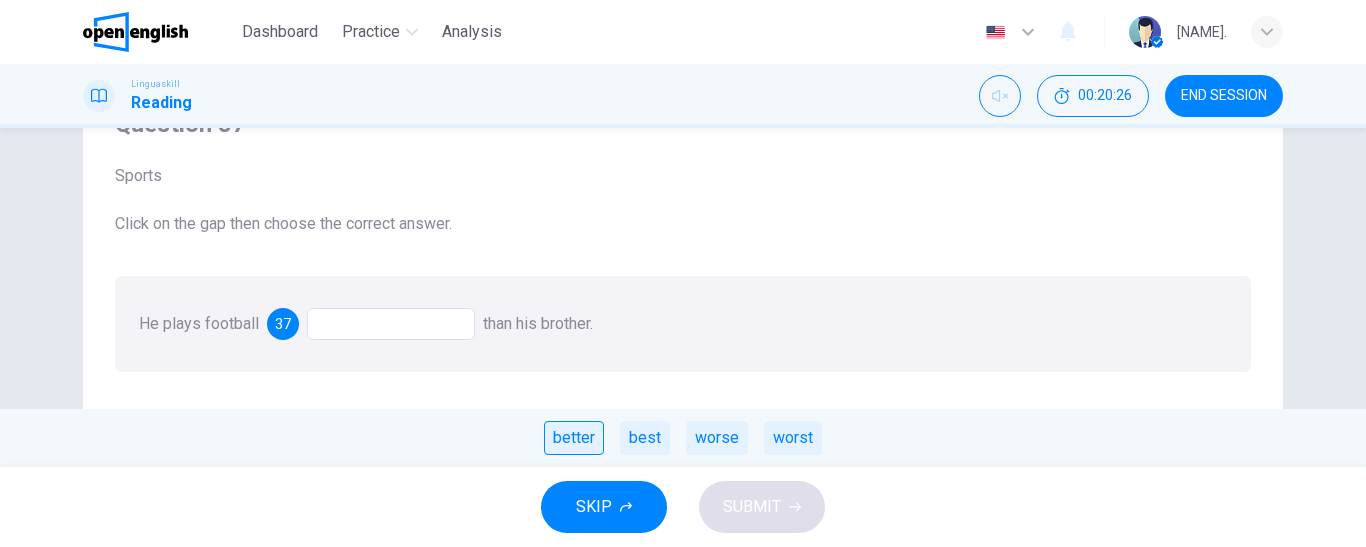 click on "better" at bounding box center (574, 438) 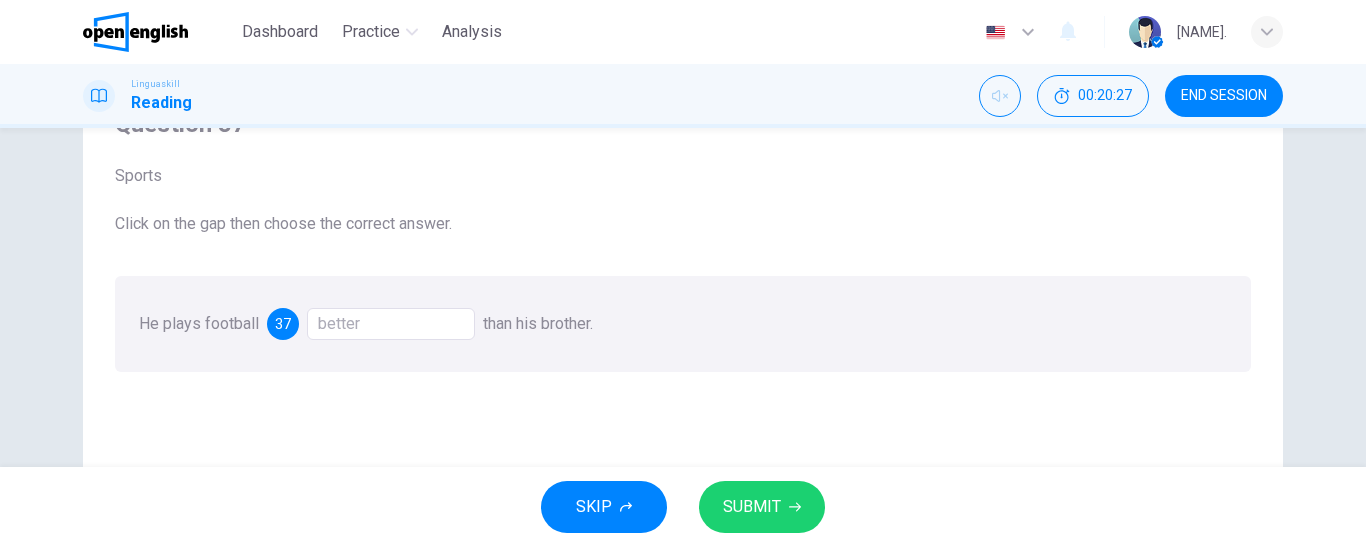 click on "SUBMIT" at bounding box center (762, 507) 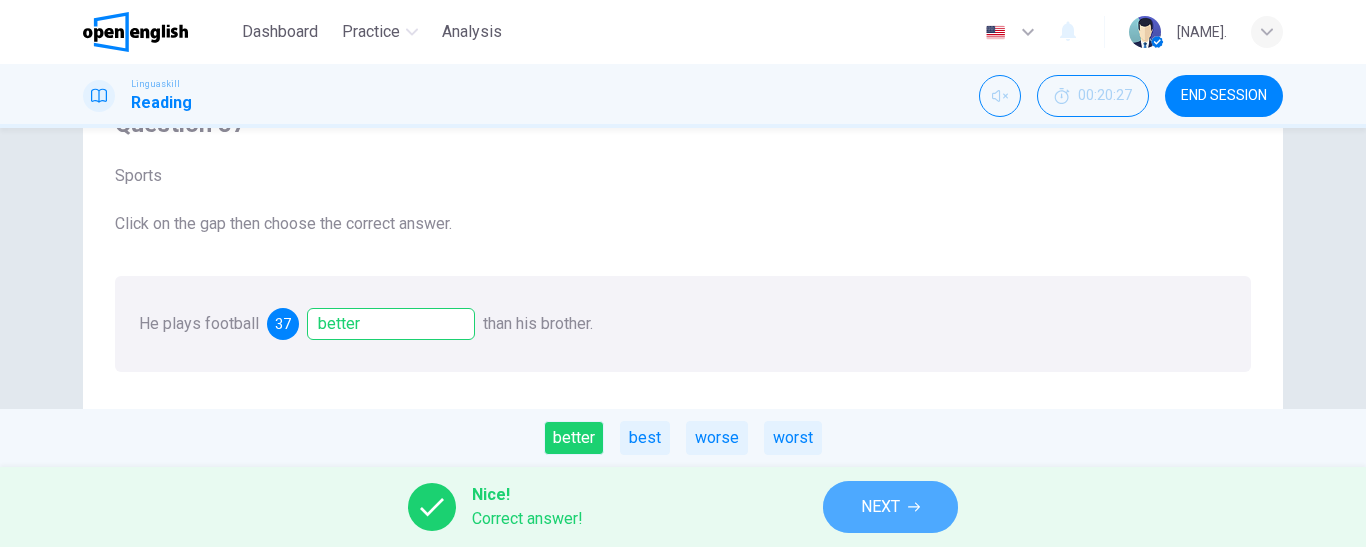 click on "NEXT" at bounding box center [890, 507] 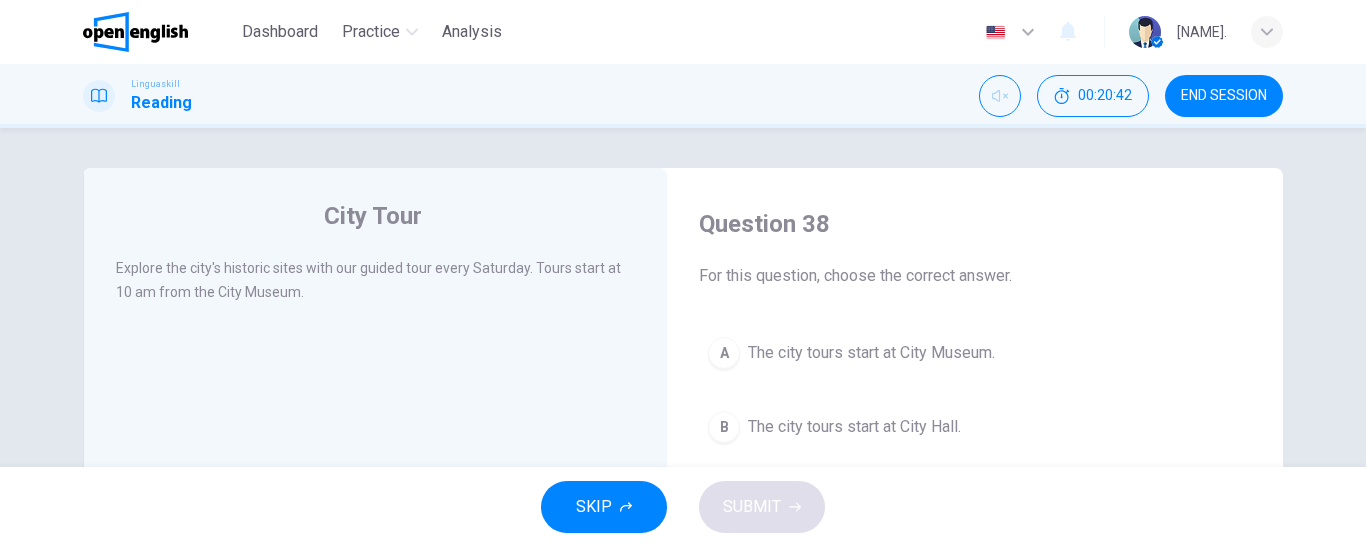 scroll, scrollTop: 100, scrollLeft: 0, axis: vertical 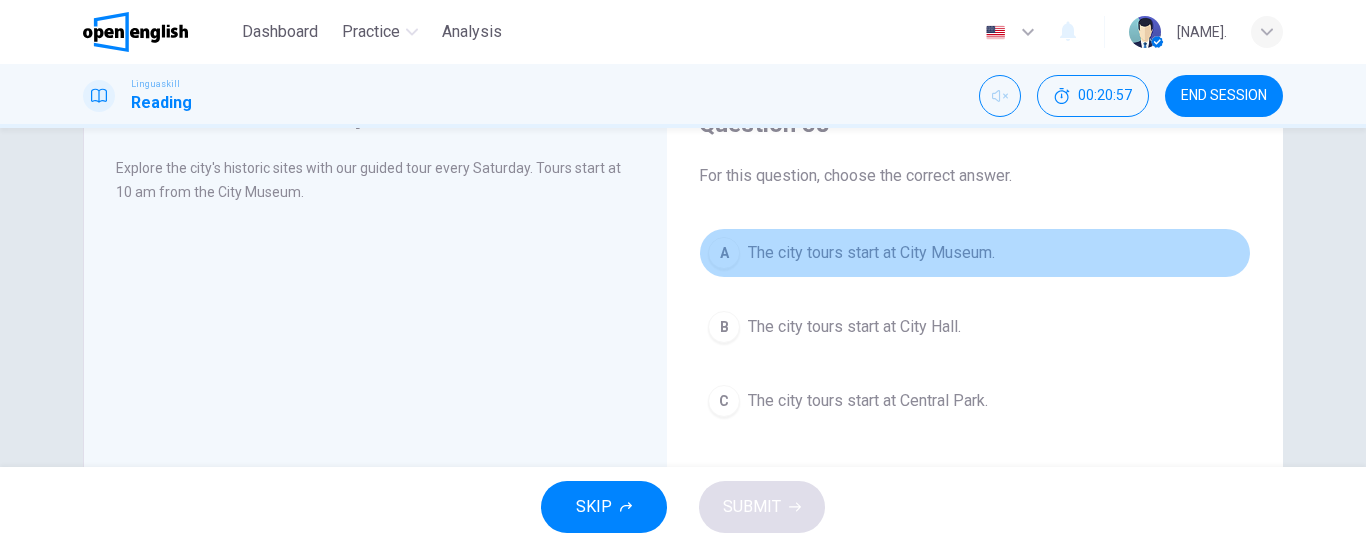 click on "The city tours start at City Museum." at bounding box center (871, 253) 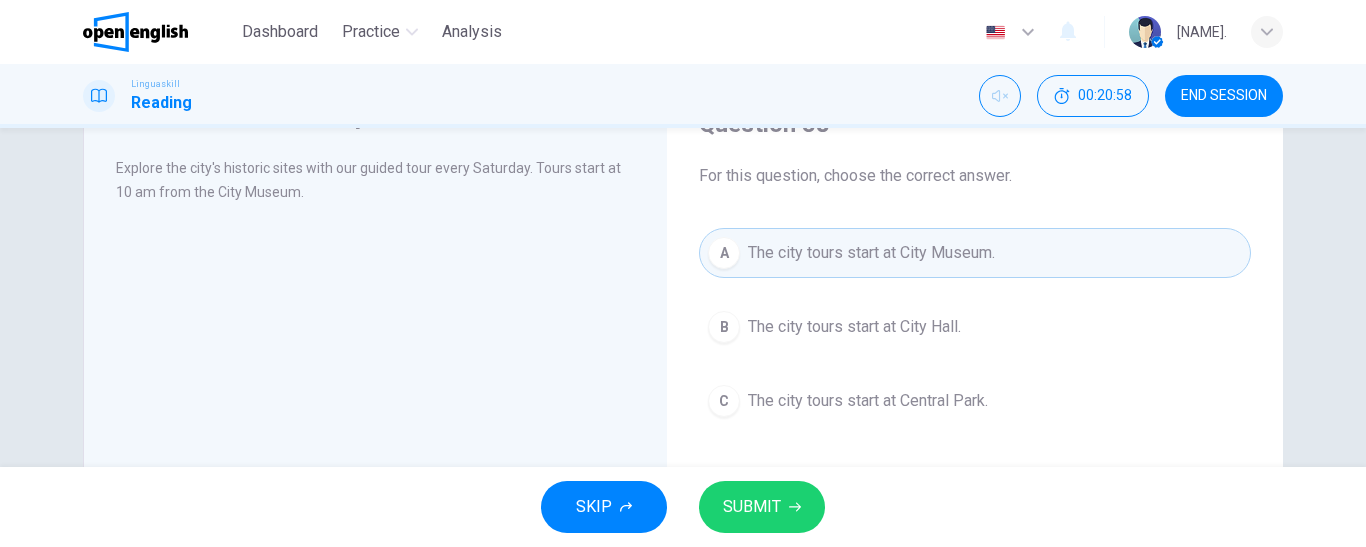 click on "SUBMIT" at bounding box center (762, 507) 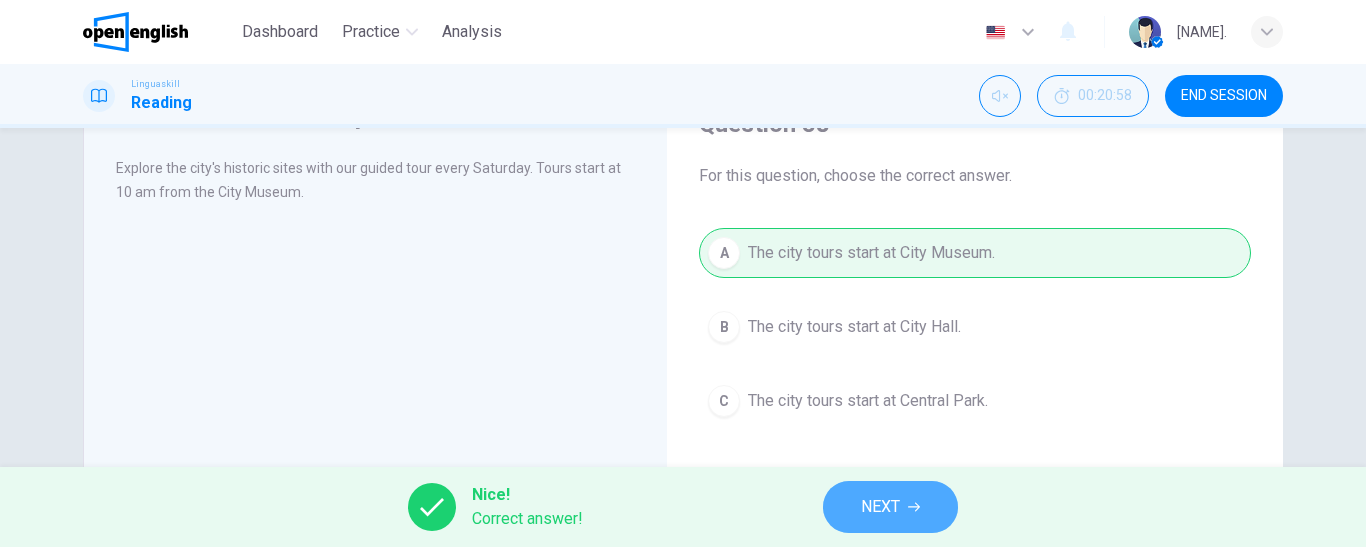 click 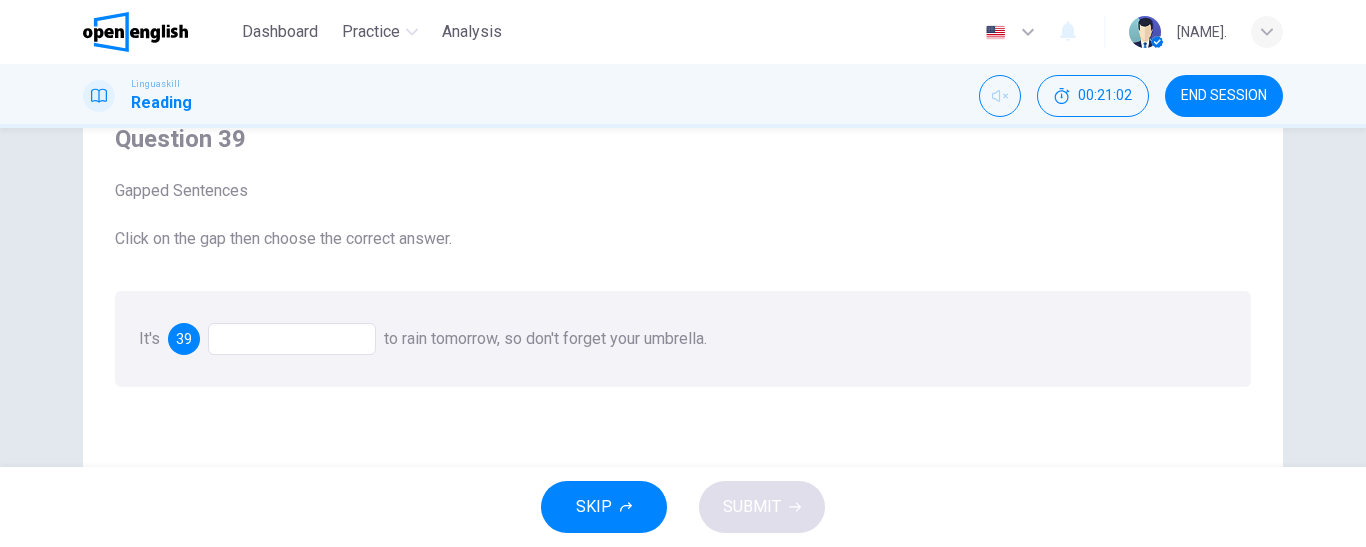 scroll, scrollTop: 200, scrollLeft: 0, axis: vertical 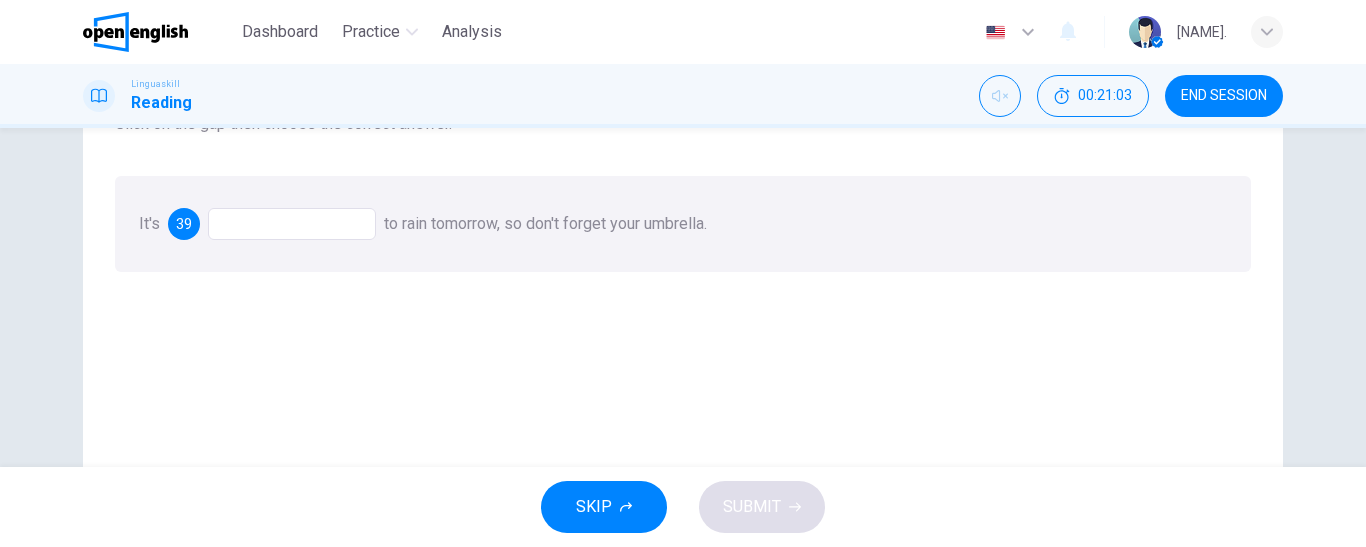 click at bounding box center (292, 224) 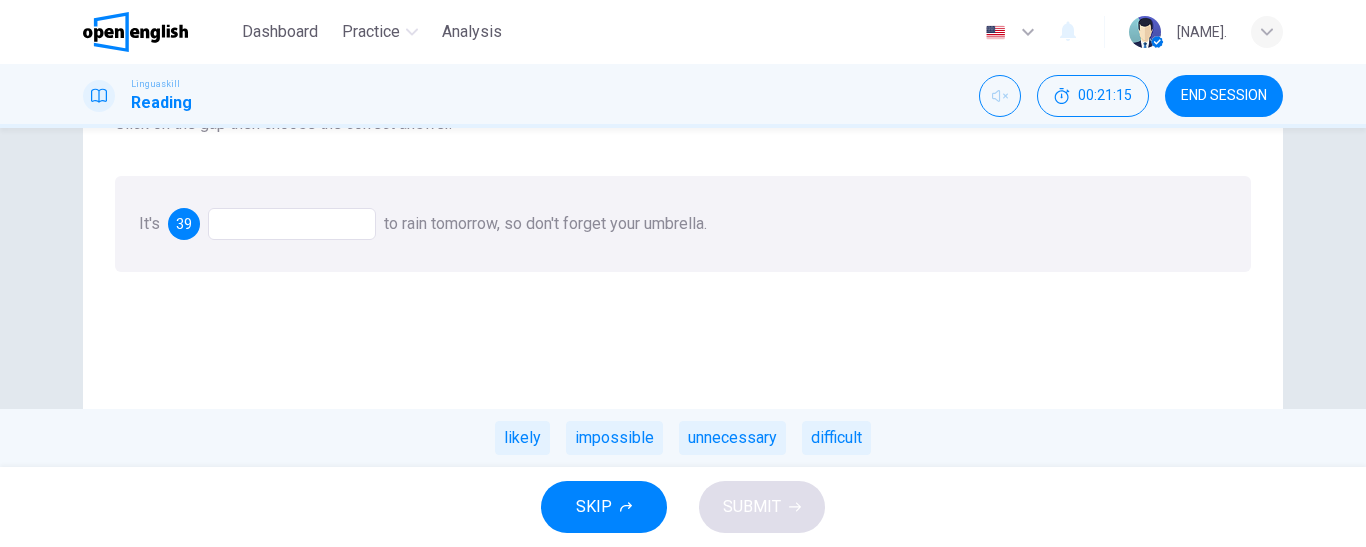 click on "impossible" at bounding box center (614, 438) 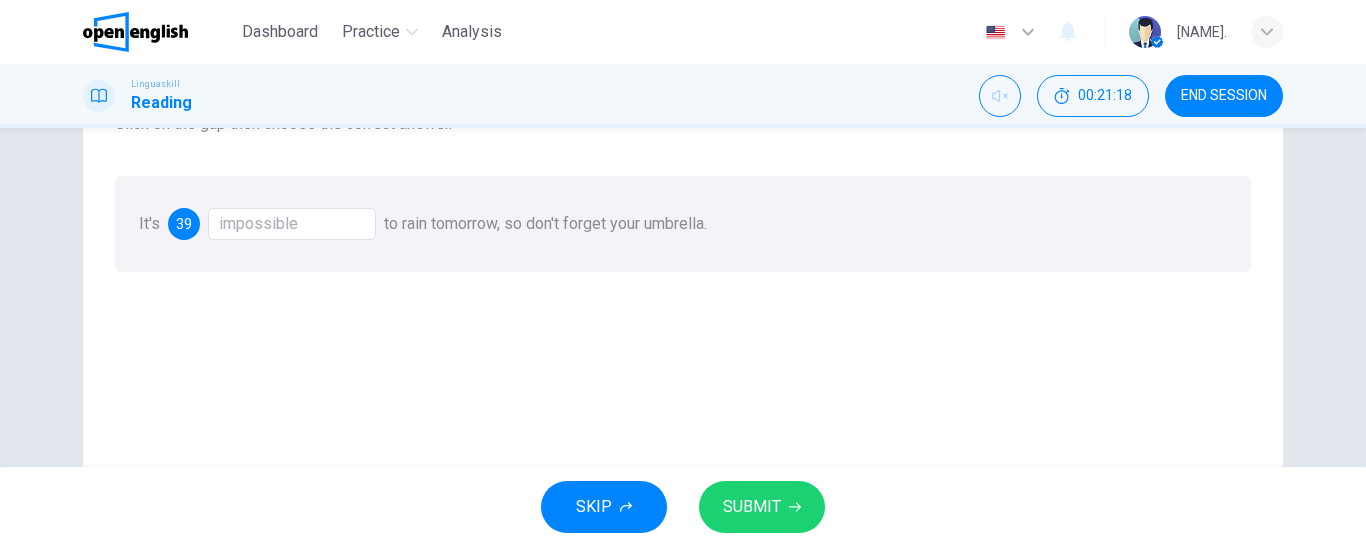 click on "SUBMIT" at bounding box center [752, 507] 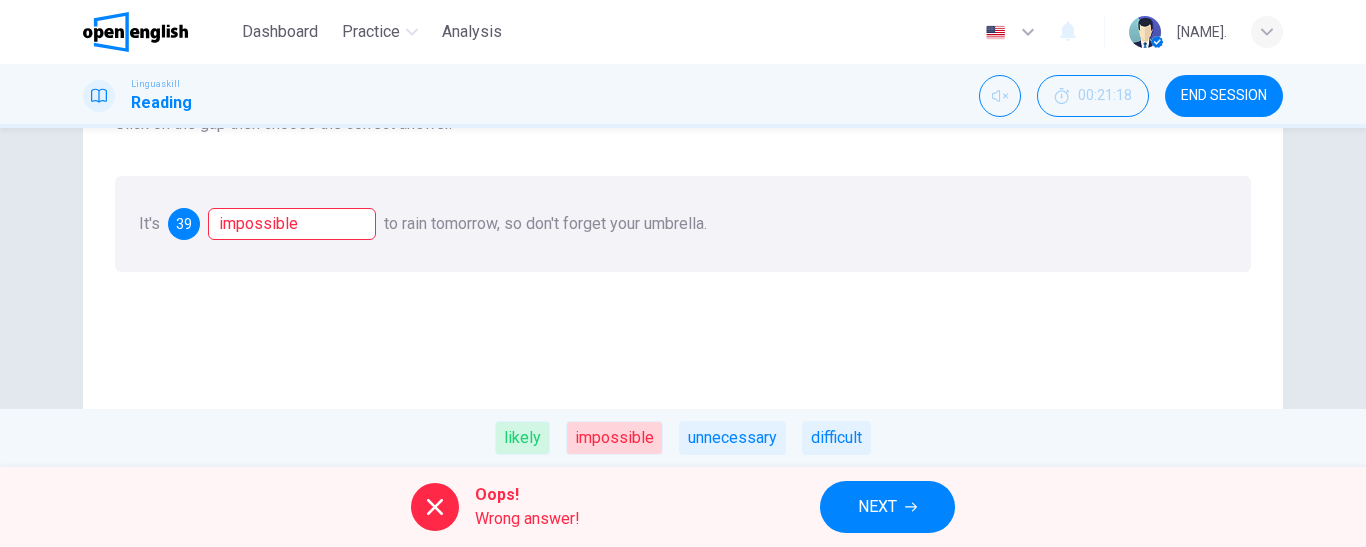 click on "likely" at bounding box center [522, 438] 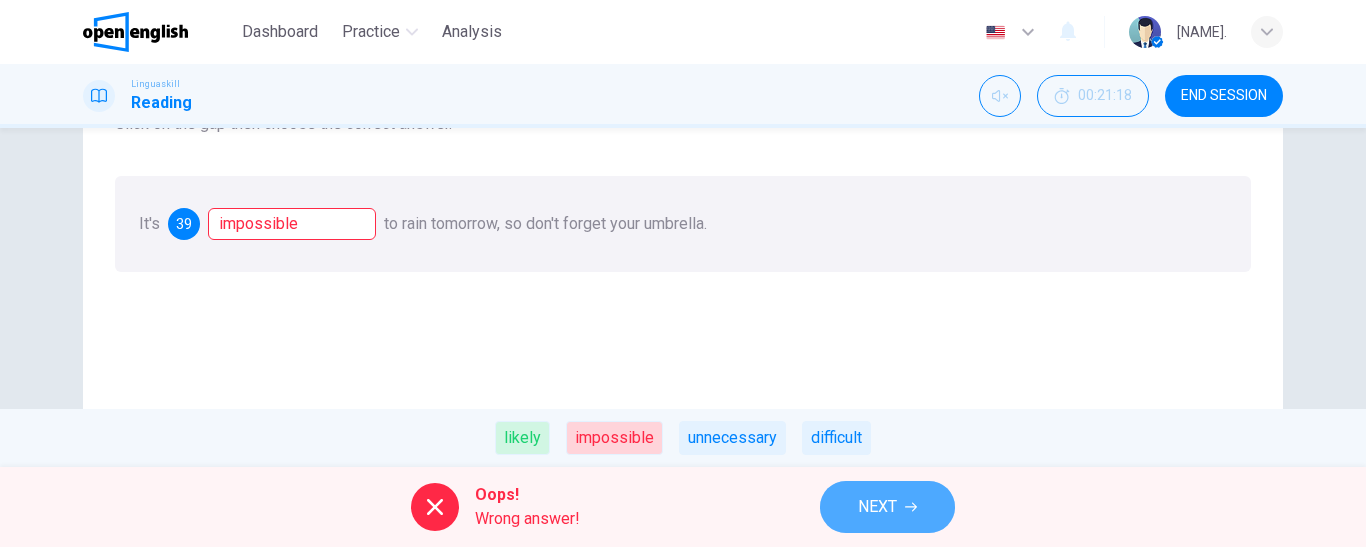 click on "NEXT" at bounding box center [887, 507] 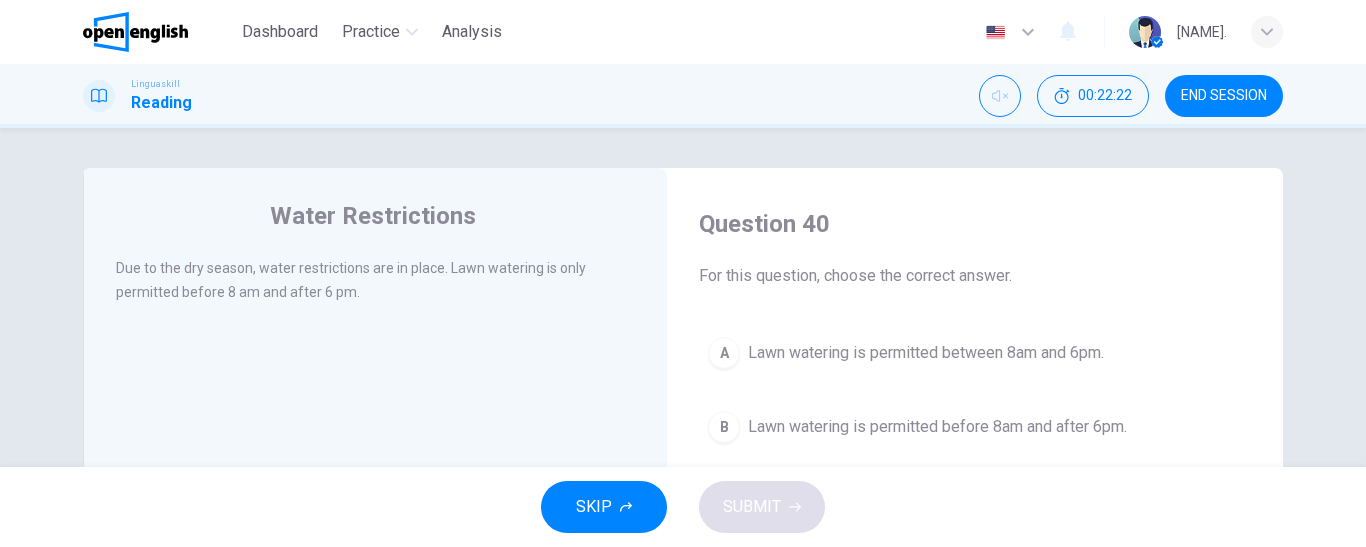 scroll, scrollTop: 100, scrollLeft: 0, axis: vertical 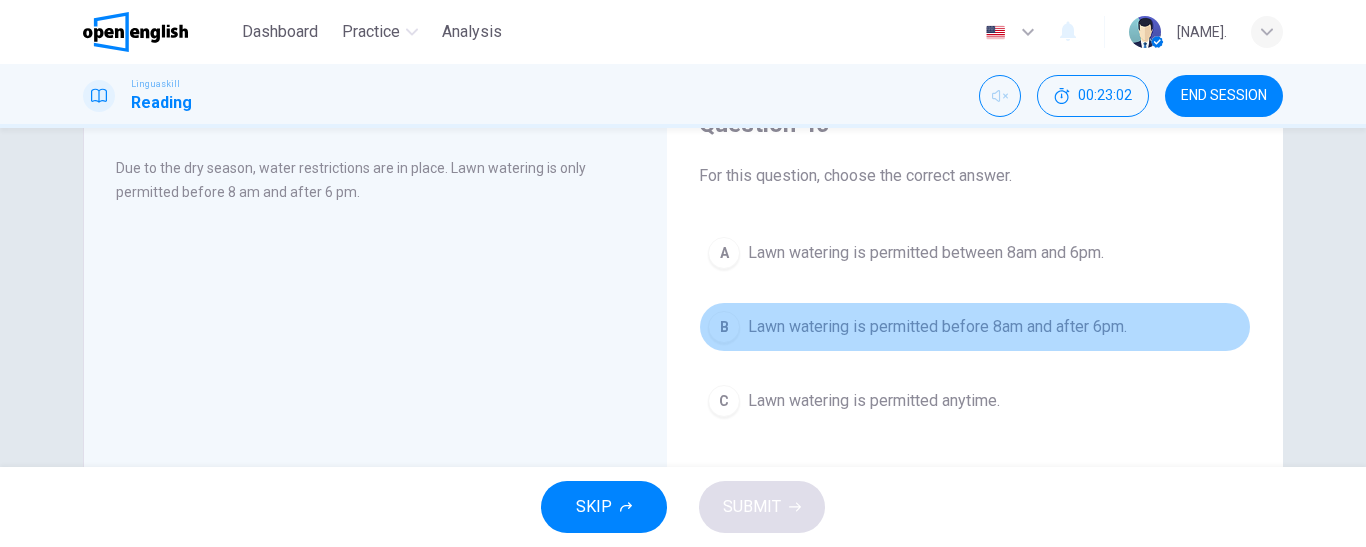 click on "Lawn watering is permitted before 8am and after 6pm." at bounding box center [937, 327] 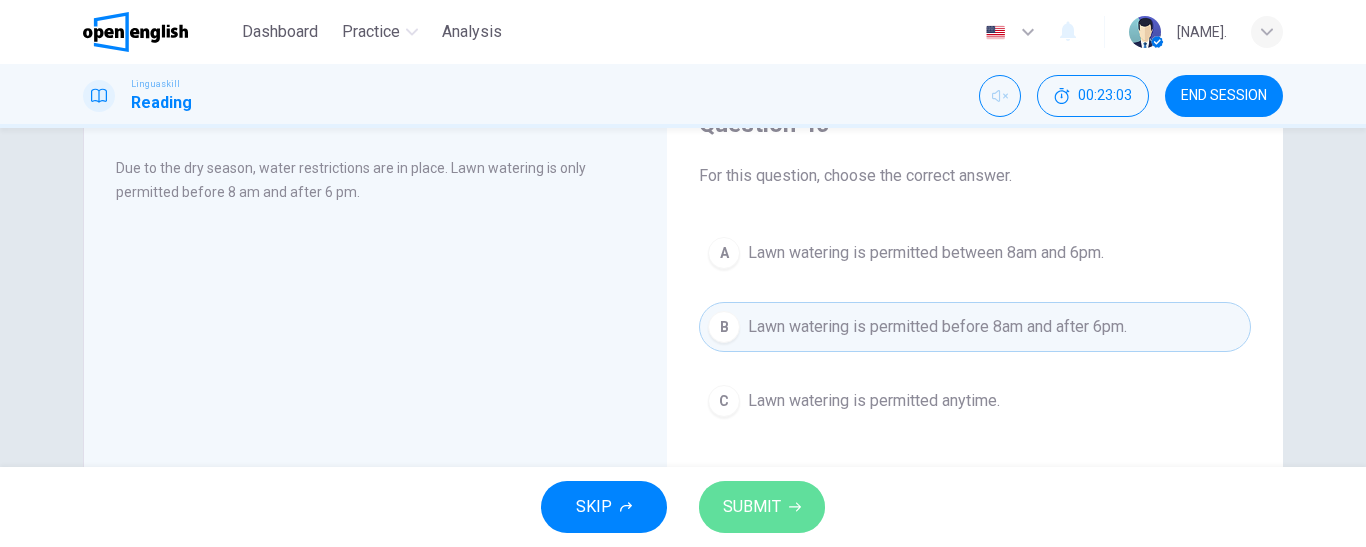 click on "SUBMIT" at bounding box center (752, 507) 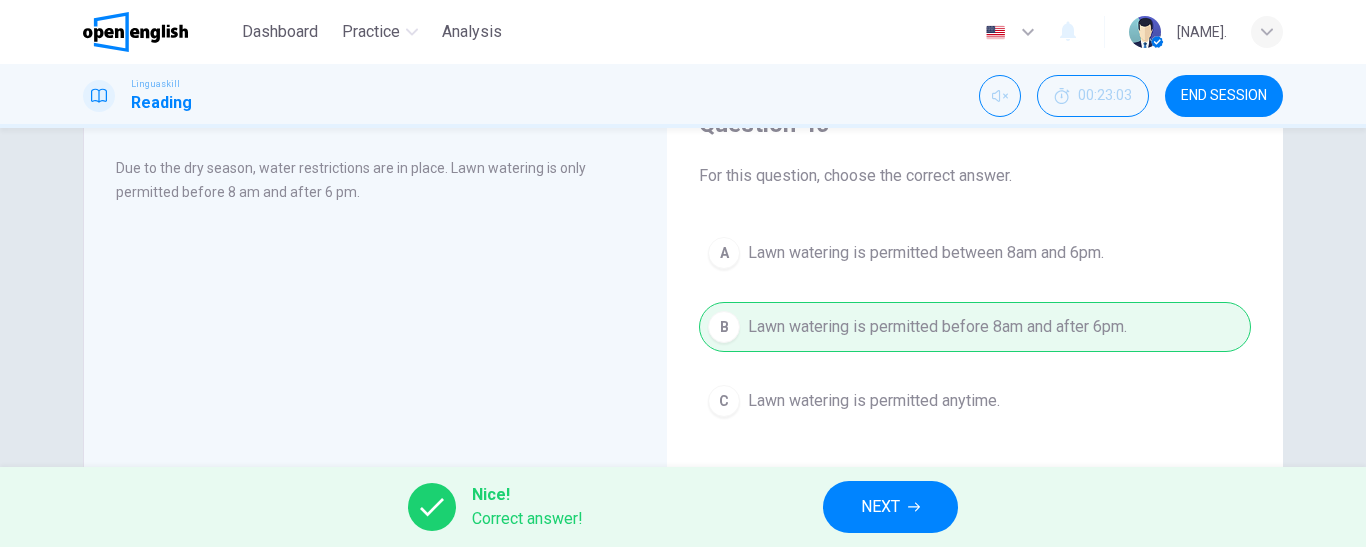 click on "Nice! Correct answer! NEXT" at bounding box center [683, 507] 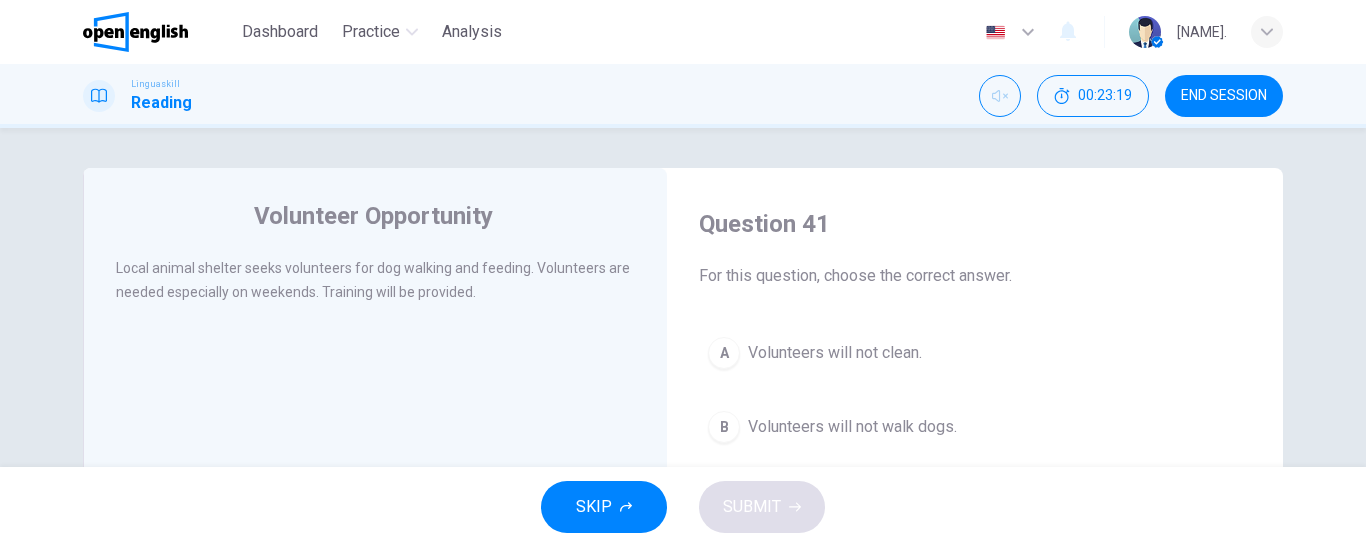 scroll, scrollTop: 100, scrollLeft: 0, axis: vertical 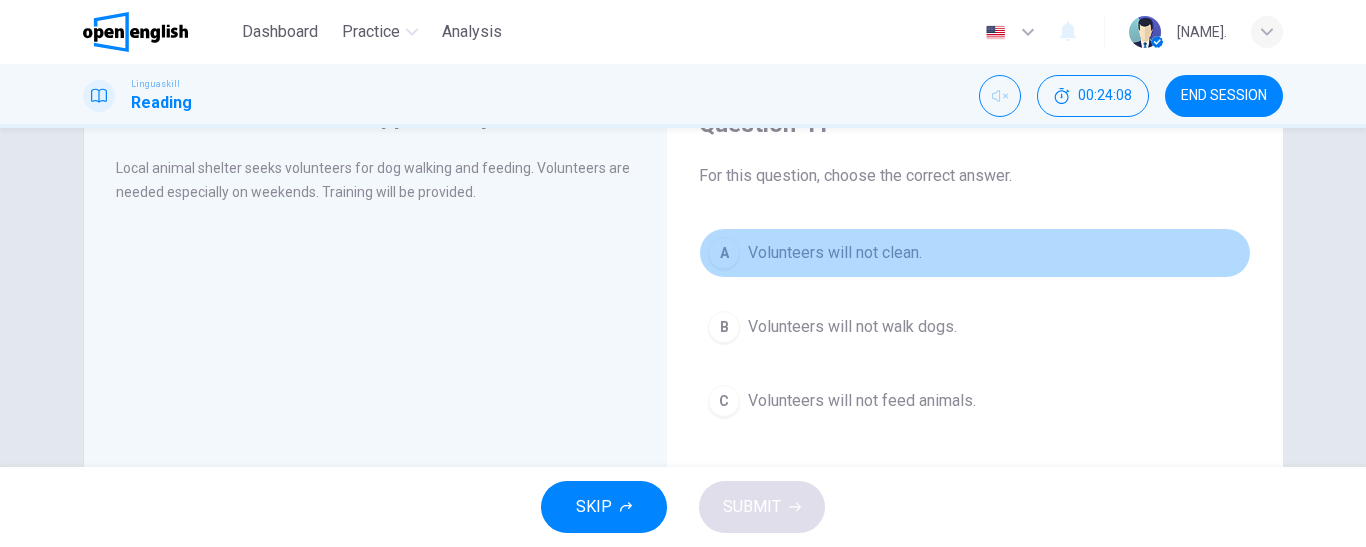 click on "Volunteers will not clean." at bounding box center [835, 253] 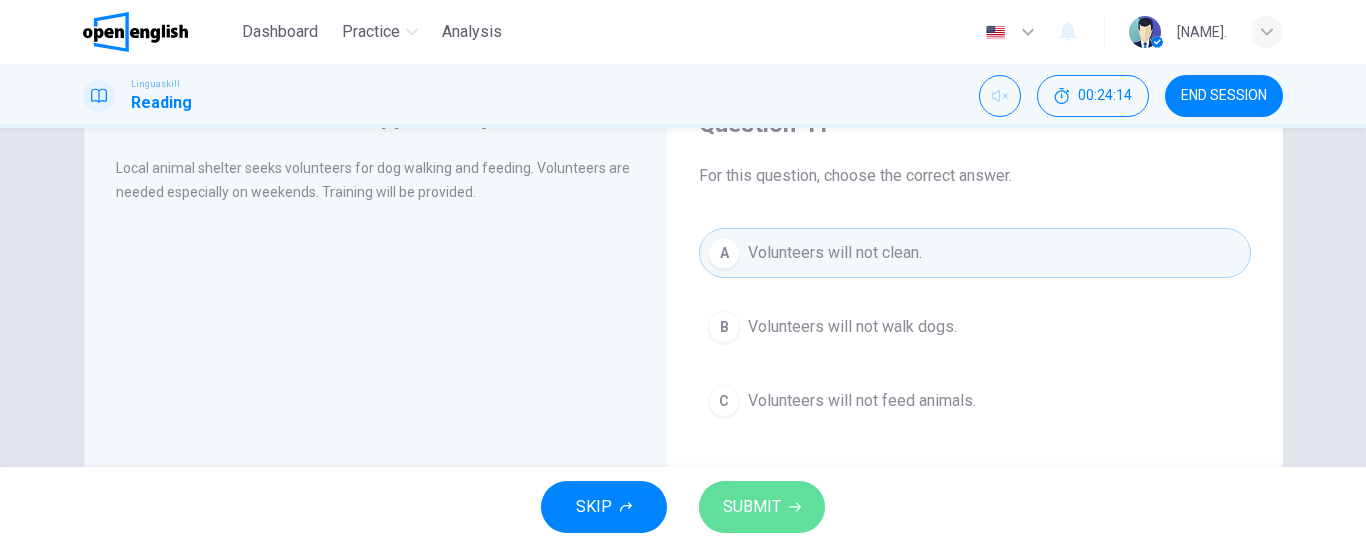 click on "SUBMIT" at bounding box center [752, 507] 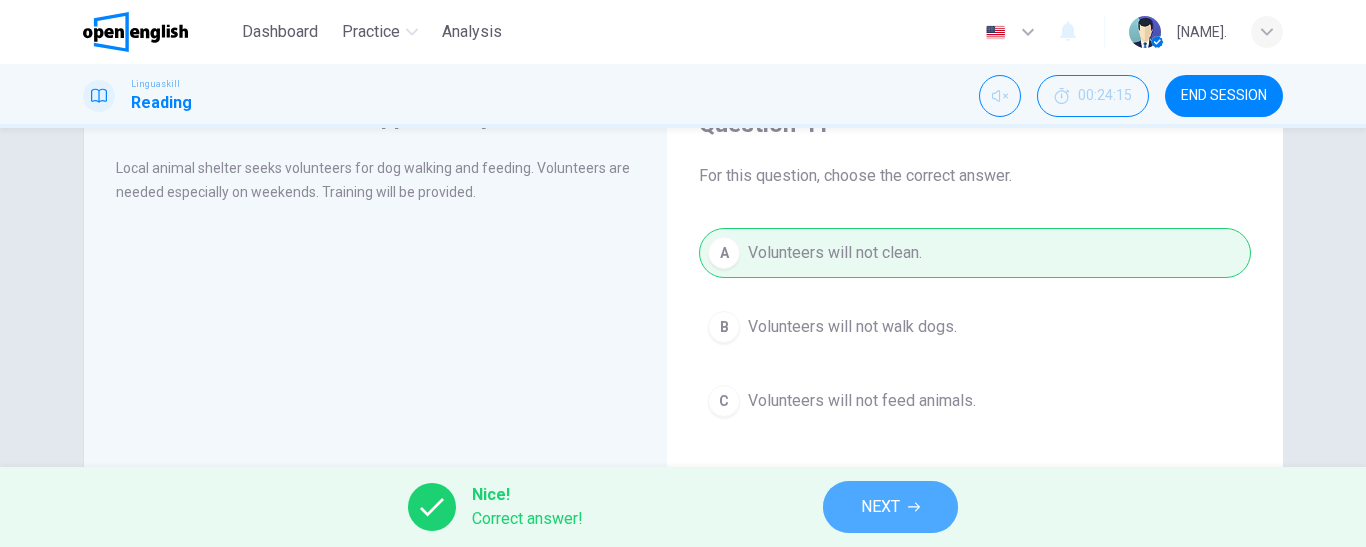 click on "NEXT" at bounding box center [890, 507] 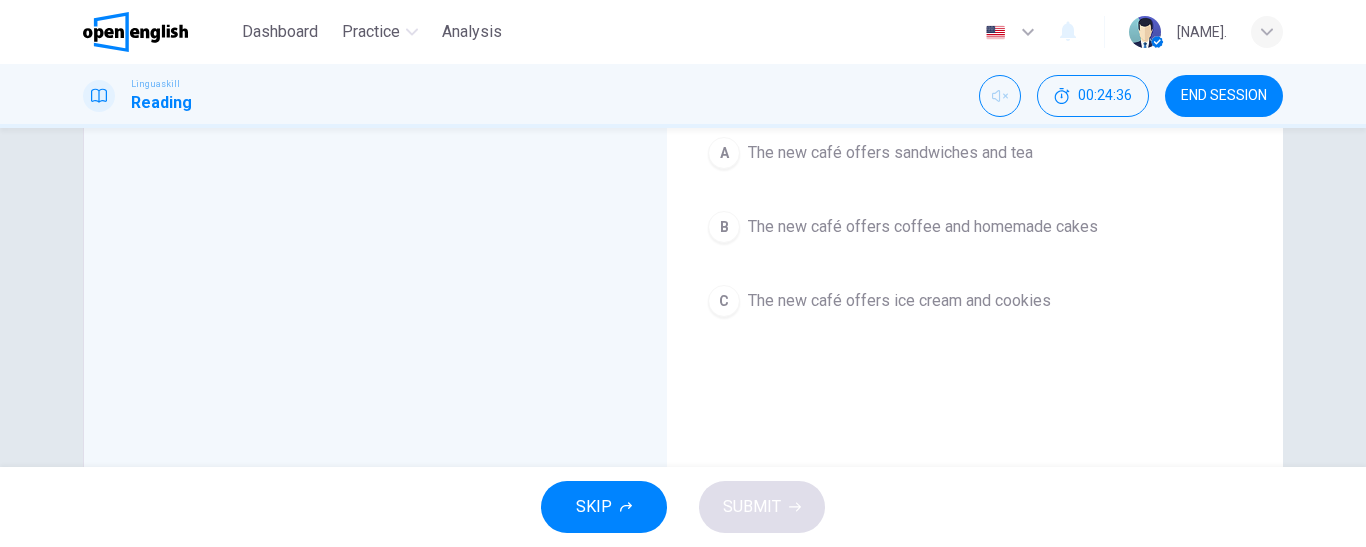 scroll, scrollTop: 100, scrollLeft: 0, axis: vertical 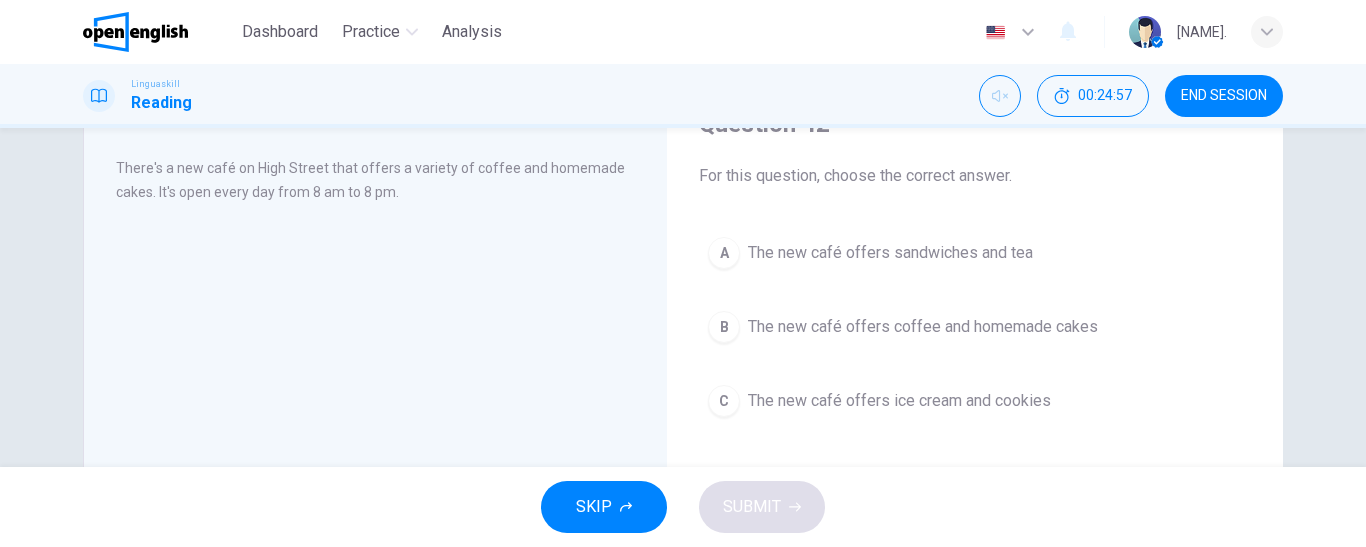 click on "The new café offers coffee and homemade cakes" at bounding box center [923, 327] 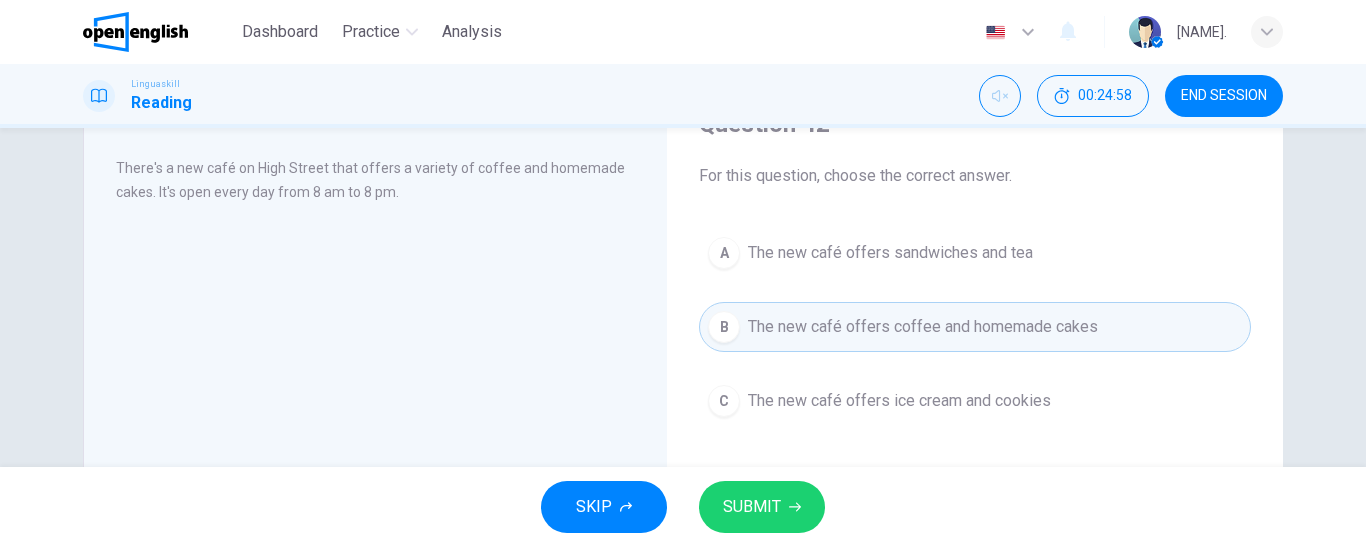 click on "SUBMIT" at bounding box center [752, 507] 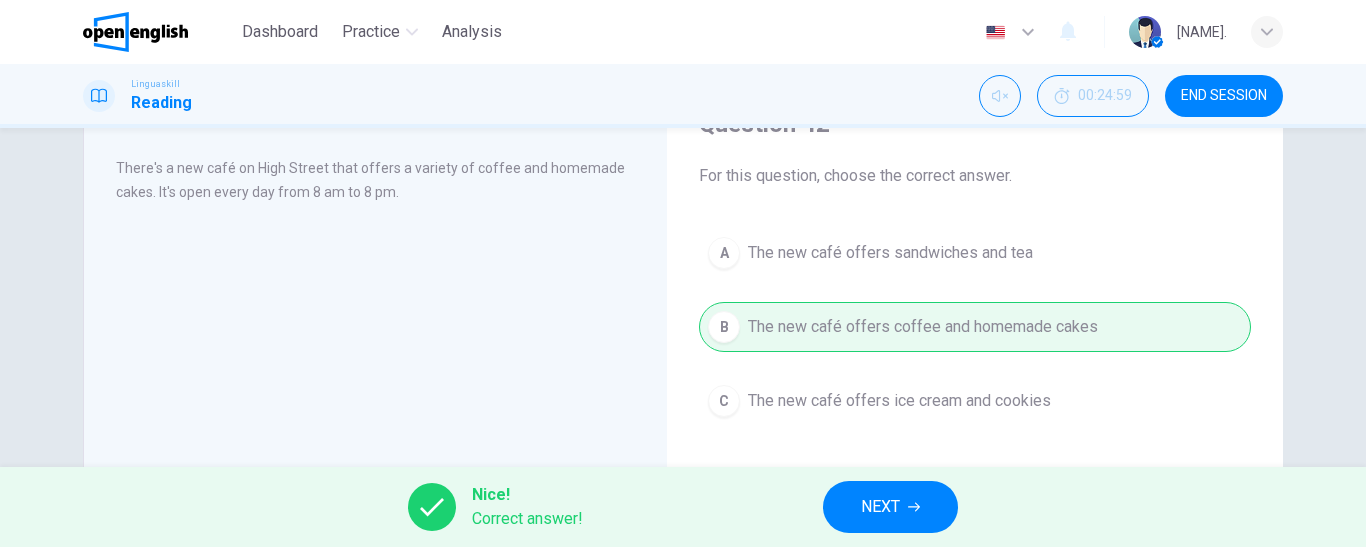 click on "NEXT" at bounding box center (880, 507) 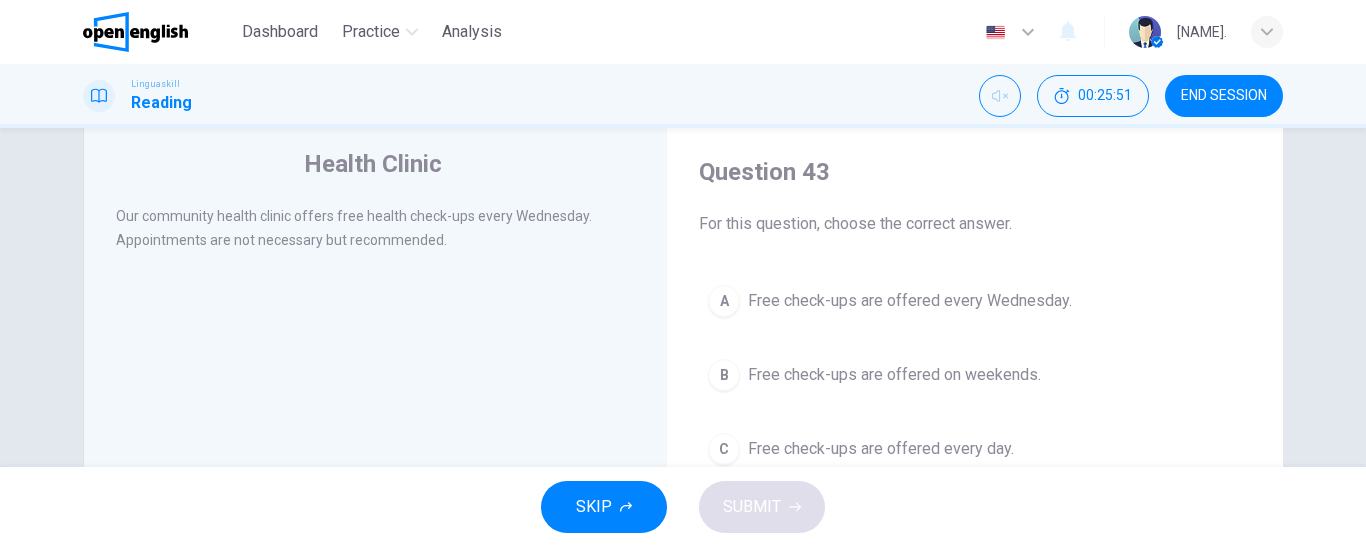 scroll, scrollTop: 100, scrollLeft: 0, axis: vertical 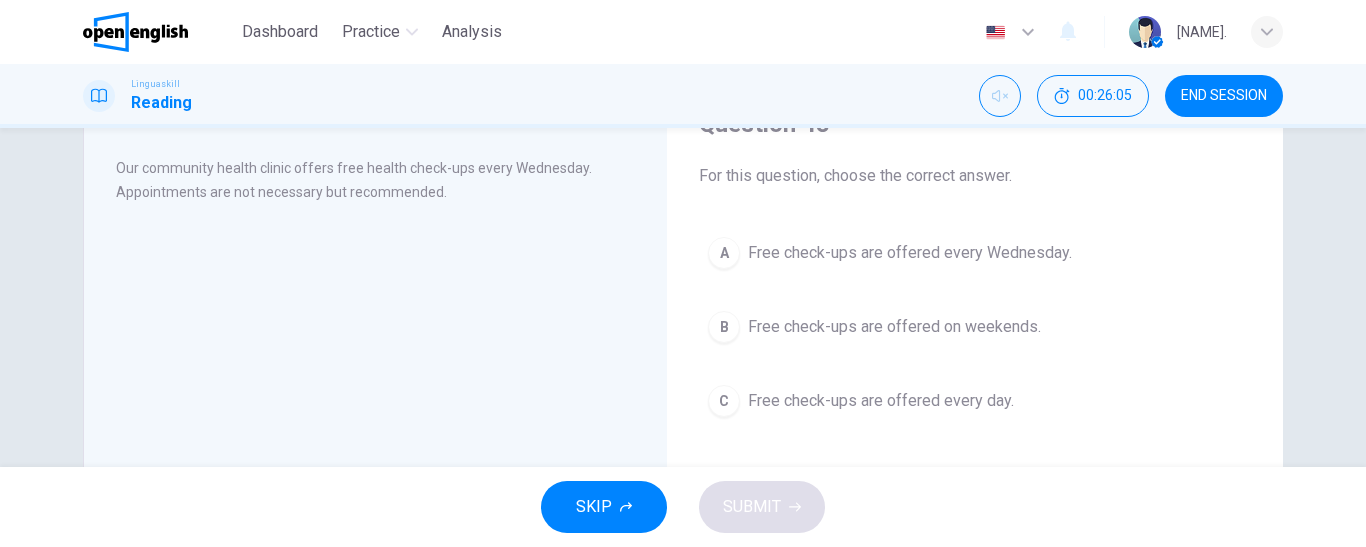 click on "Free check-ups are offered every Wednesday." at bounding box center (910, 253) 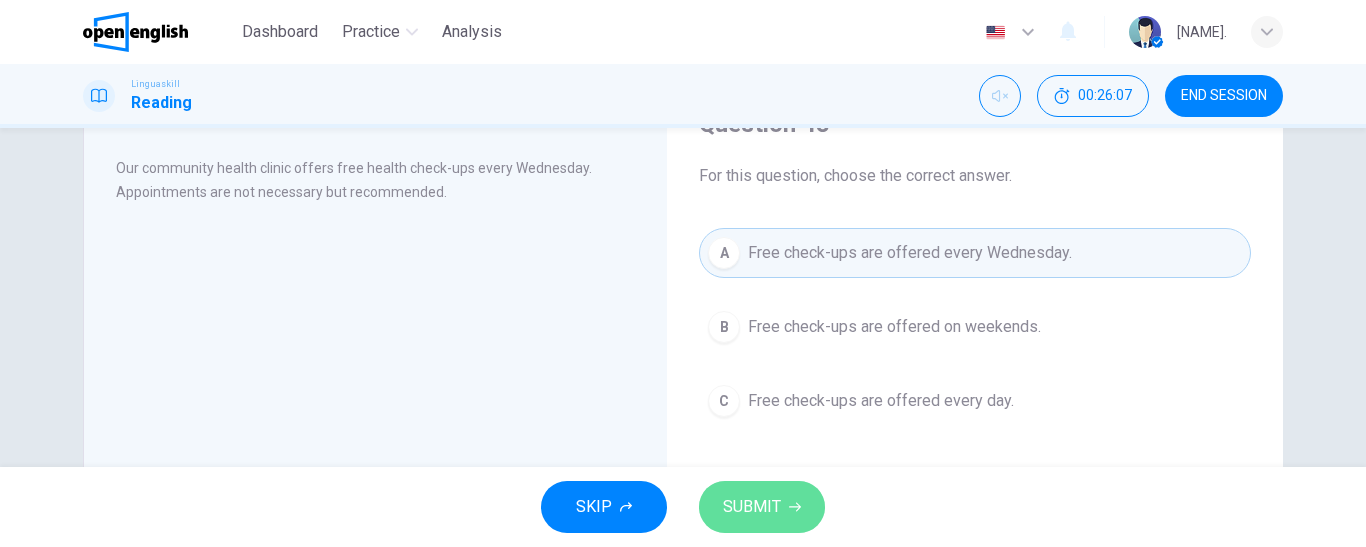 click on "SUBMIT" at bounding box center (752, 507) 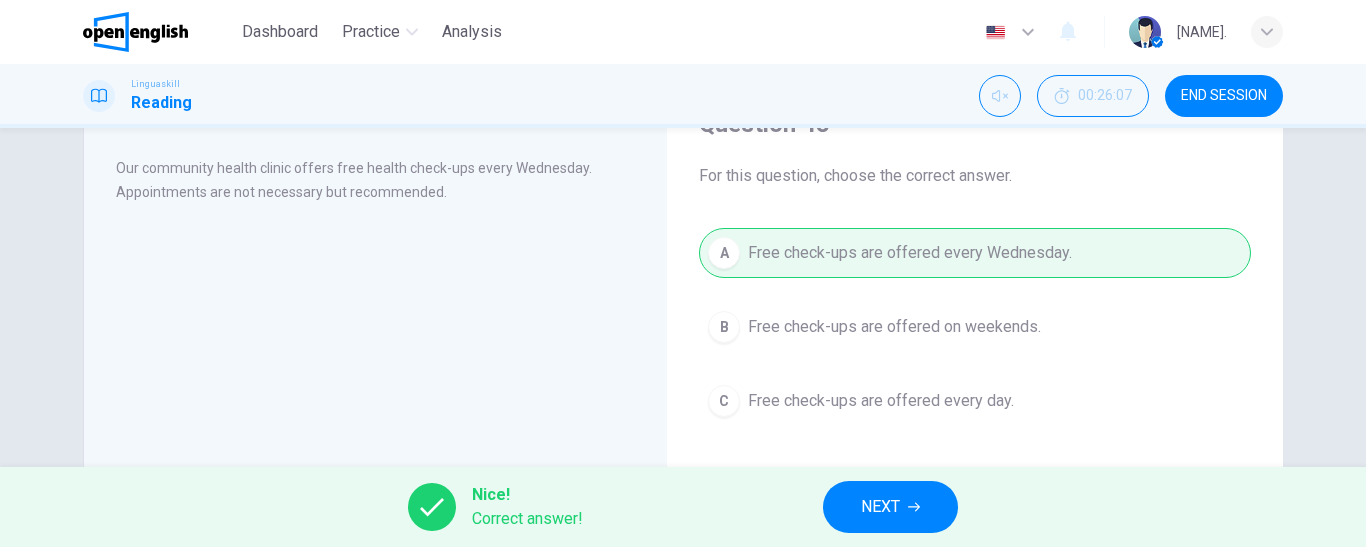 click on "NEXT" at bounding box center [890, 507] 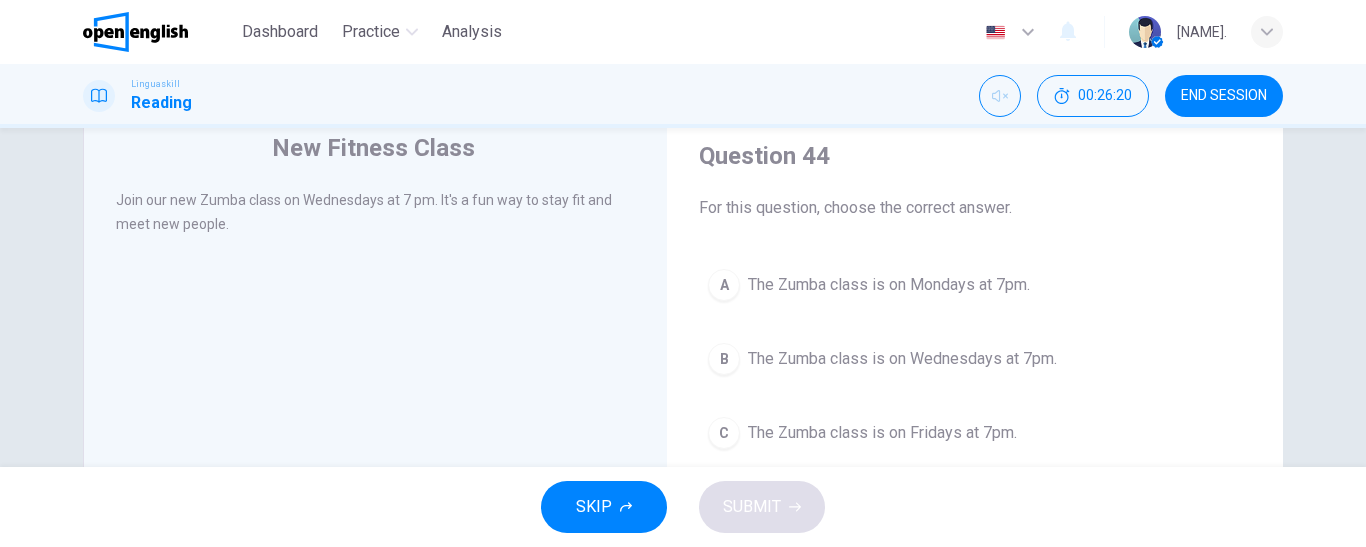 scroll, scrollTop: 100, scrollLeft: 0, axis: vertical 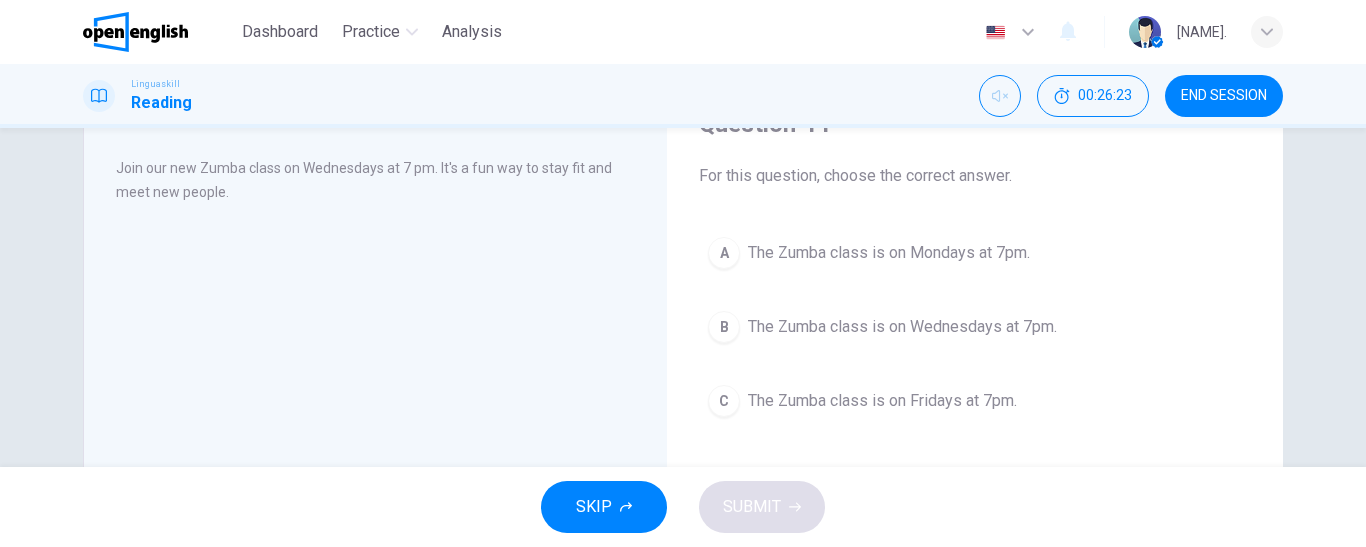 click on "The Zumba class is on Wednesdays at 7pm." at bounding box center (902, 327) 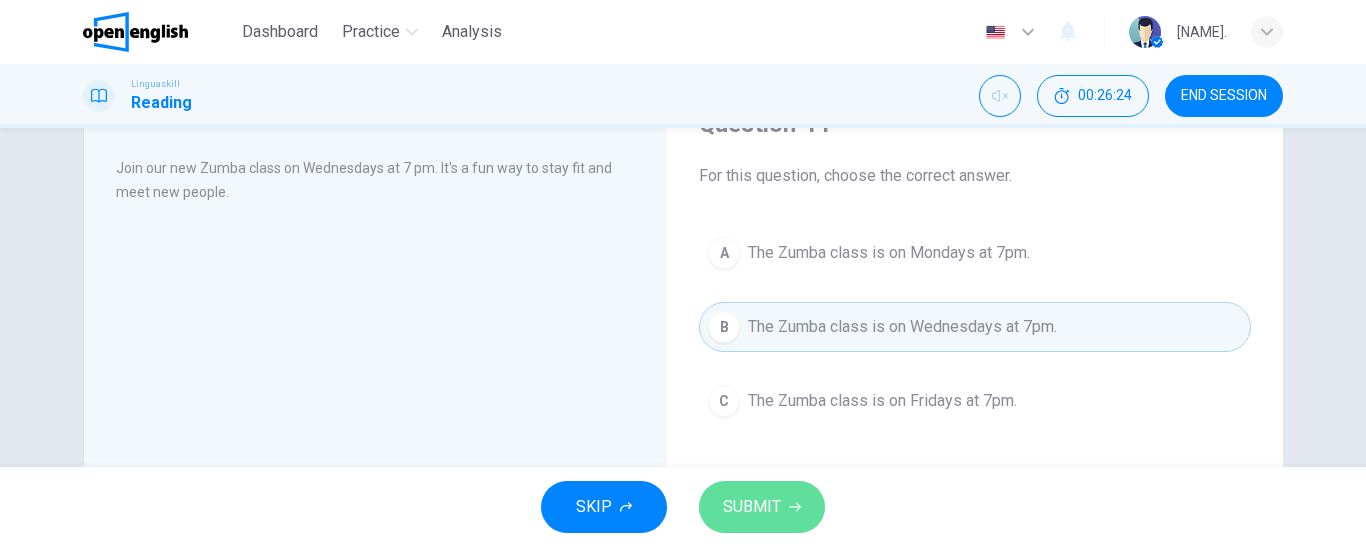 click on "SUBMIT" at bounding box center (762, 507) 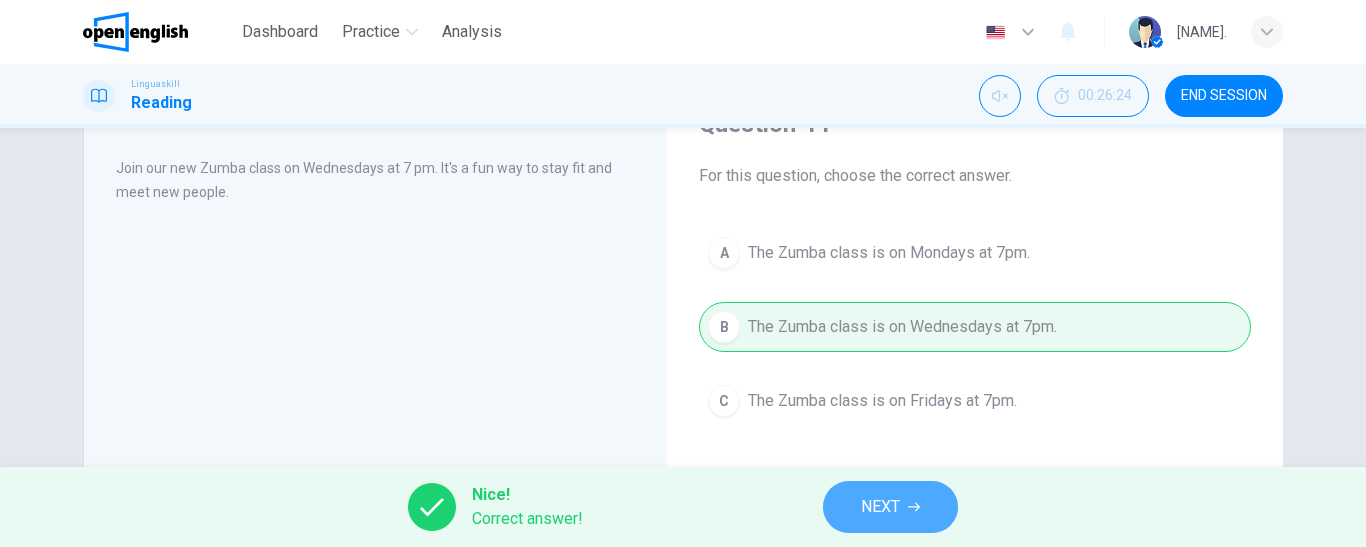 click on "NEXT" at bounding box center (890, 507) 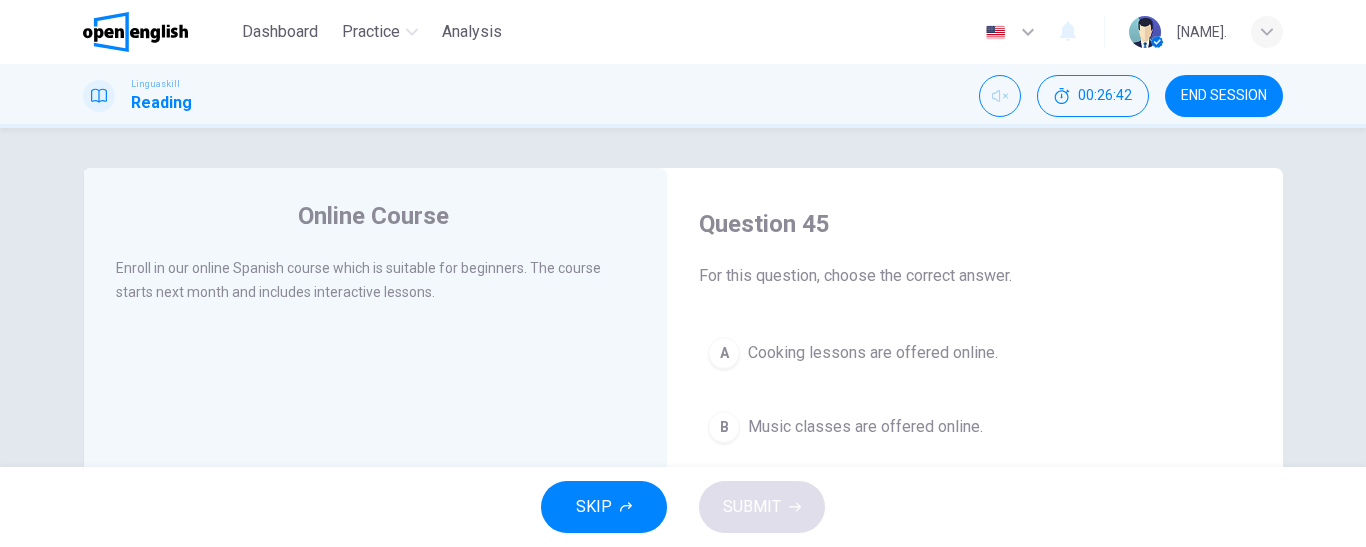 scroll, scrollTop: 100, scrollLeft: 0, axis: vertical 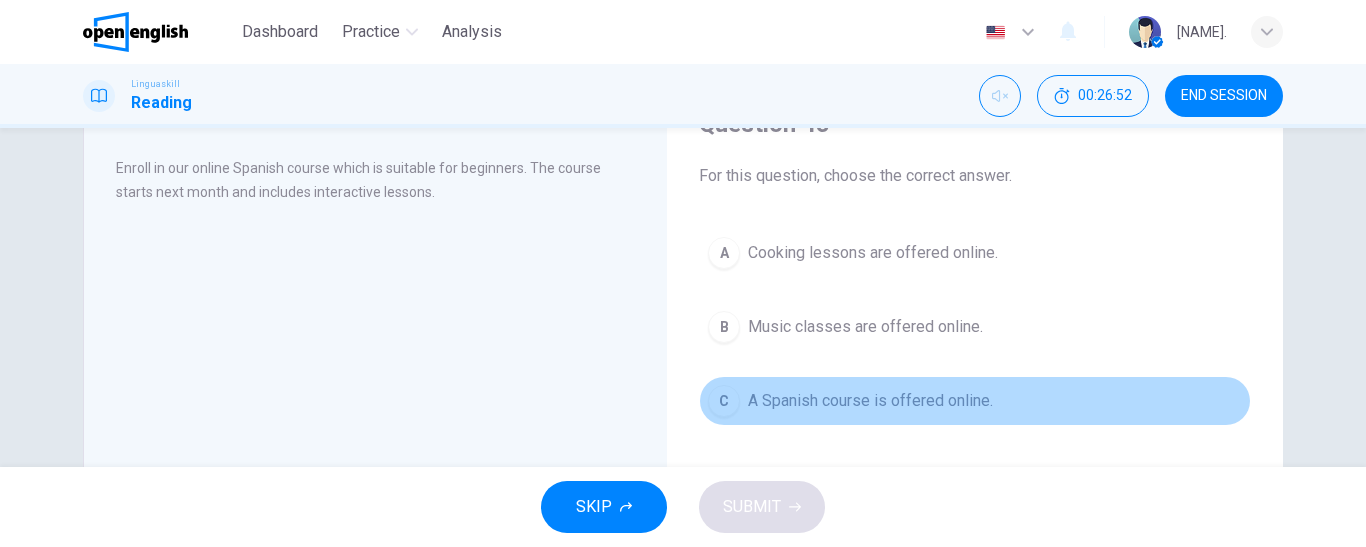 click on "A Spanish course is offered online." at bounding box center (870, 401) 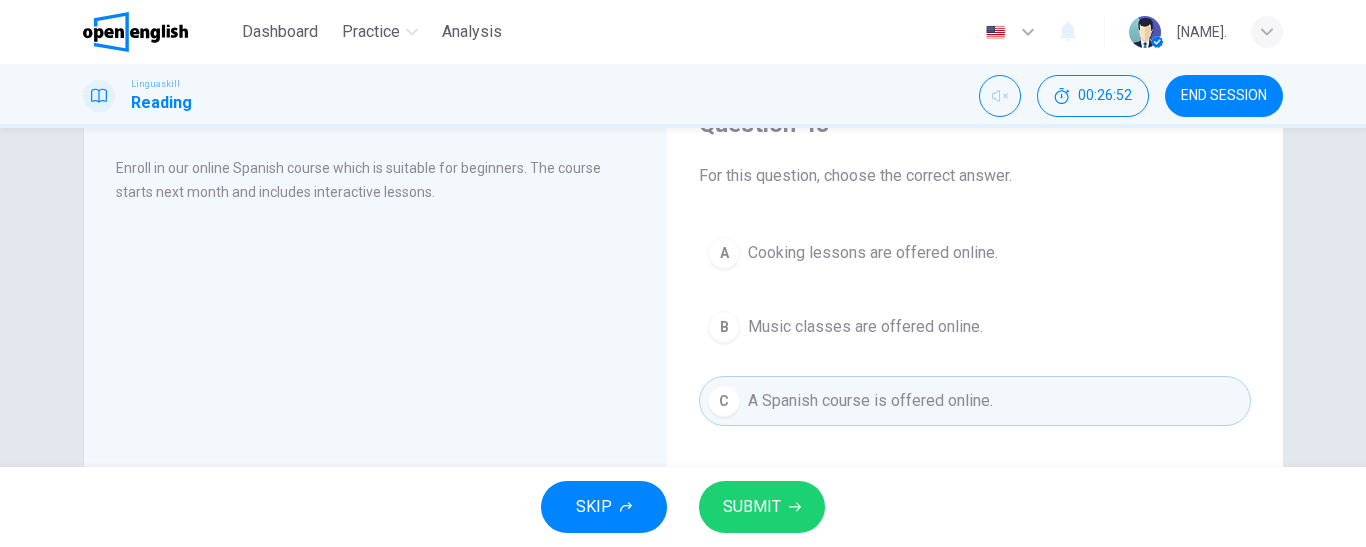 click on "SUBMIT" at bounding box center (762, 507) 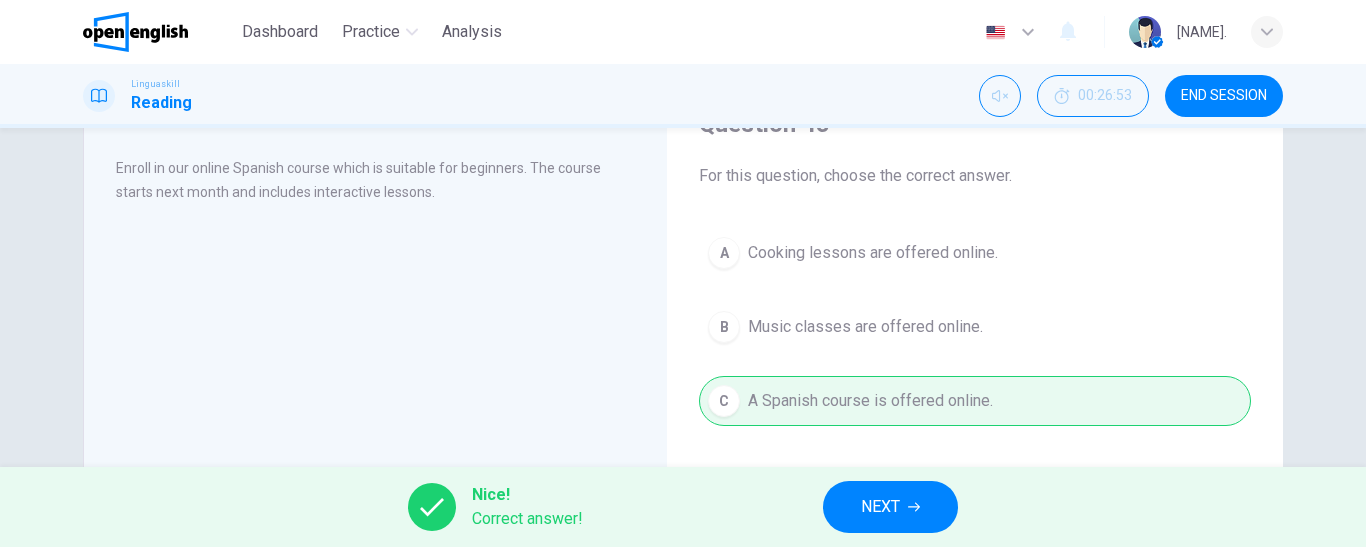 click on "NEXT" at bounding box center [880, 507] 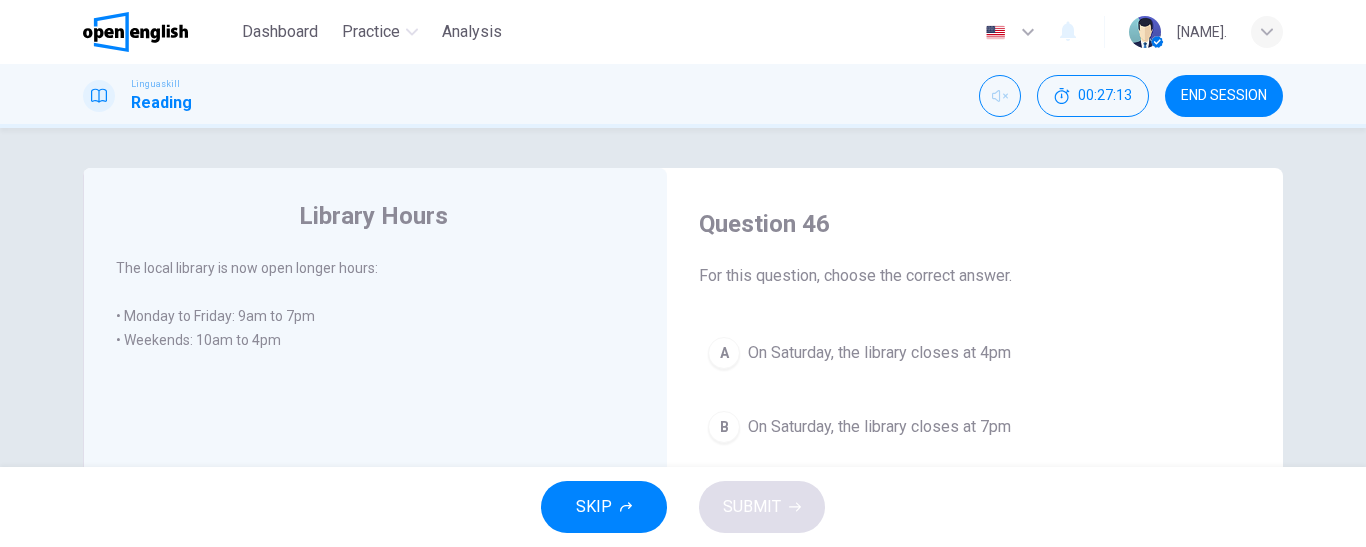 scroll, scrollTop: 100, scrollLeft: 0, axis: vertical 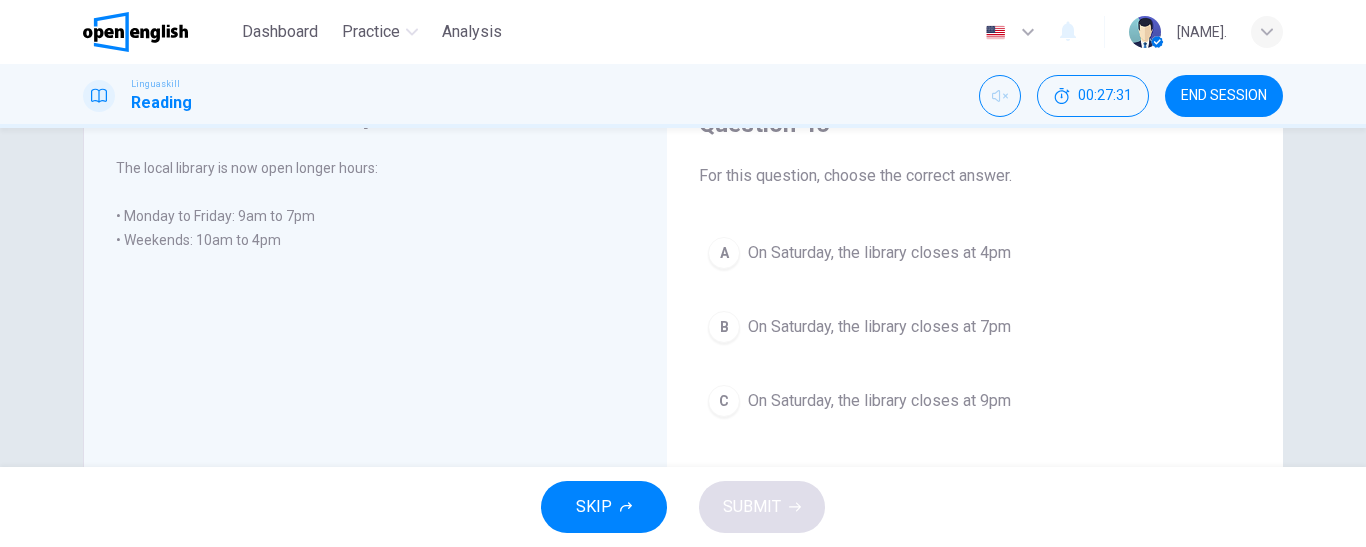 click on "On Saturday, the library closes at 4pm" at bounding box center (879, 253) 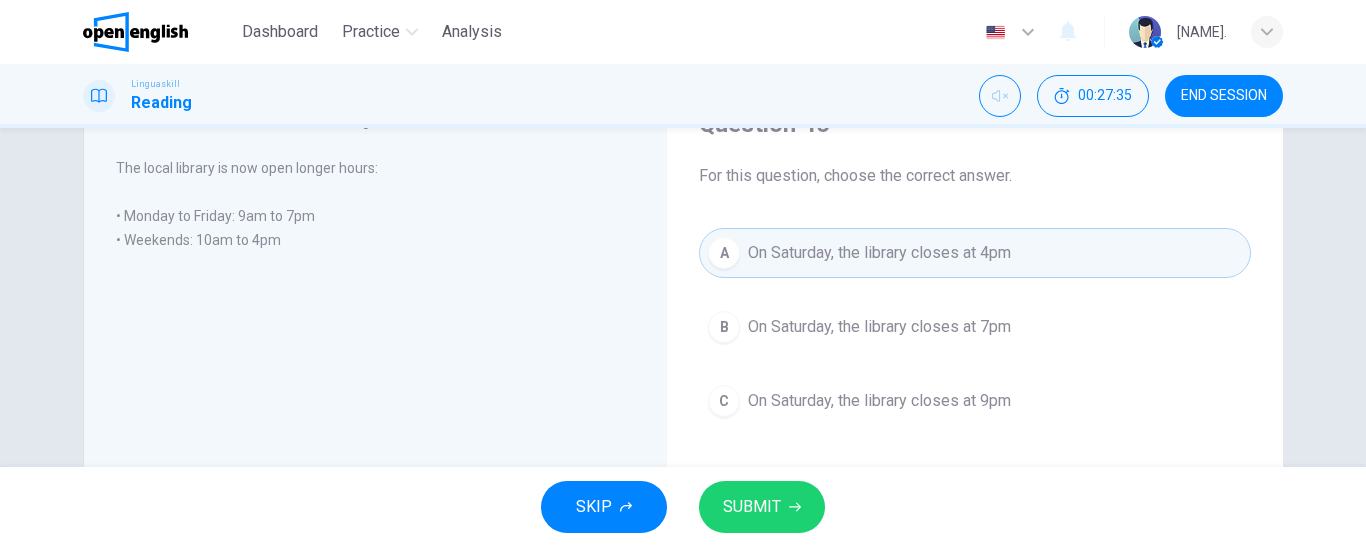 click on "SUBMIT" at bounding box center (752, 507) 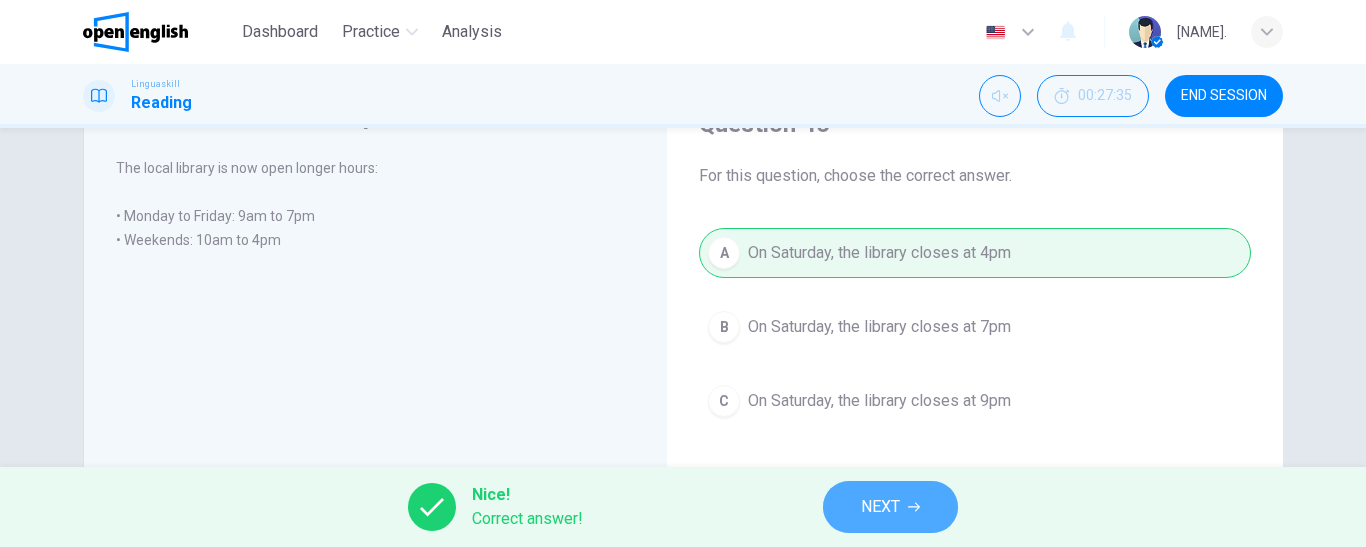 click on "NEXT" at bounding box center [880, 507] 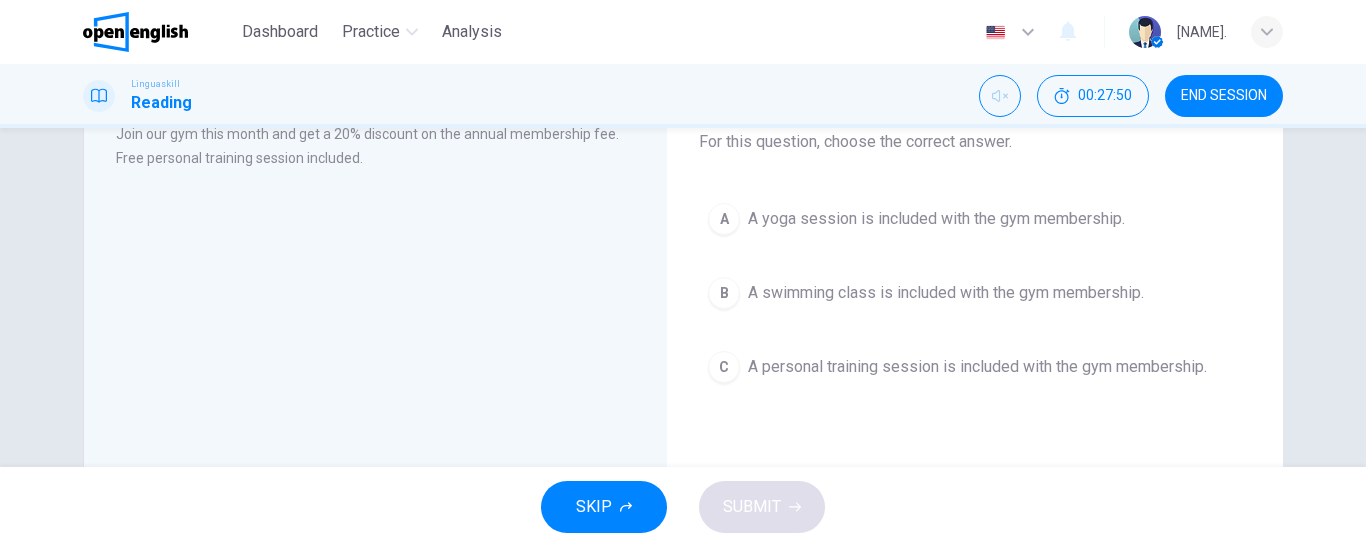 scroll, scrollTop: 100, scrollLeft: 0, axis: vertical 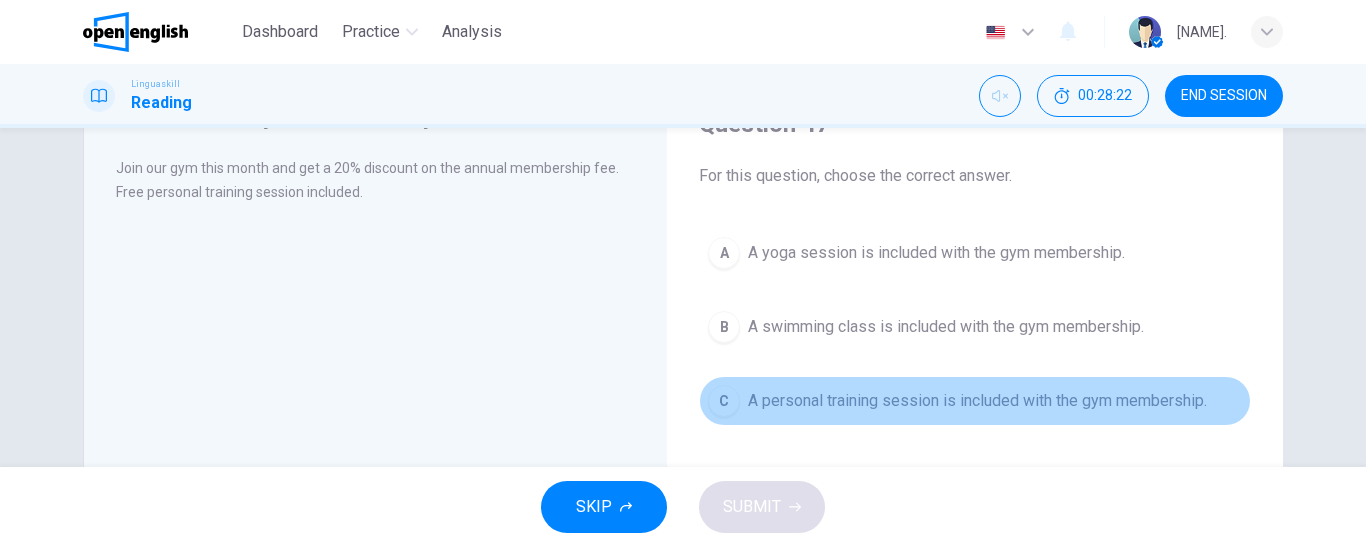 click on "A personal training session is included with the gym membership." at bounding box center [977, 401] 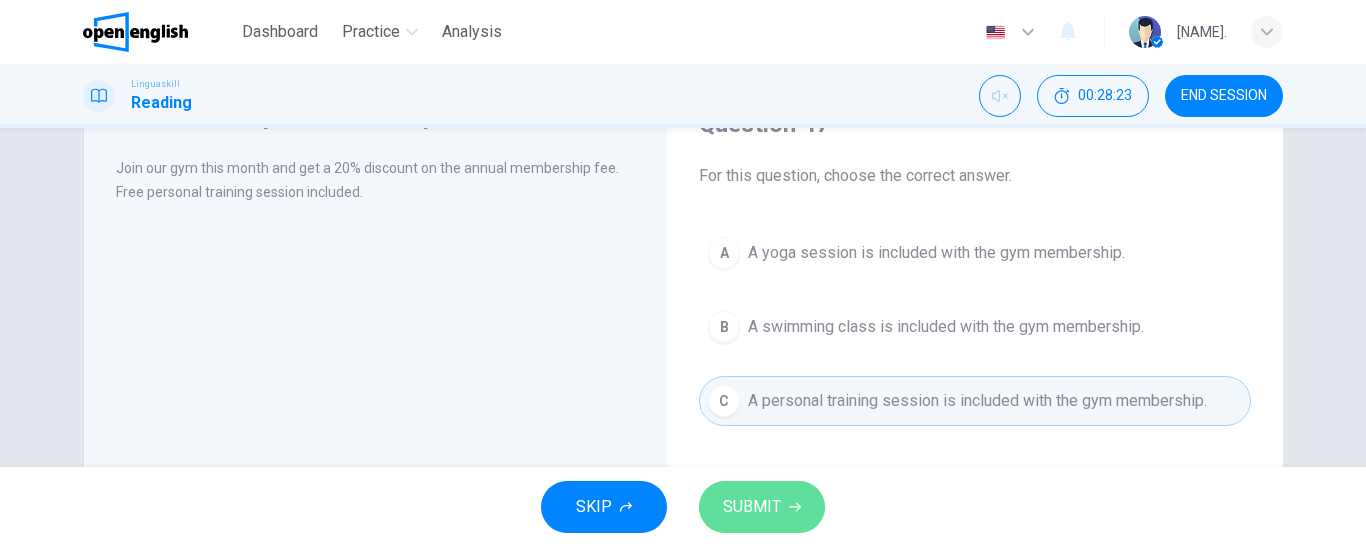 click on "SUBMIT" at bounding box center (752, 507) 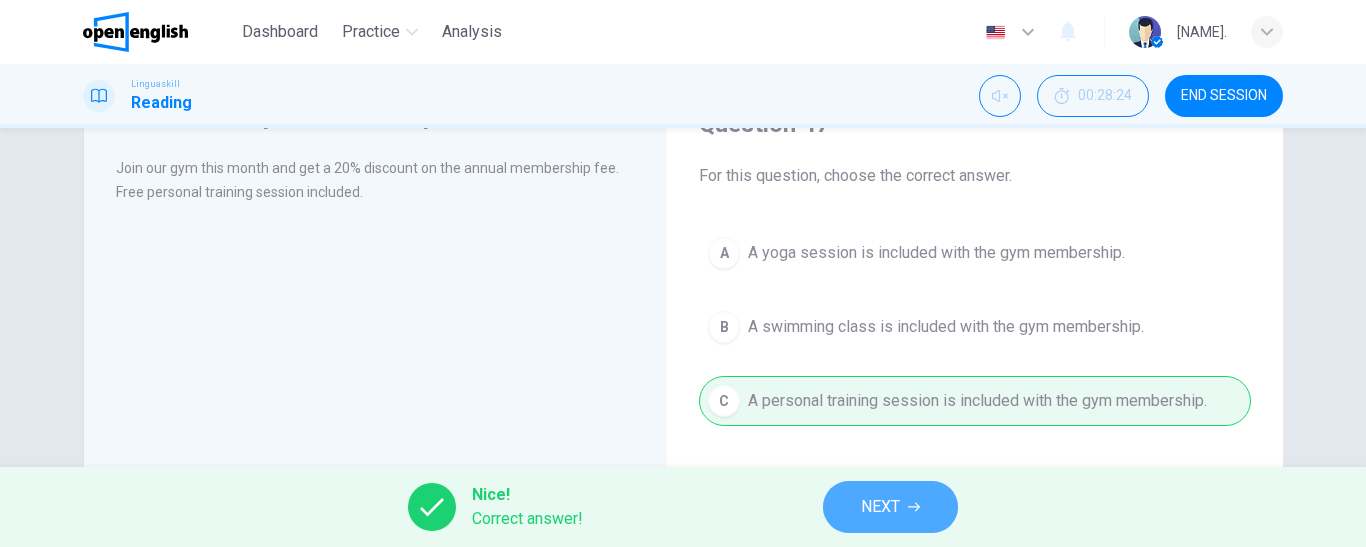 click on "NEXT" at bounding box center (880, 507) 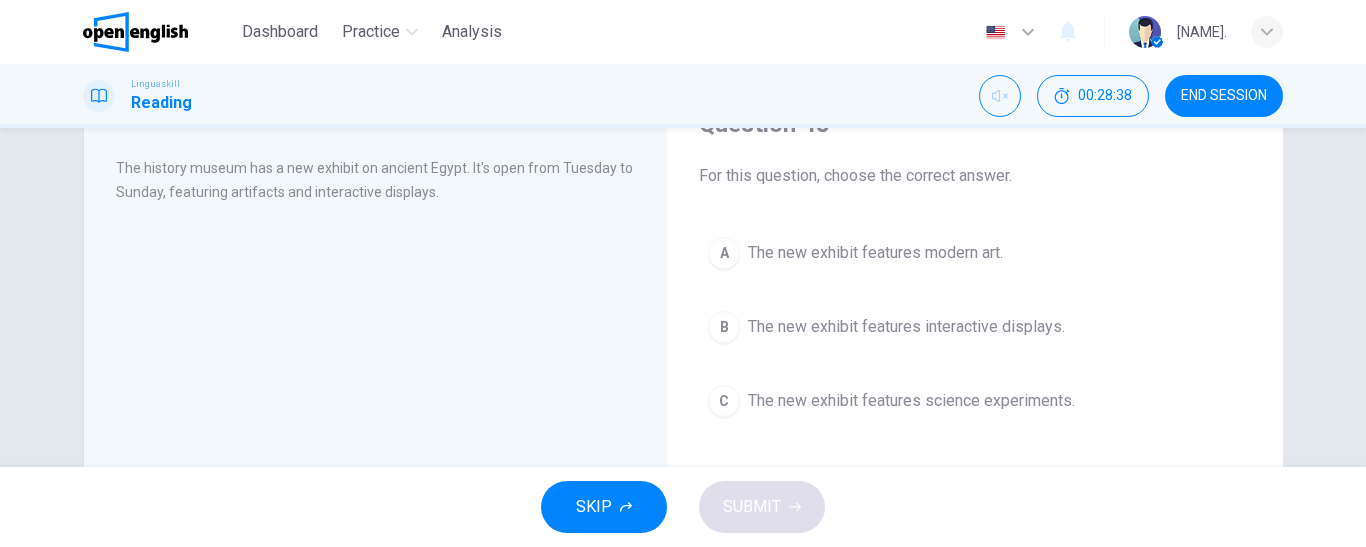 scroll, scrollTop: 200, scrollLeft: 0, axis: vertical 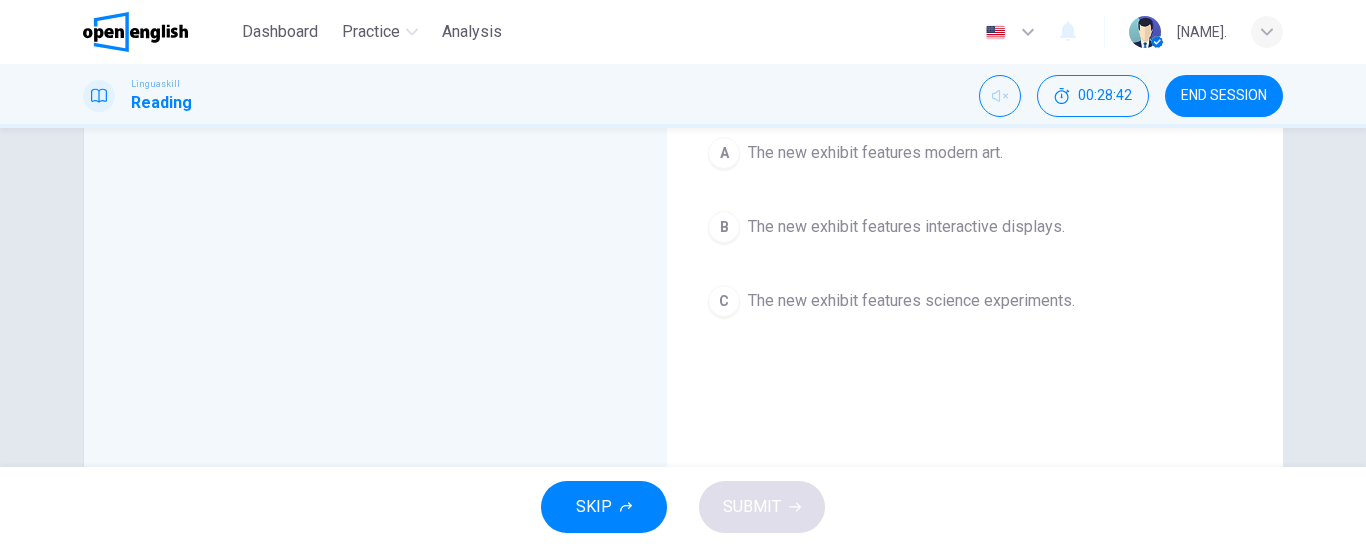 click on "The new exhibit features interactive displays." at bounding box center (906, 227) 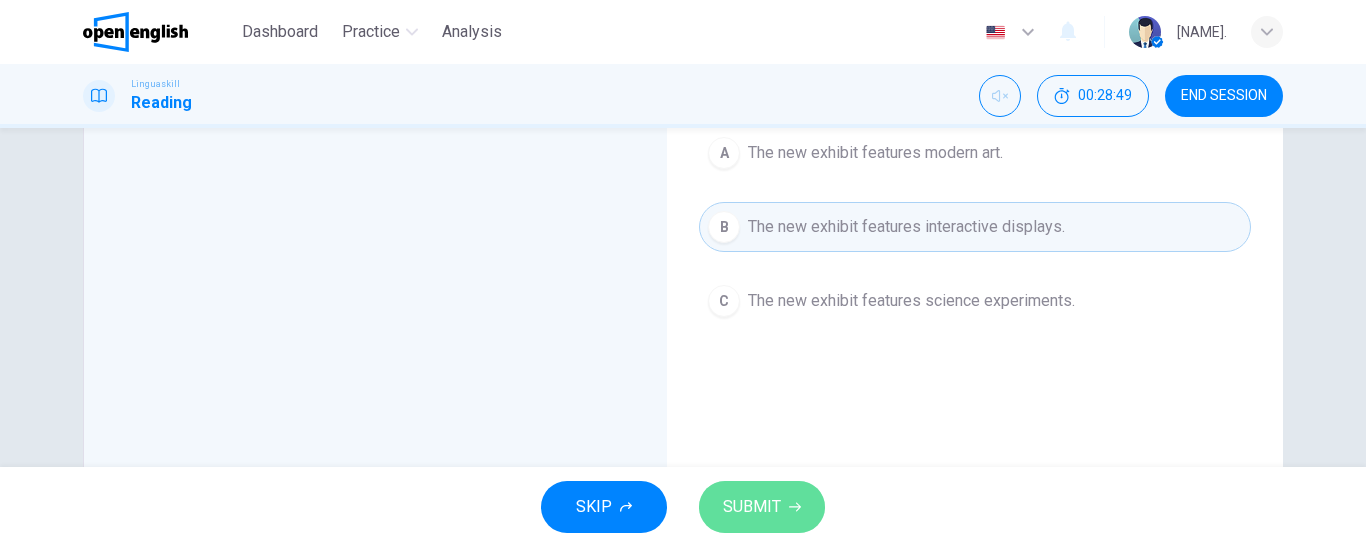 click on "SUBMIT" at bounding box center [762, 507] 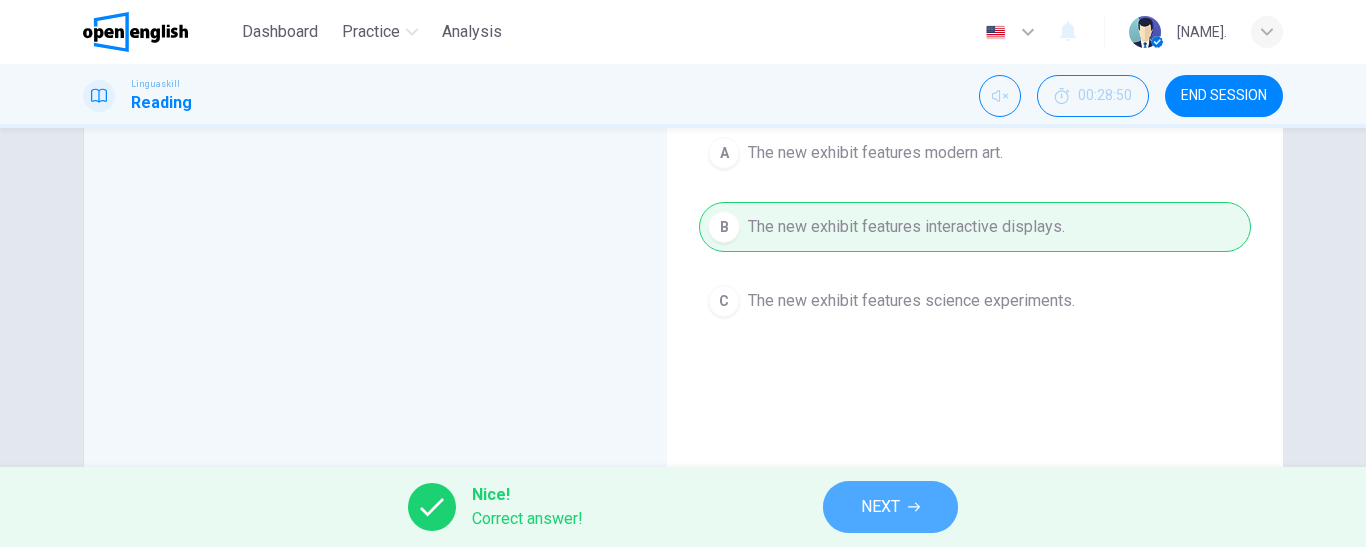 click on "NEXT" at bounding box center (890, 507) 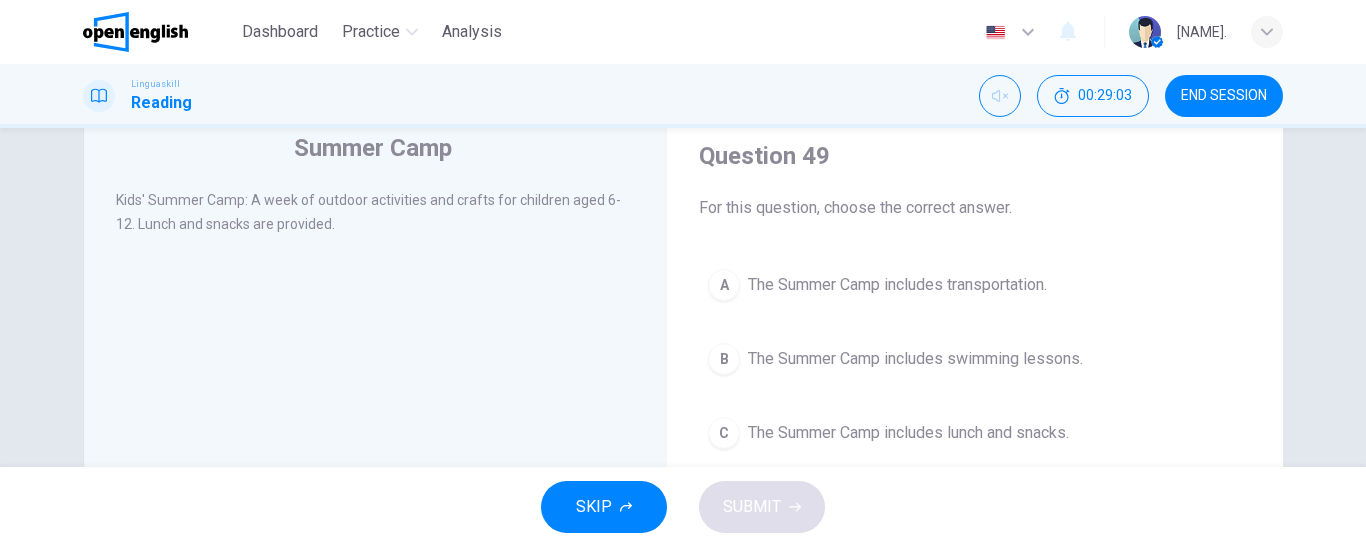 scroll, scrollTop: 100, scrollLeft: 0, axis: vertical 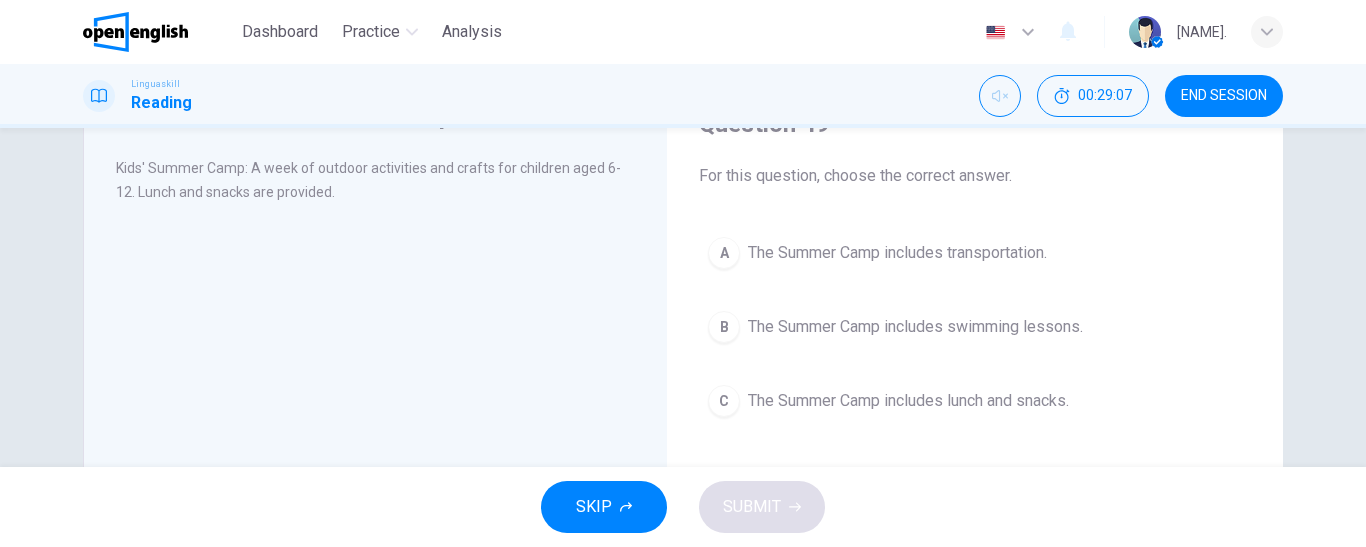click on "The Summer Camp includes lunch and snacks." at bounding box center [908, 401] 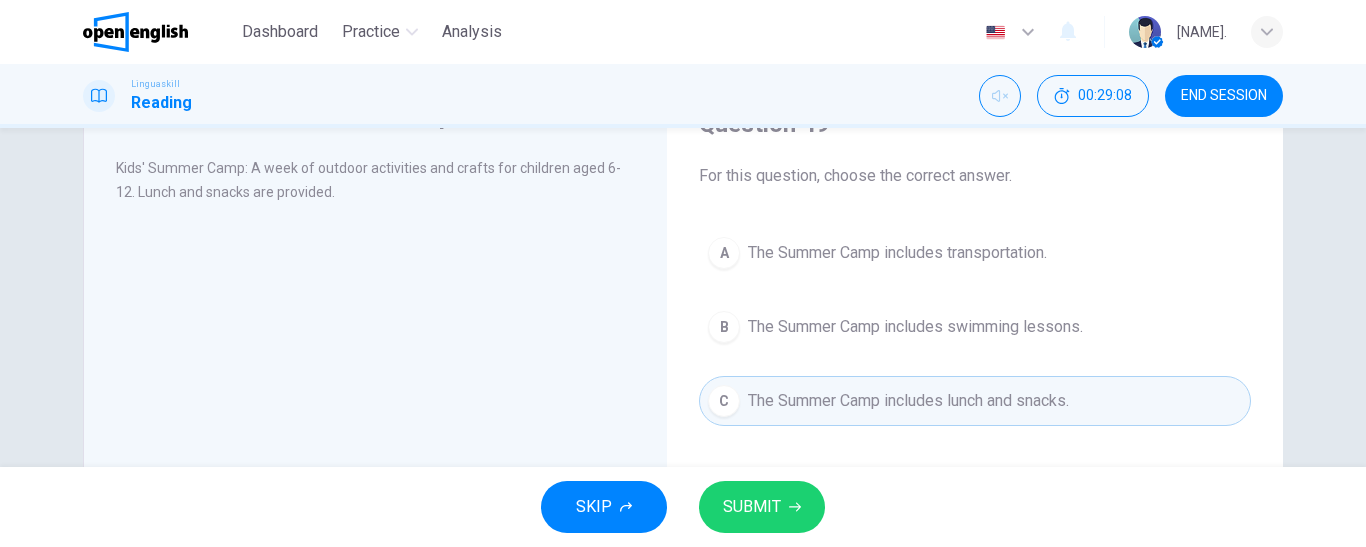 click on "SUBMIT" at bounding box center [752, 507] 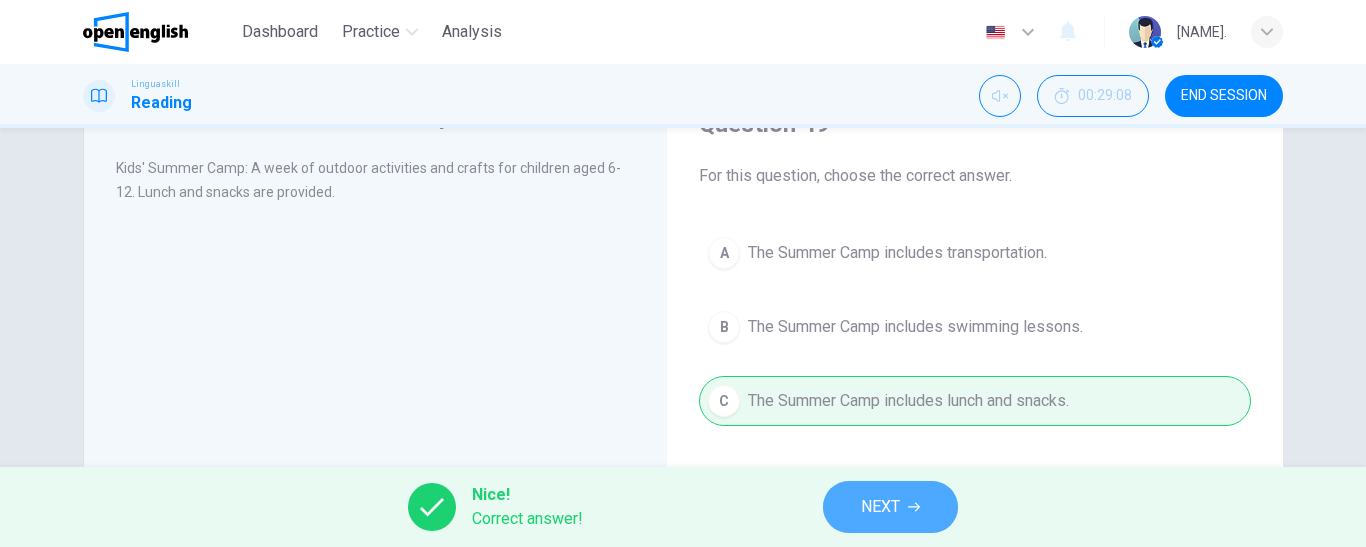 click on "NEXT" at bounding box center (880, 507) 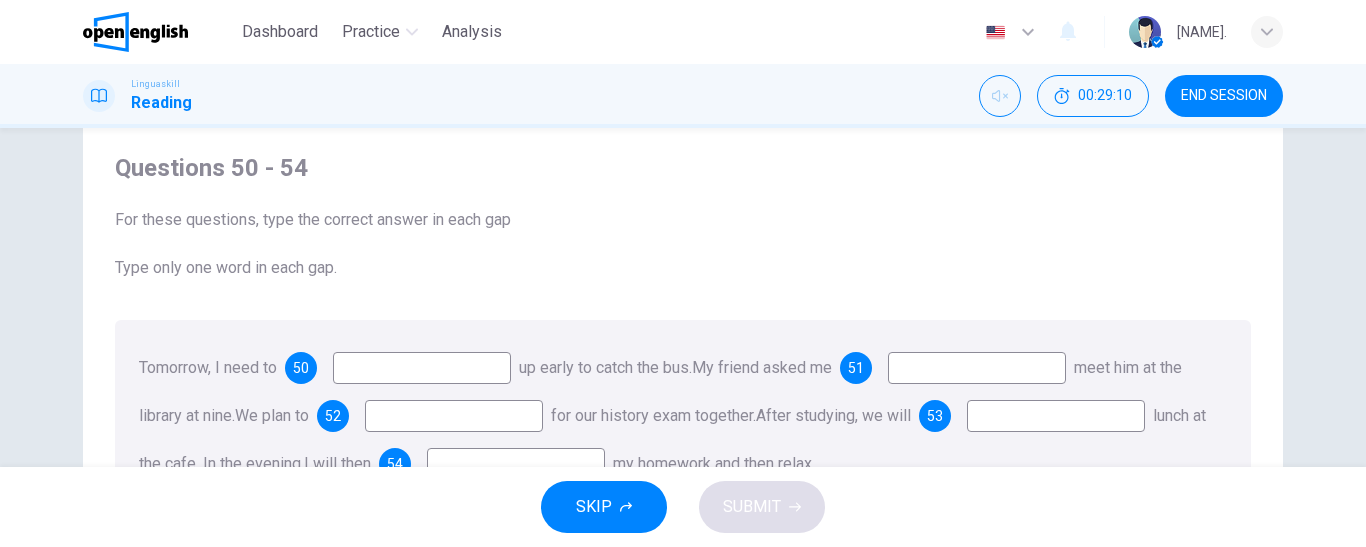 scroll, scrollTop: 100, scrollLeft: 0, axis: vertical 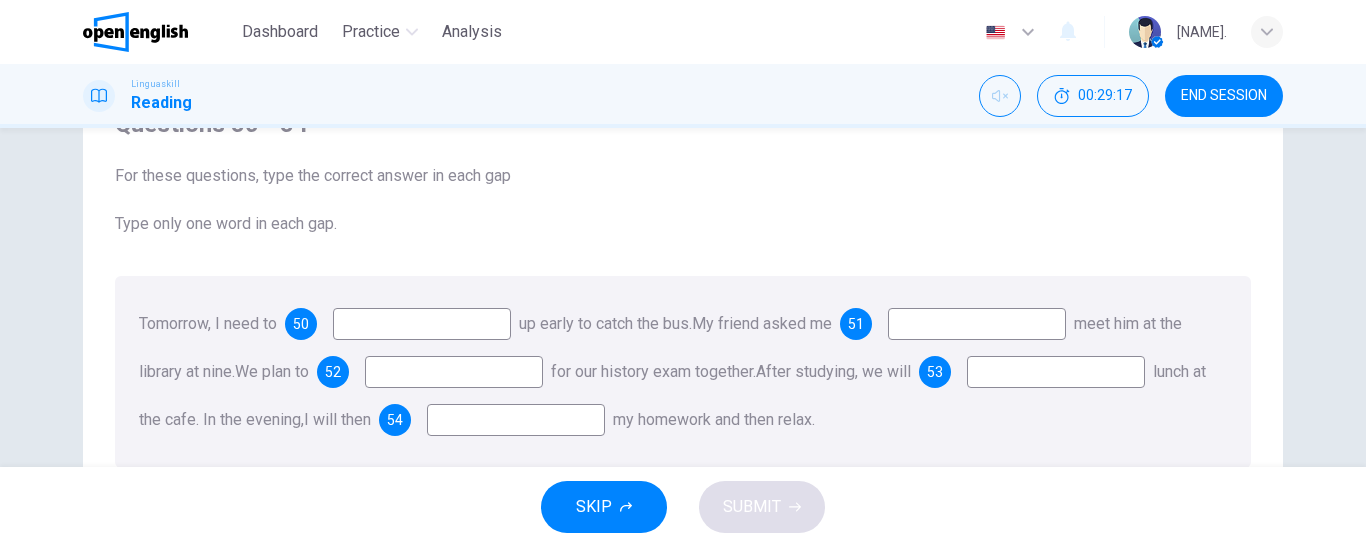 click at bounding box center [422, 324] 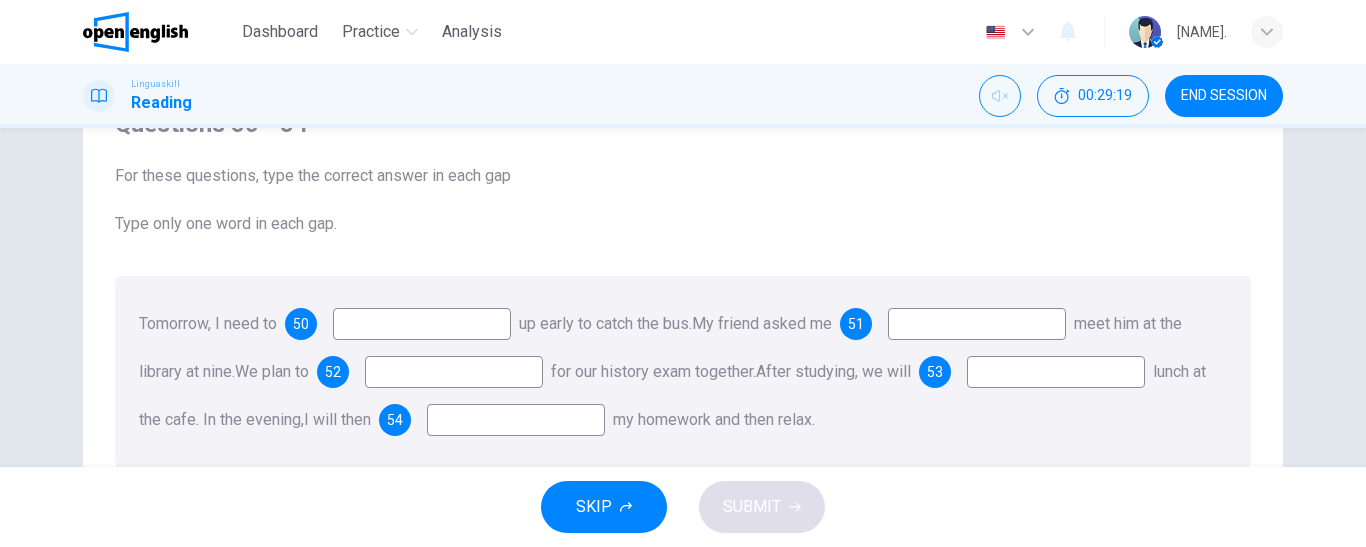 scroll, scrollTop: 200, scrollLeft: 0, axis: vertical 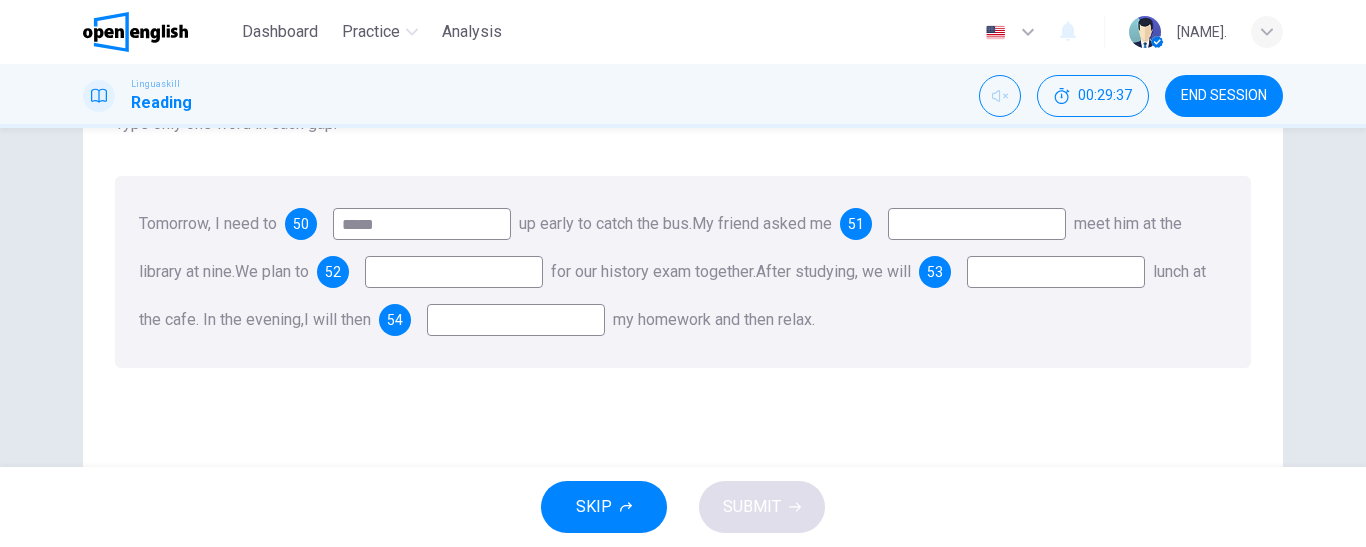 type on "****" 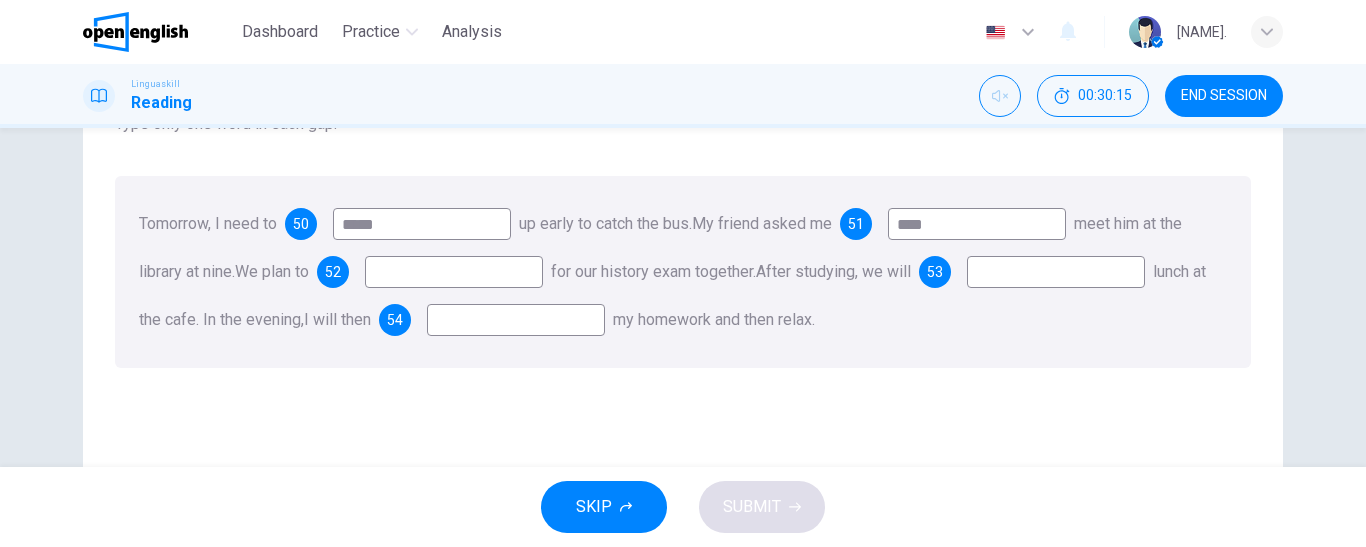 type on "****" 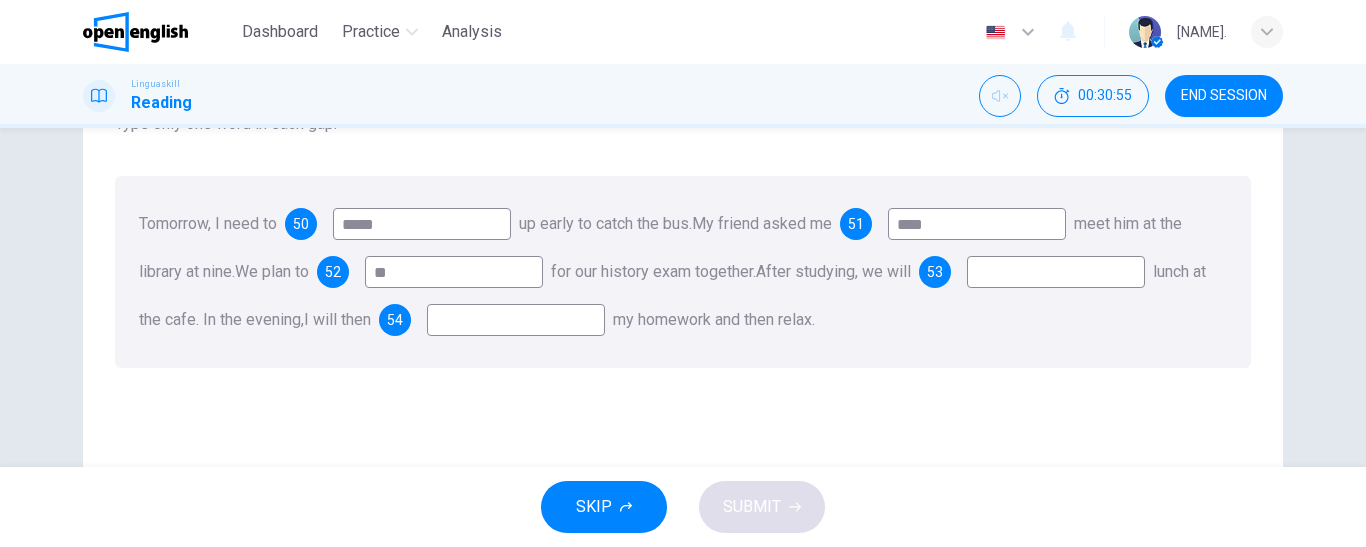 type on "*" 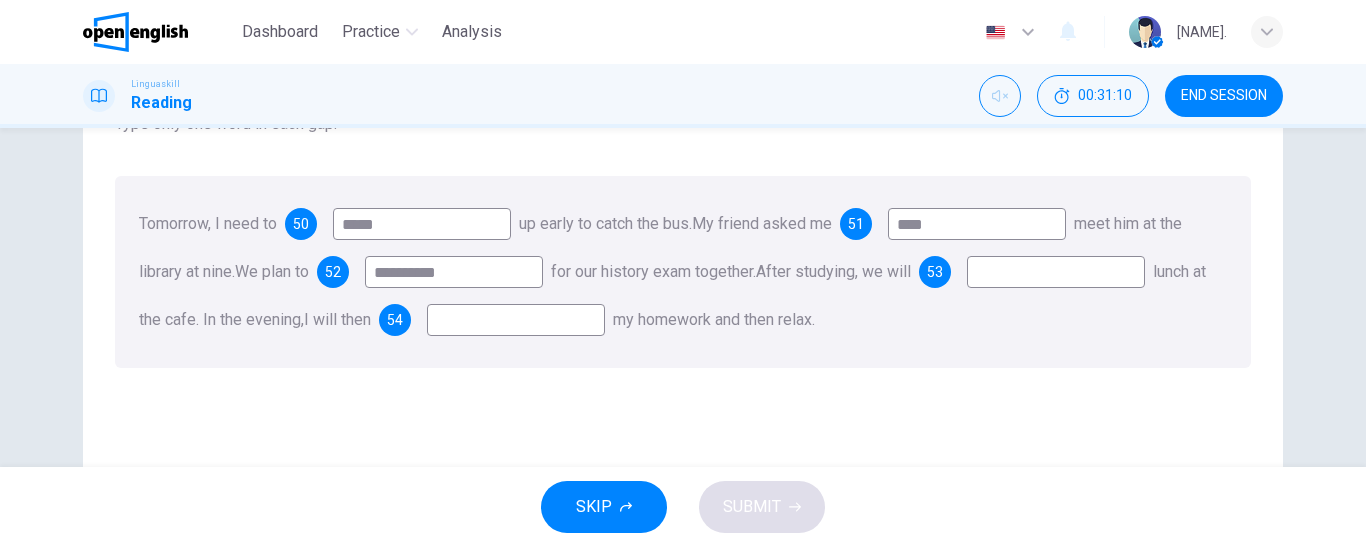 type on "**********" 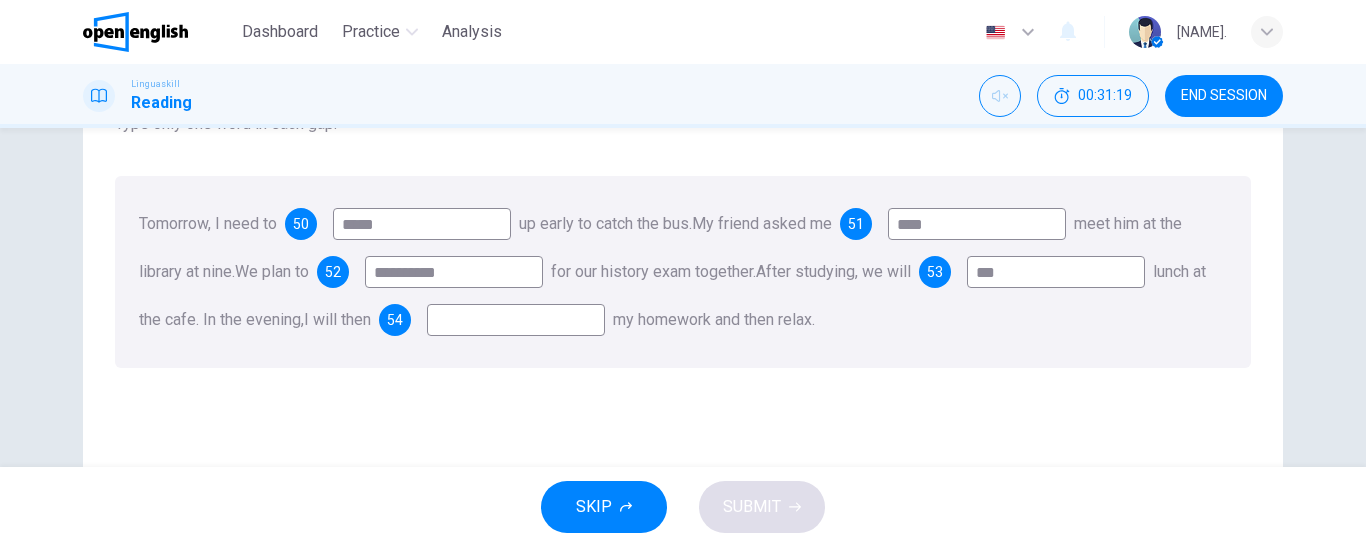 type on "***" 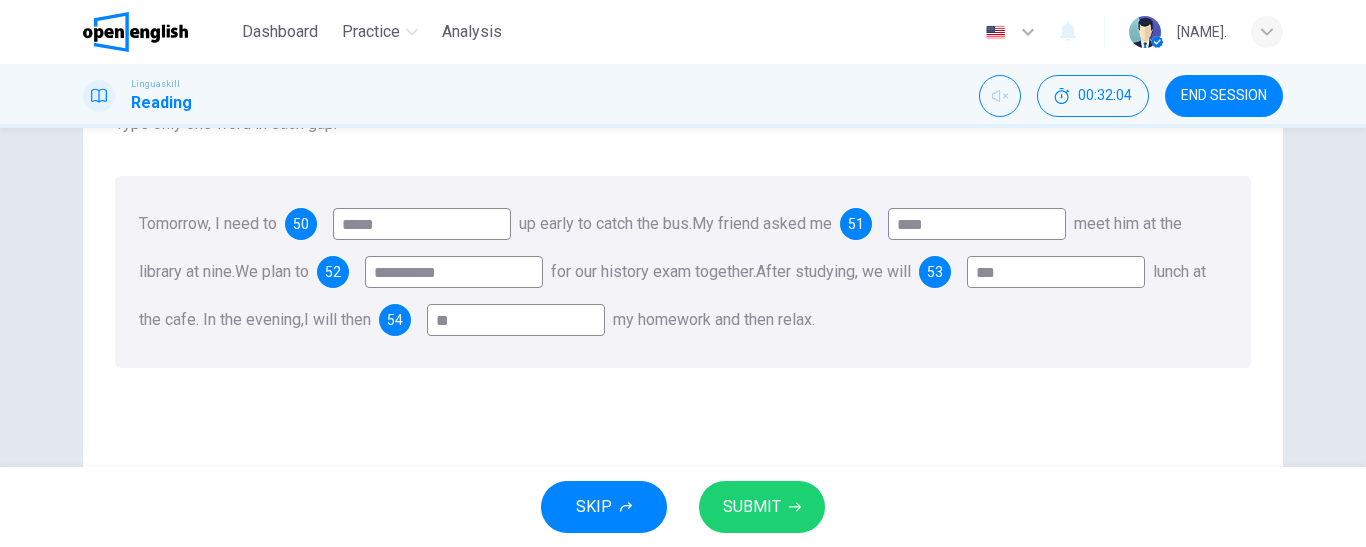 type on "**" 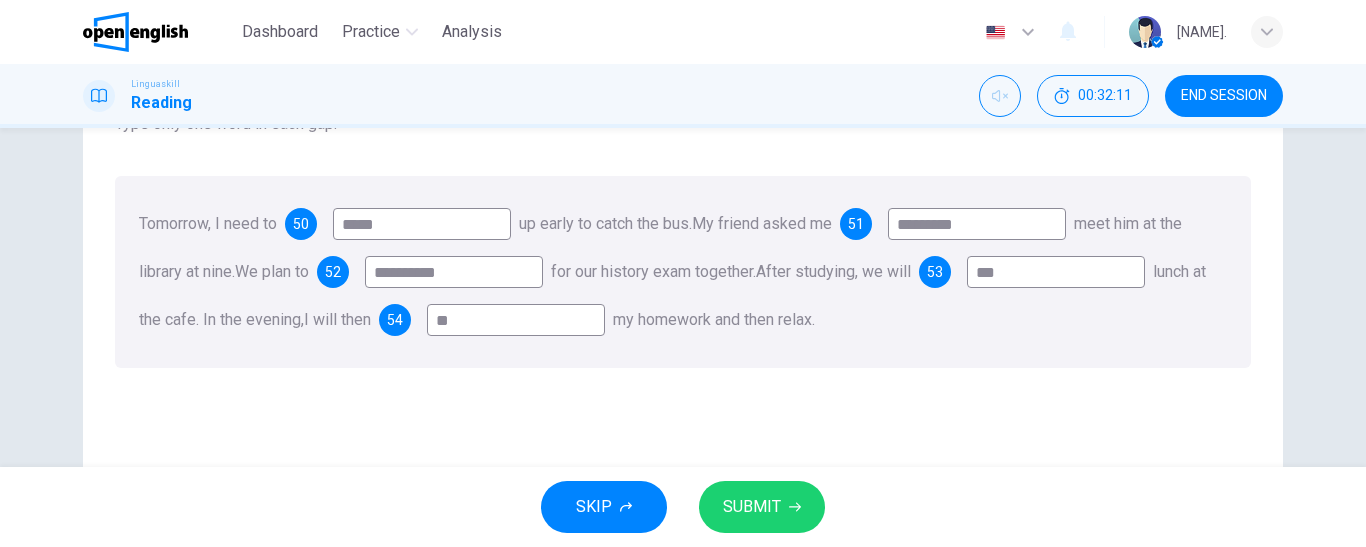 type on "*********" 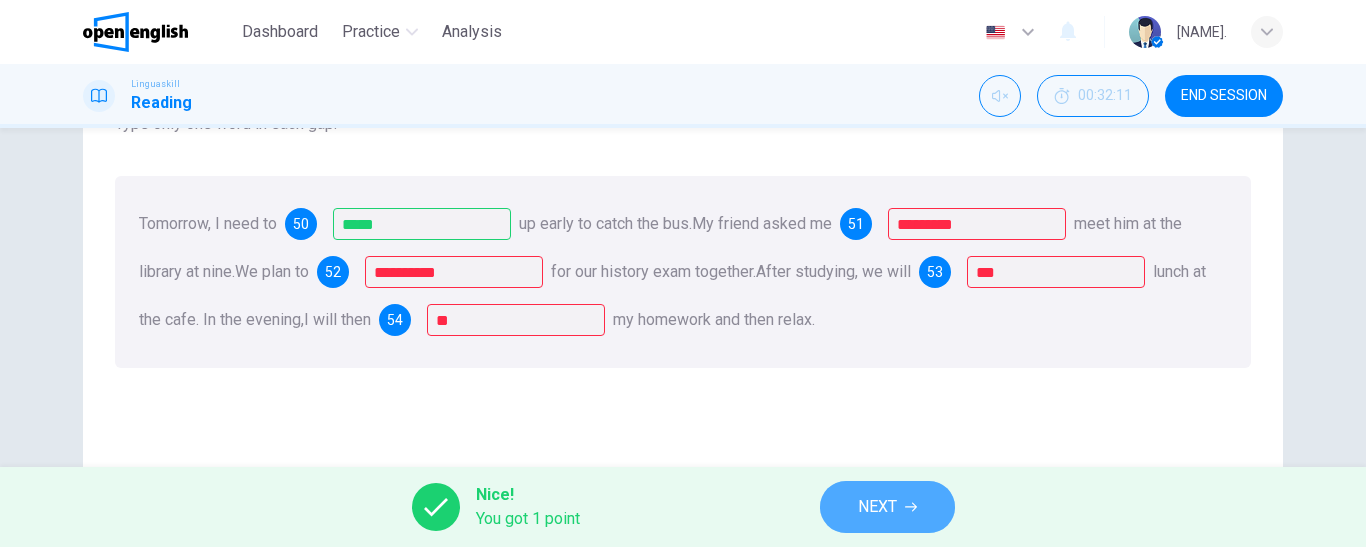 click on "NEXT" at bounding box center [887, 507] 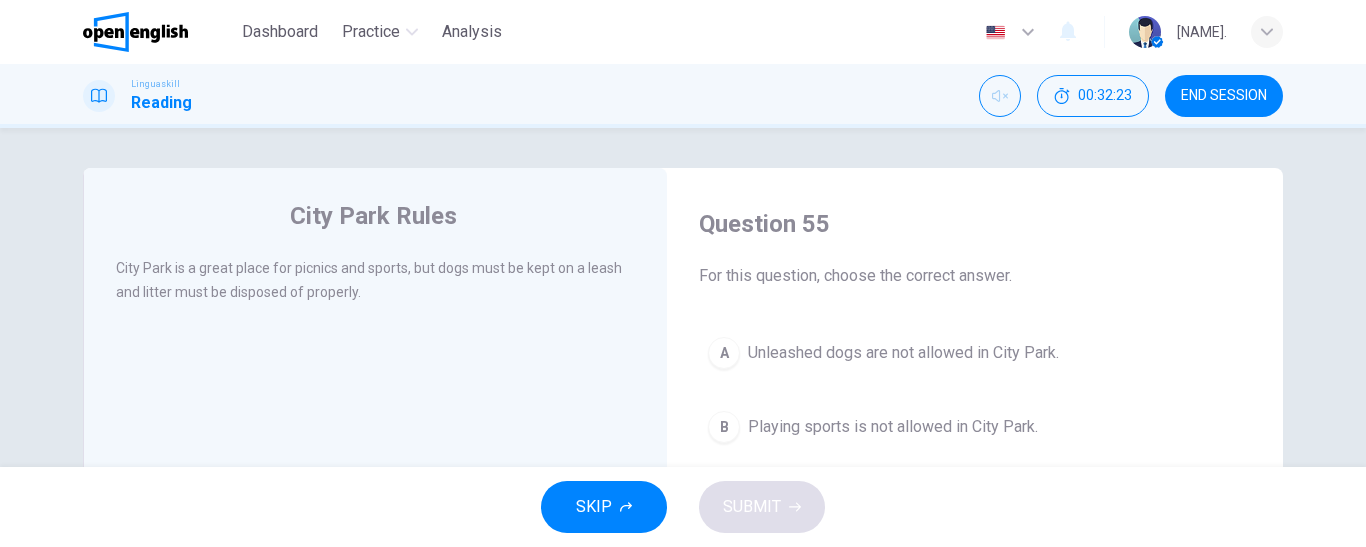 scroll, scrollTop: 100, scrollLeft: 0, axis: vertical 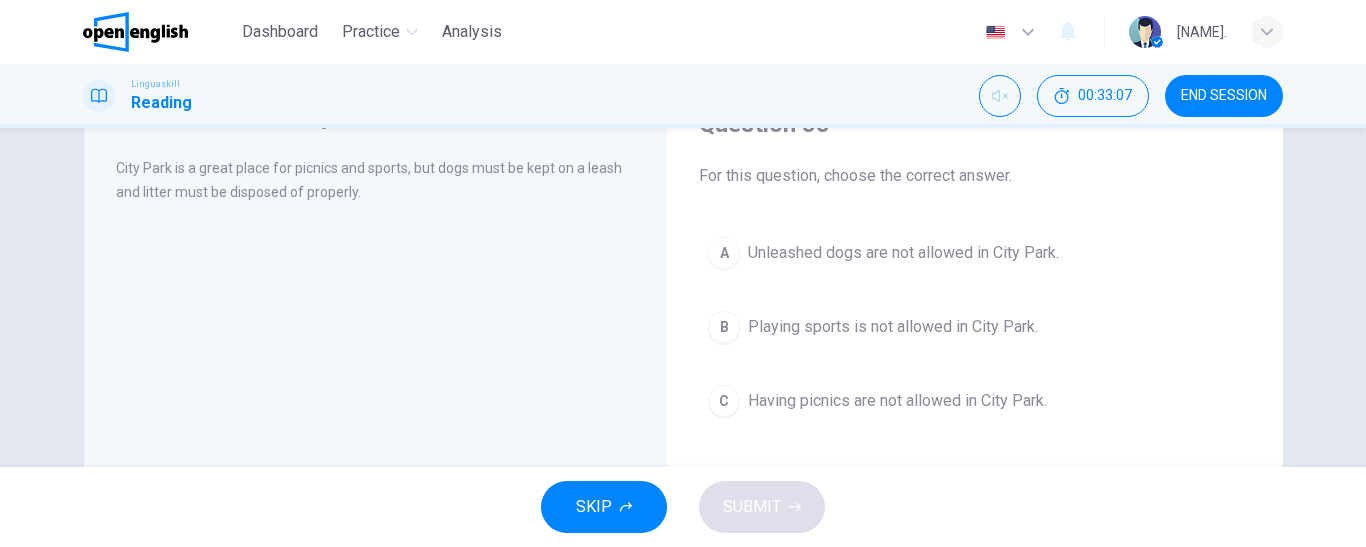 click on "Unleashed dogs are not allowed in City Park." at bounding box center (903, 253) 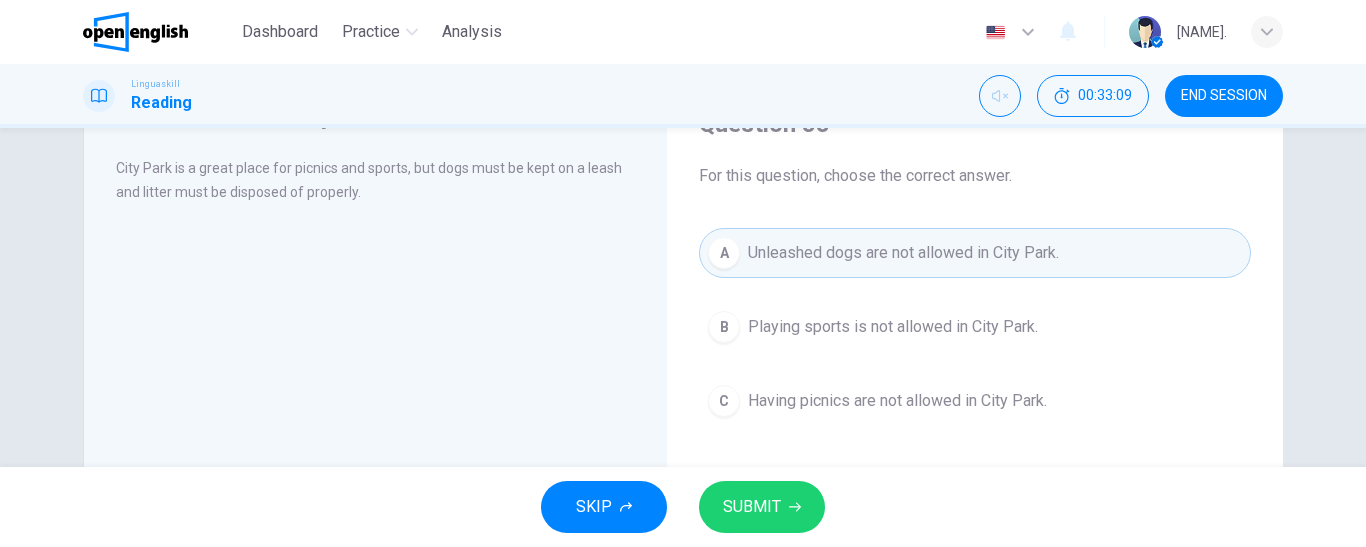 click on "SKIP SUBMIT" at bounding box center [683, 507] 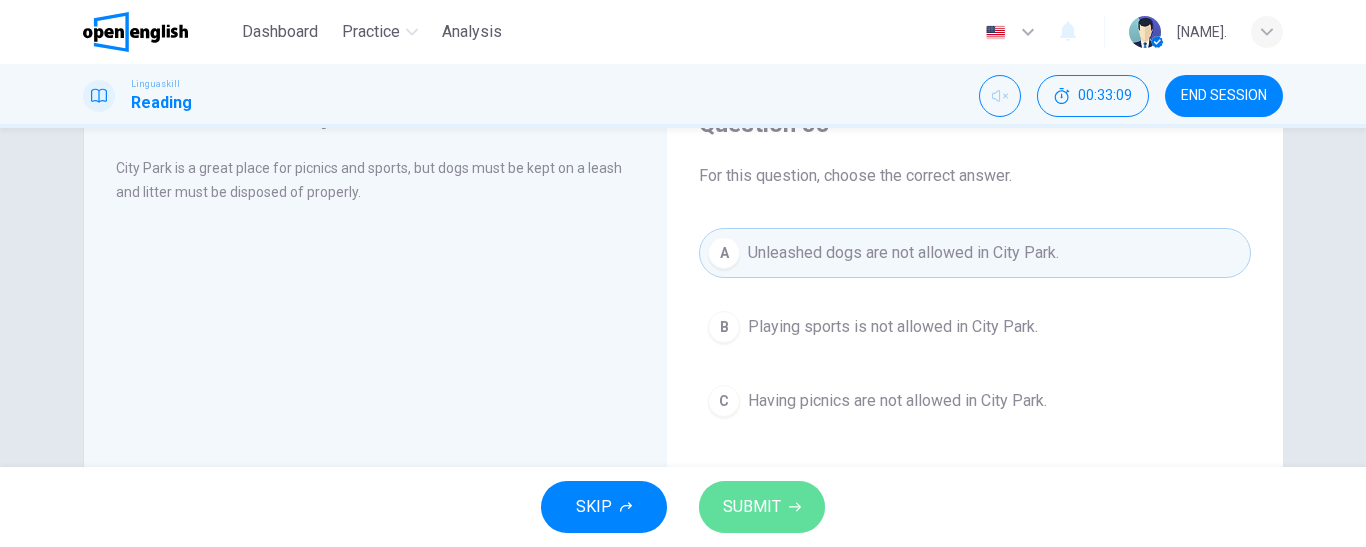 click on "SUBMIT" at bounding box center (752, 507) 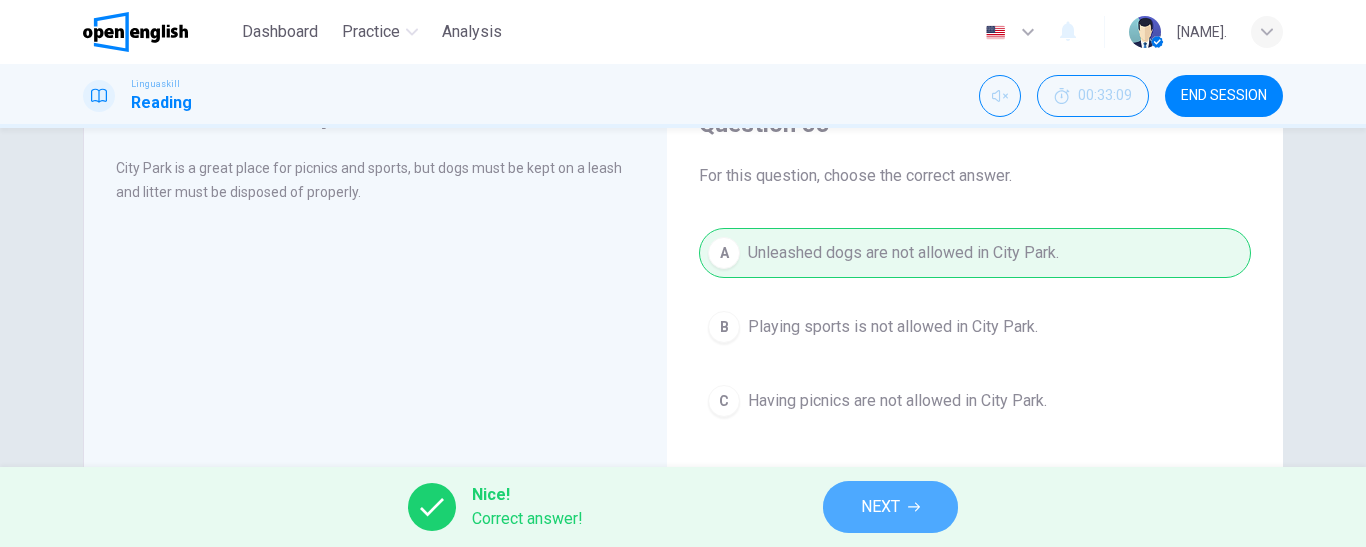 click on "NEXT" at bounding box center [880, 507] 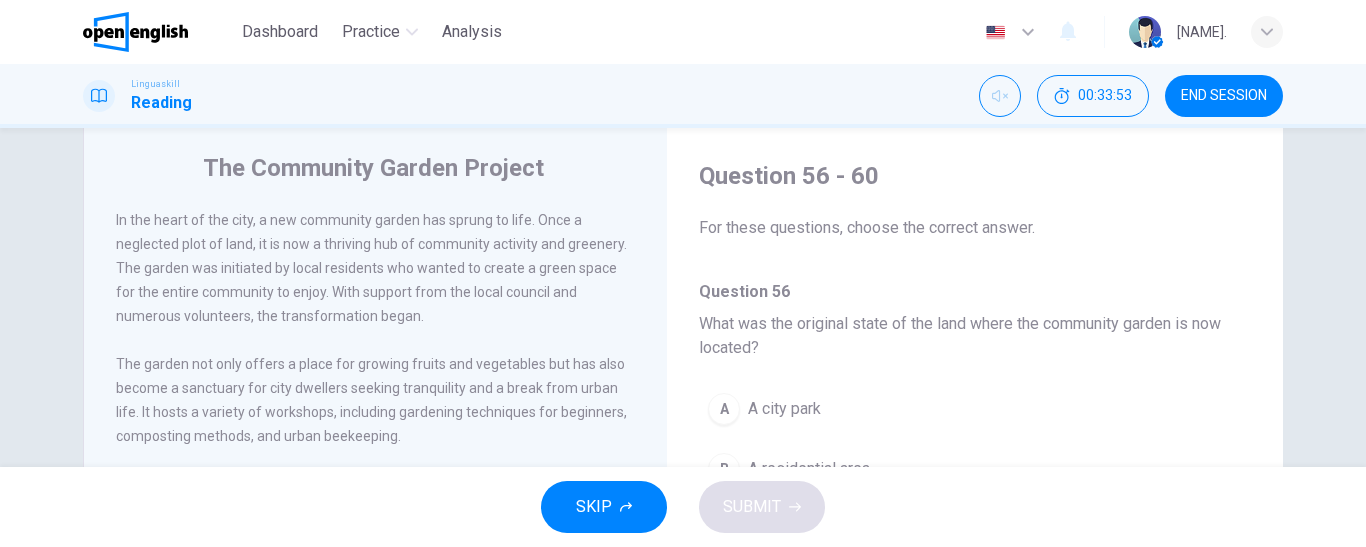 scroll, scrollTop: 0, scrollLeft: 0, axis: both 